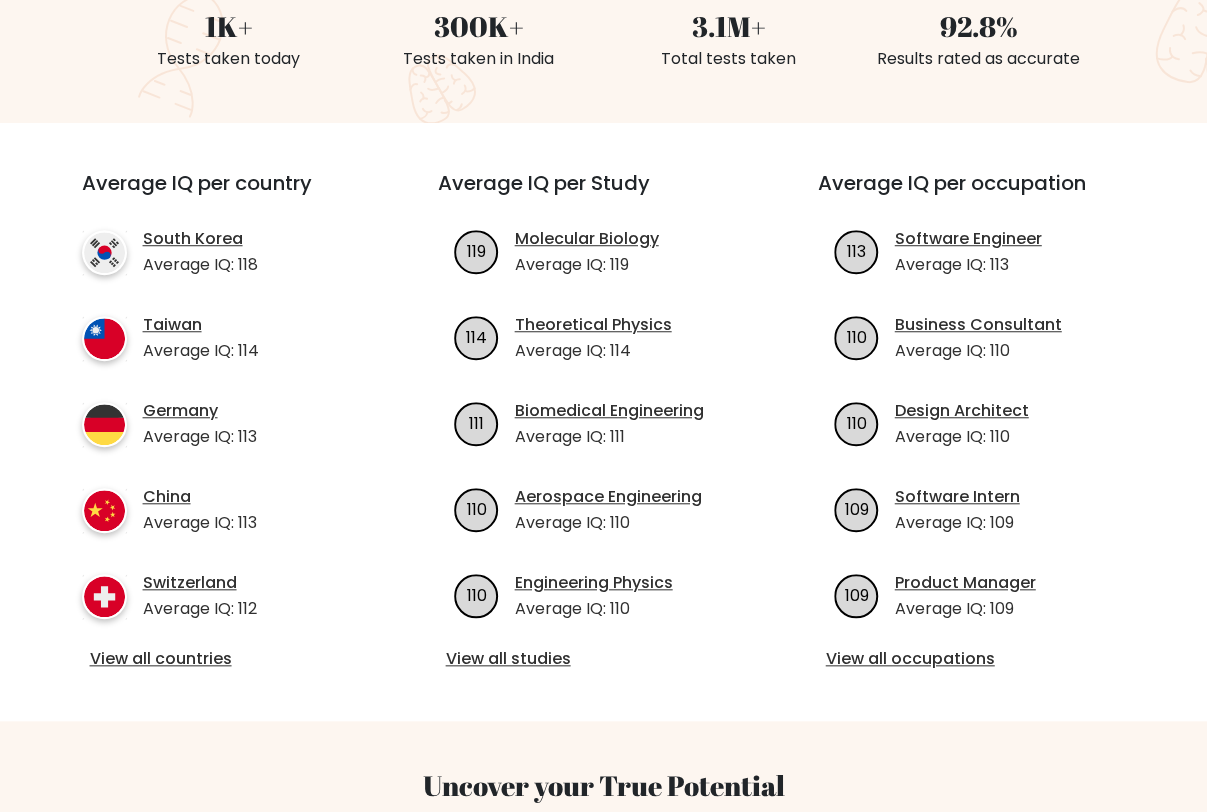 scroll, scrollTop: 600, scrollLeft: 0, axis: vertical 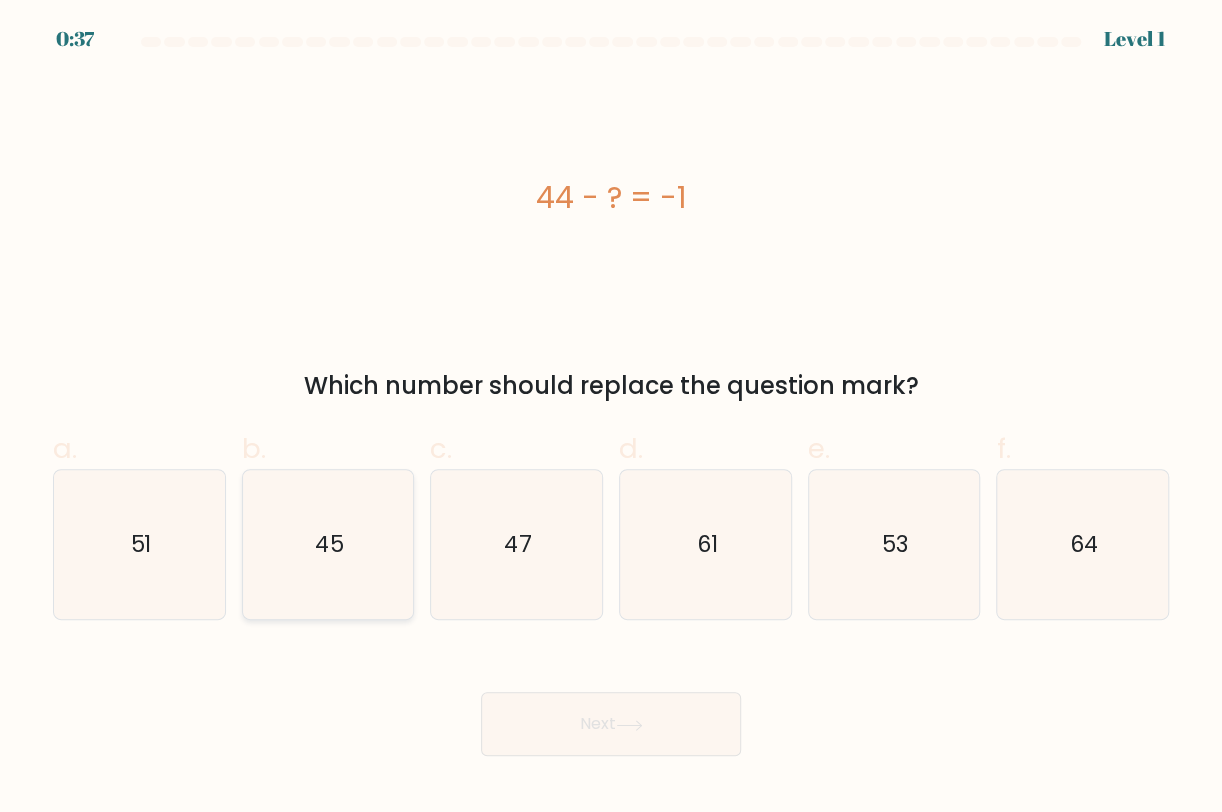 click on "45" at bounding box center (329, 544) 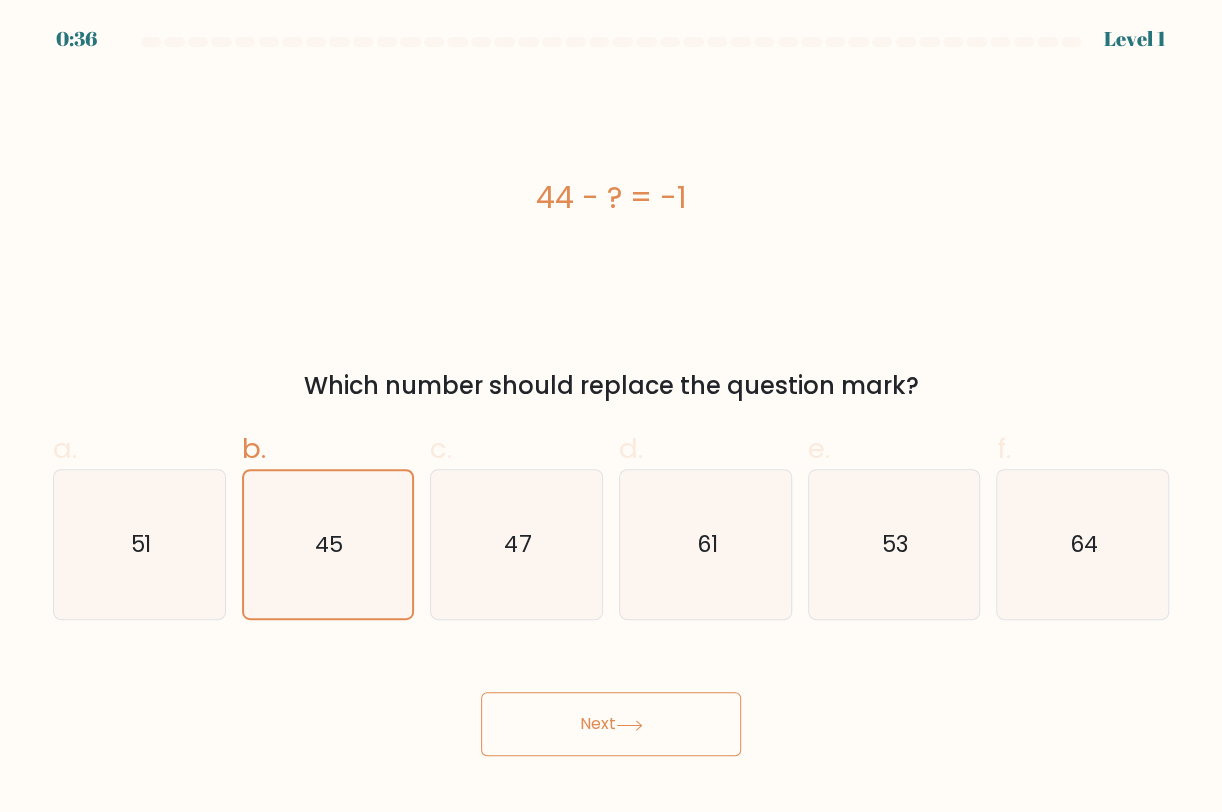 click on "Next" at bounding box center (611, 724) 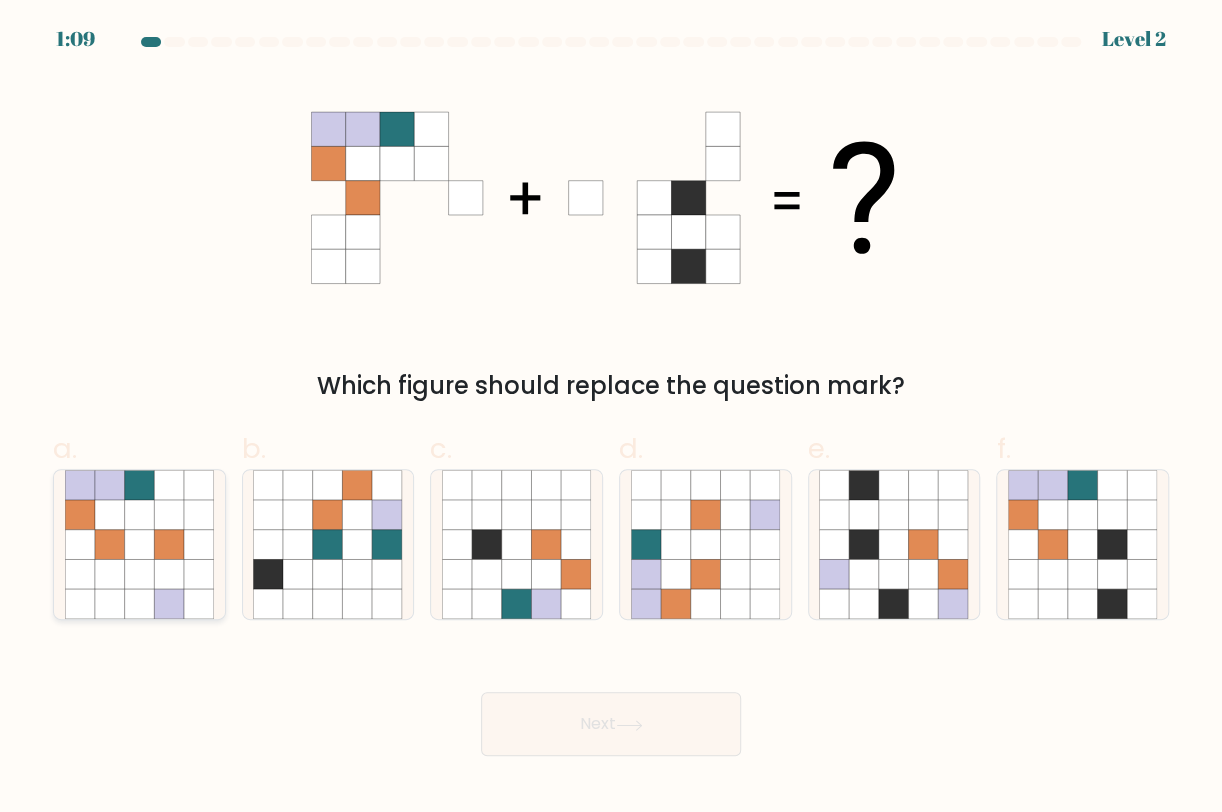 click at bounding box center [139, 545] 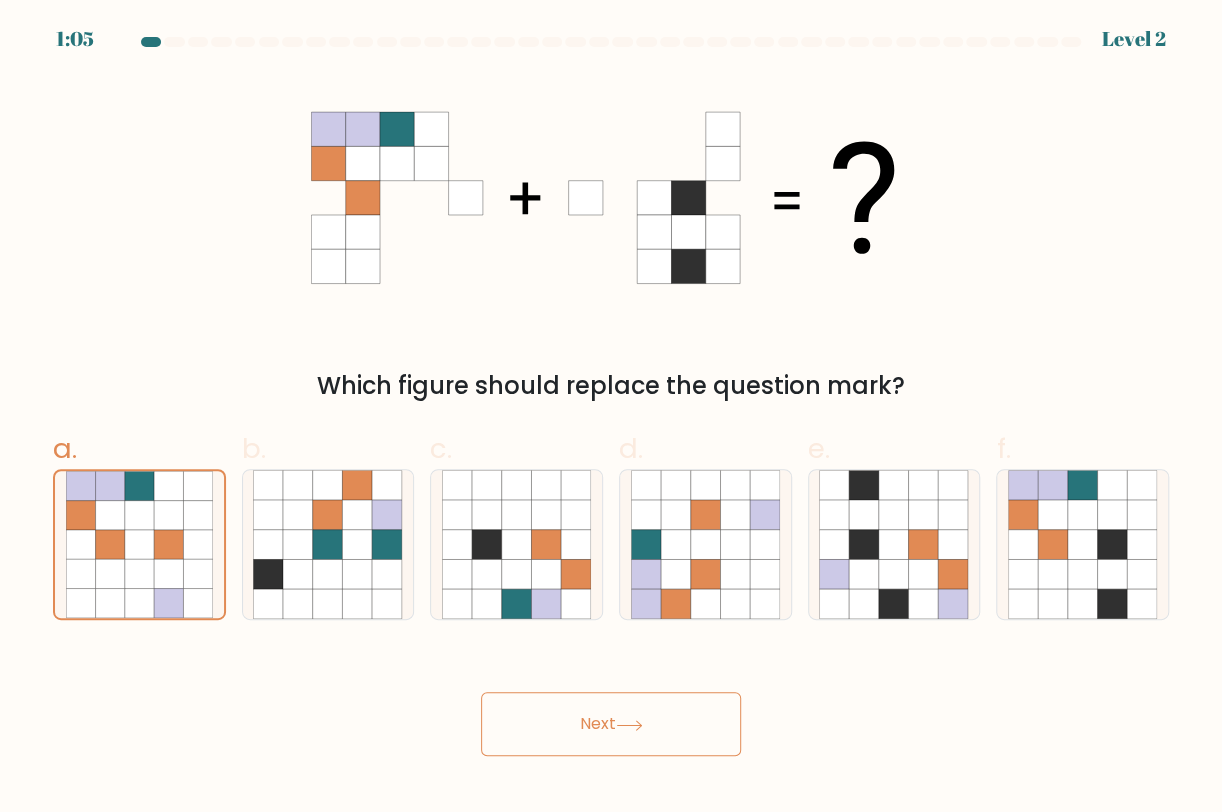 click on "Next" at bounding box center [611, 724] 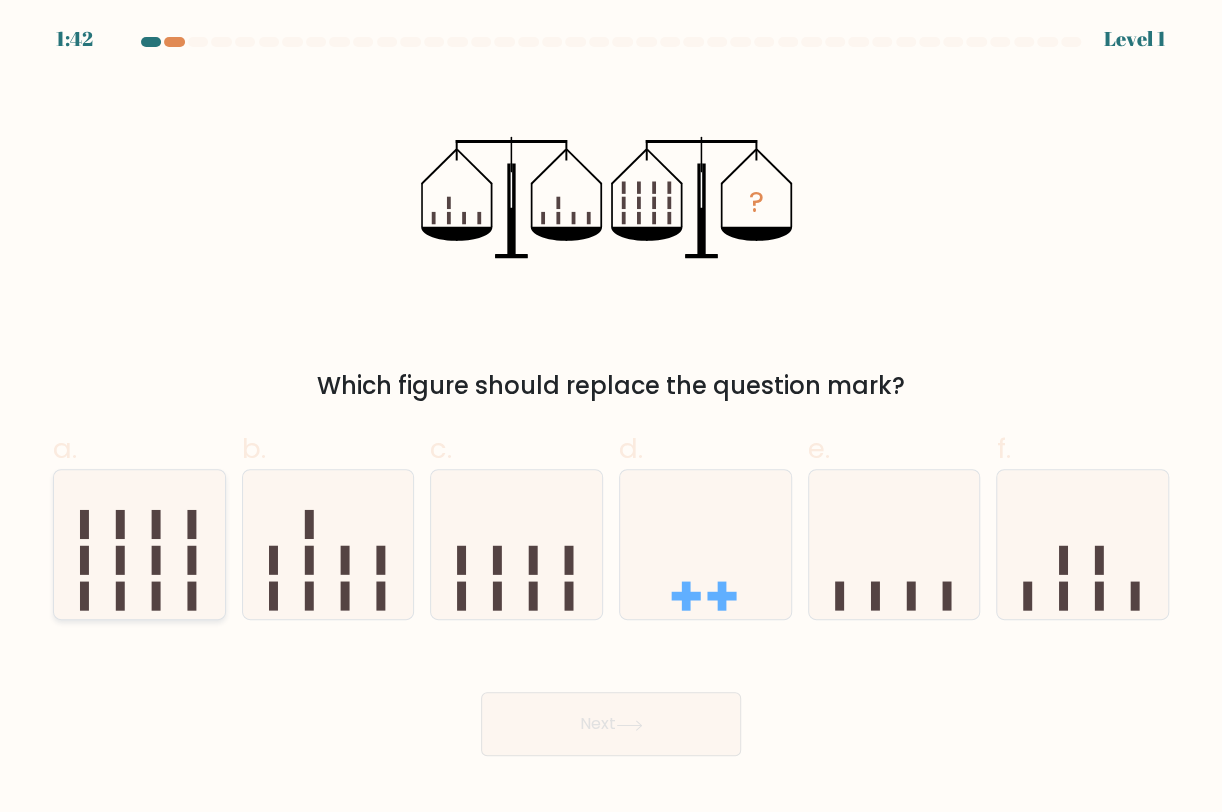 click at bounding box center (139, 544) 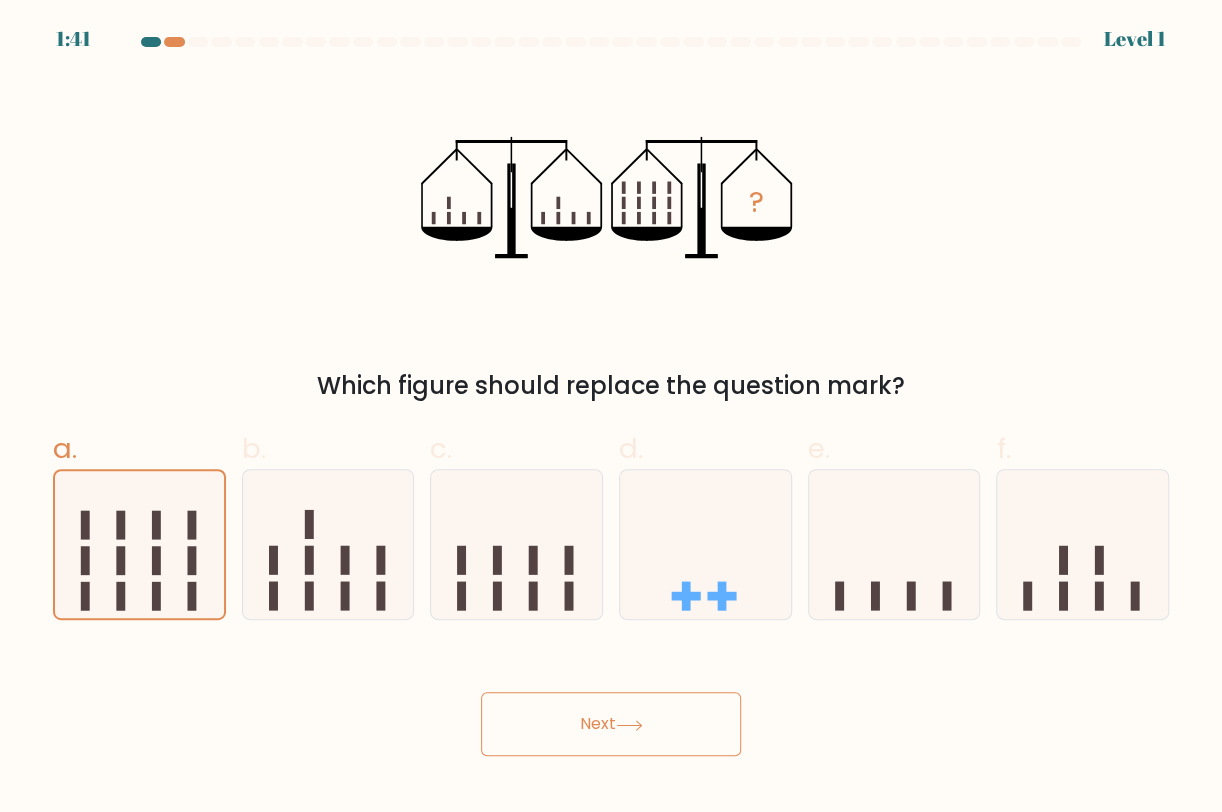 click on "Next" at bounding box center (611, 724) 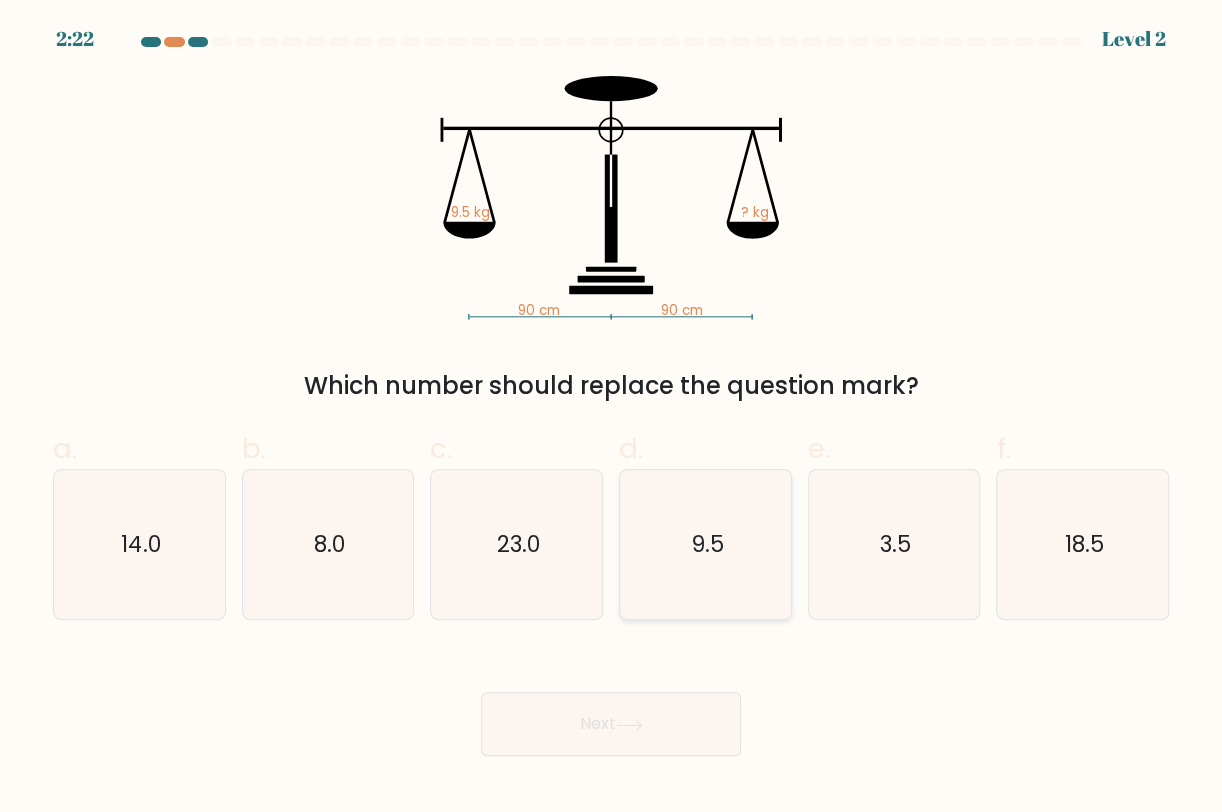 click on "9.5" at bounding box center [706, 545] 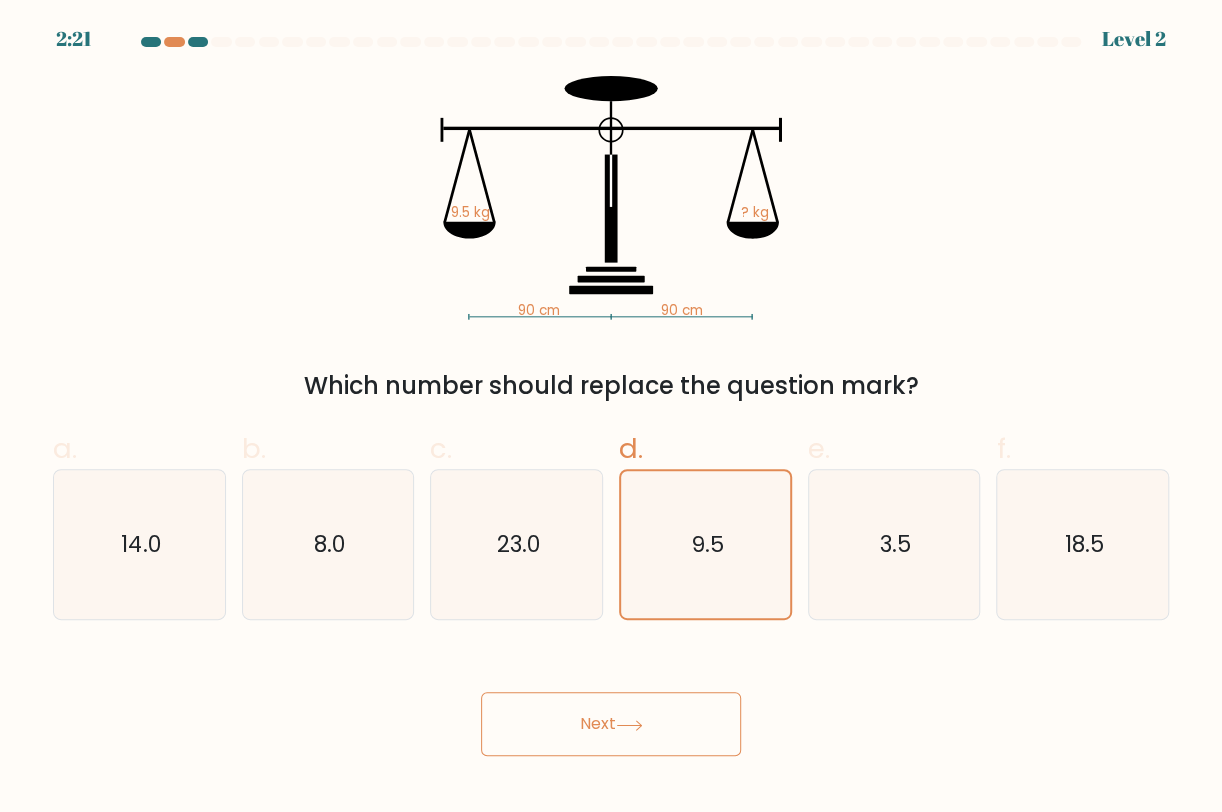 click on "Next" at bounding box center (611, 724) 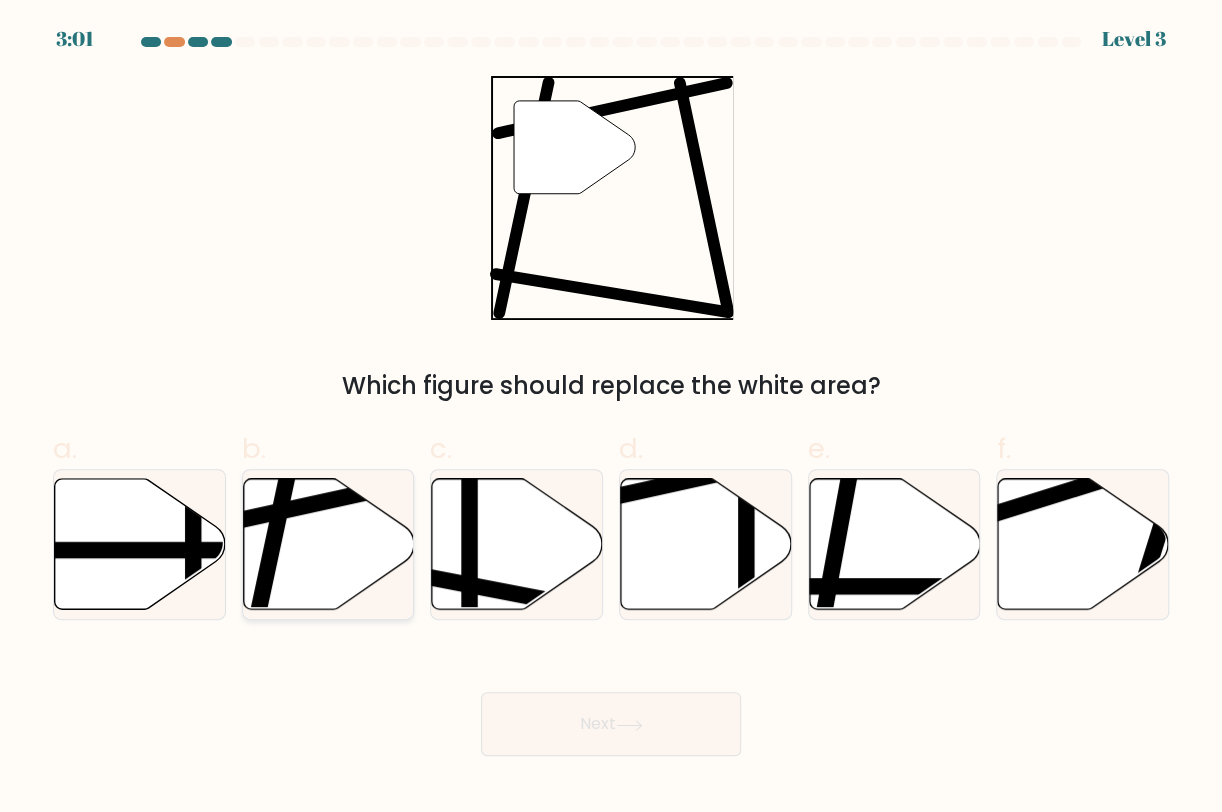 click at bounding box center [328, 544] 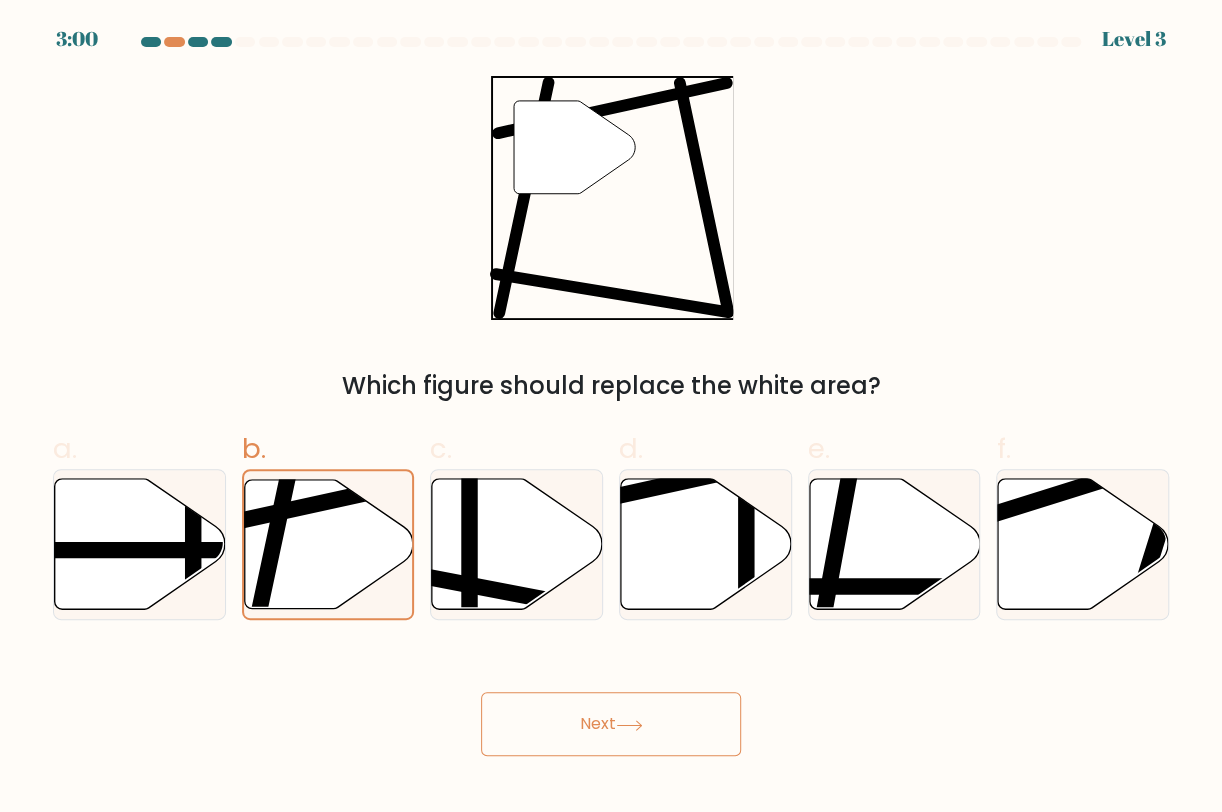 click on "Next" at bounding box center (611, 724) 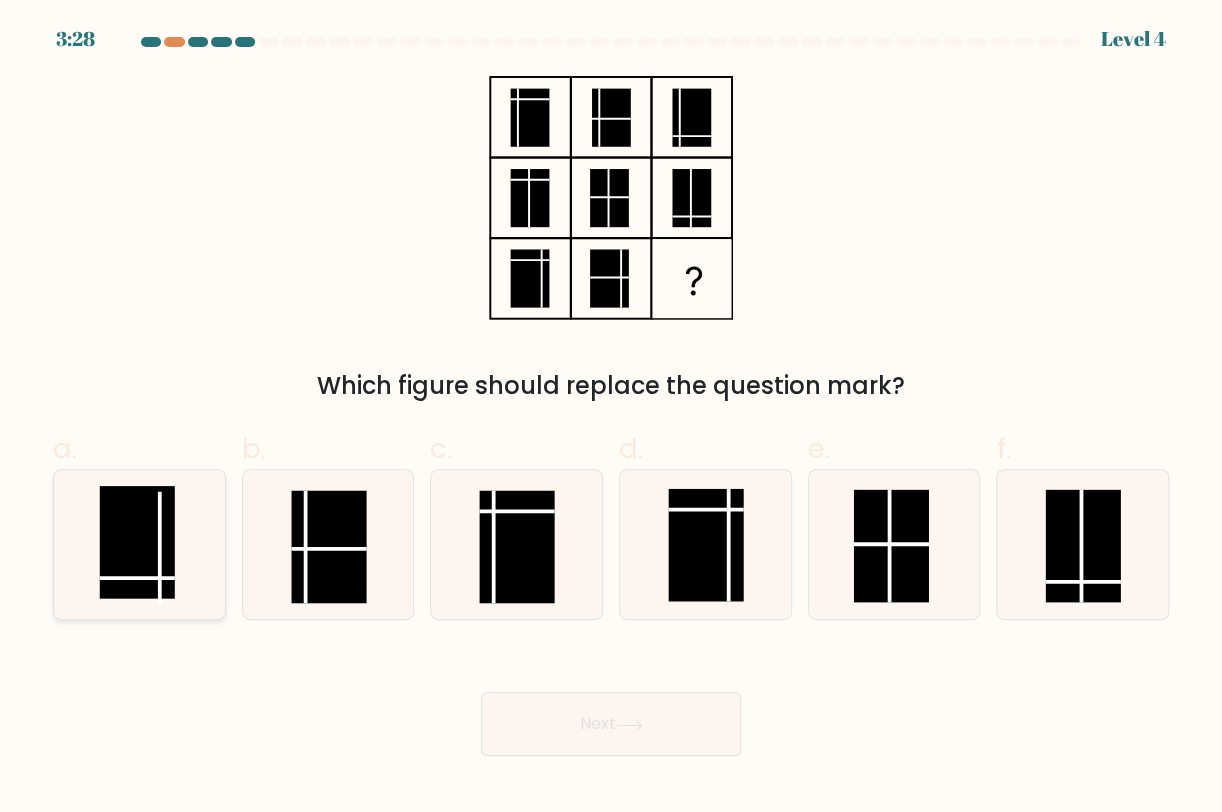 click at bounding box center [136, 542] 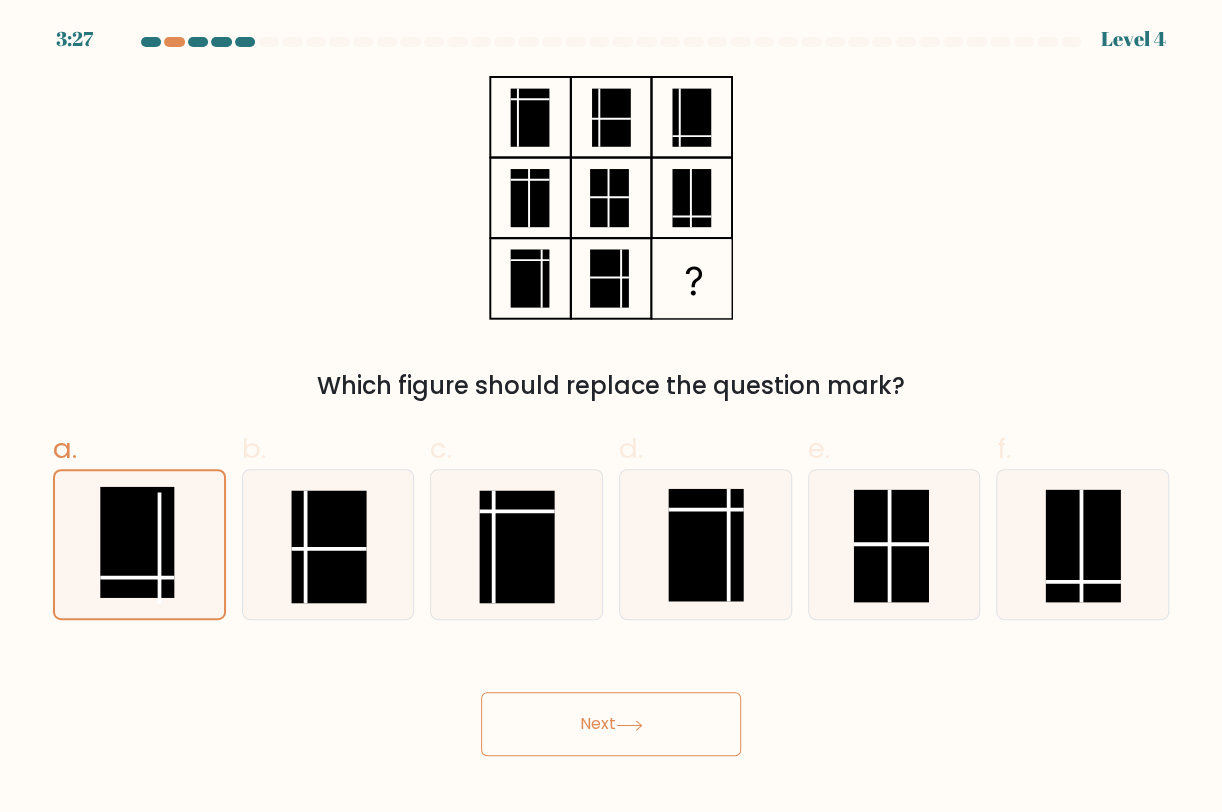 click on "Next" at bounding box center (611, 724) 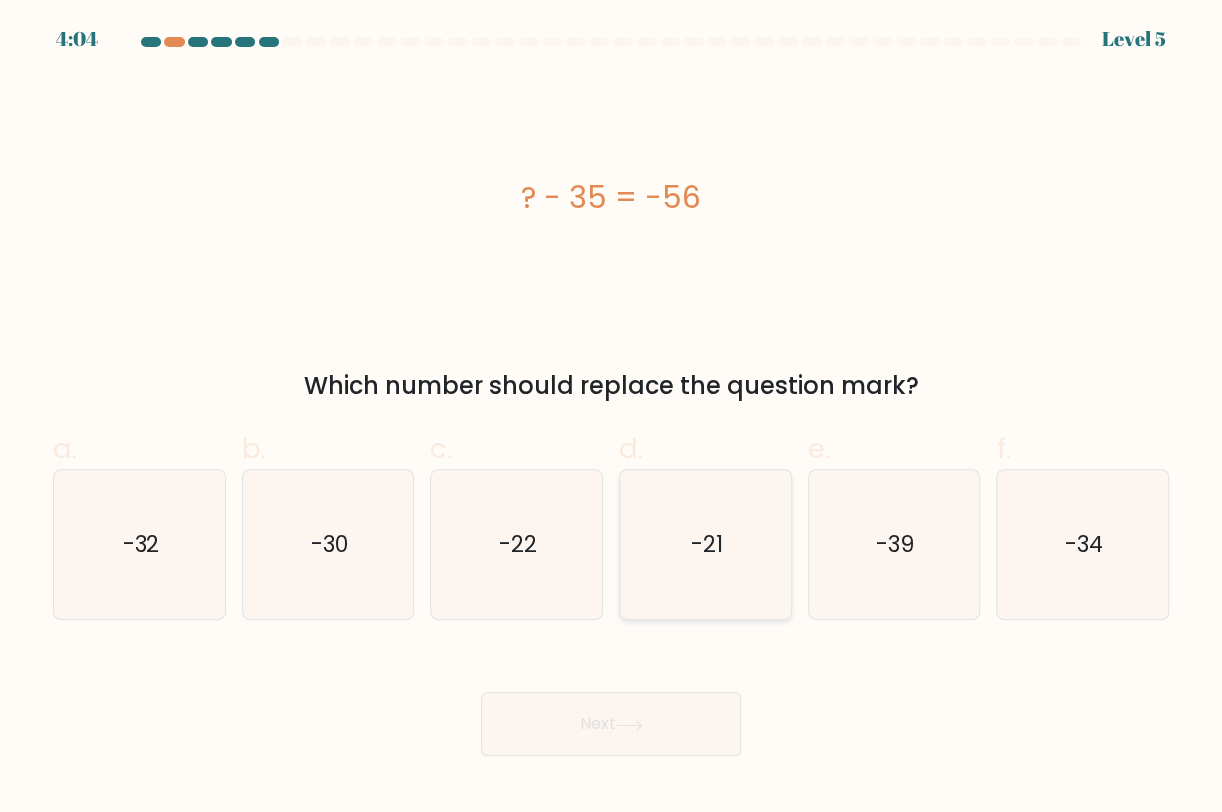 click on "-21" at bounding box center (706, 545) 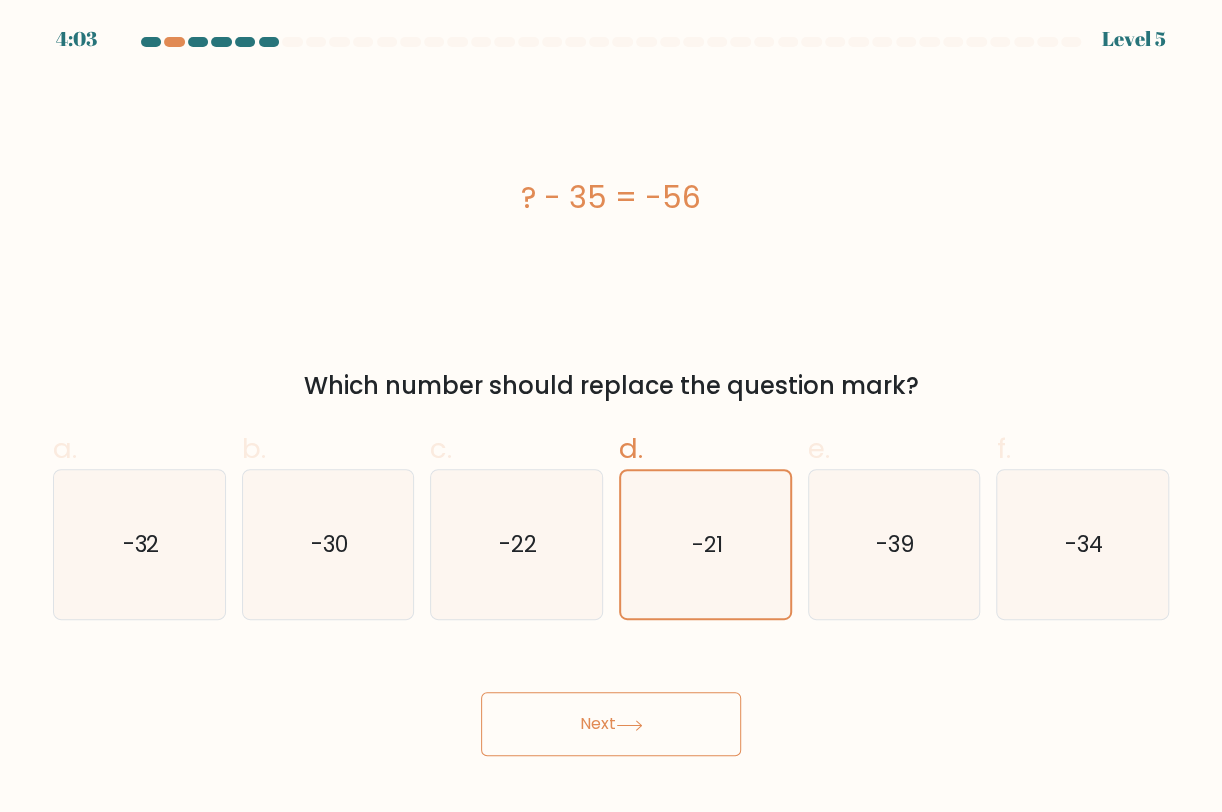 click on "Next" at bounding box center [611, 724] 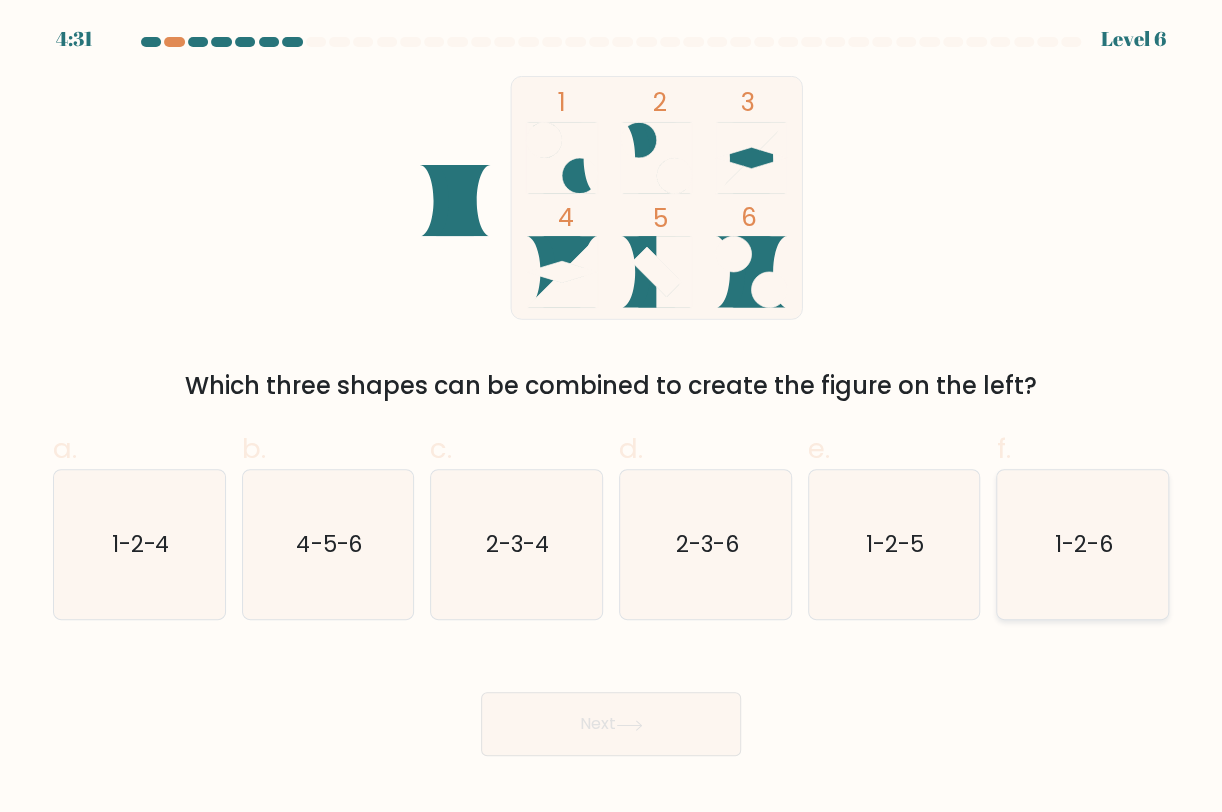 click on "1-2-6" at bounding box center [1083, 545] 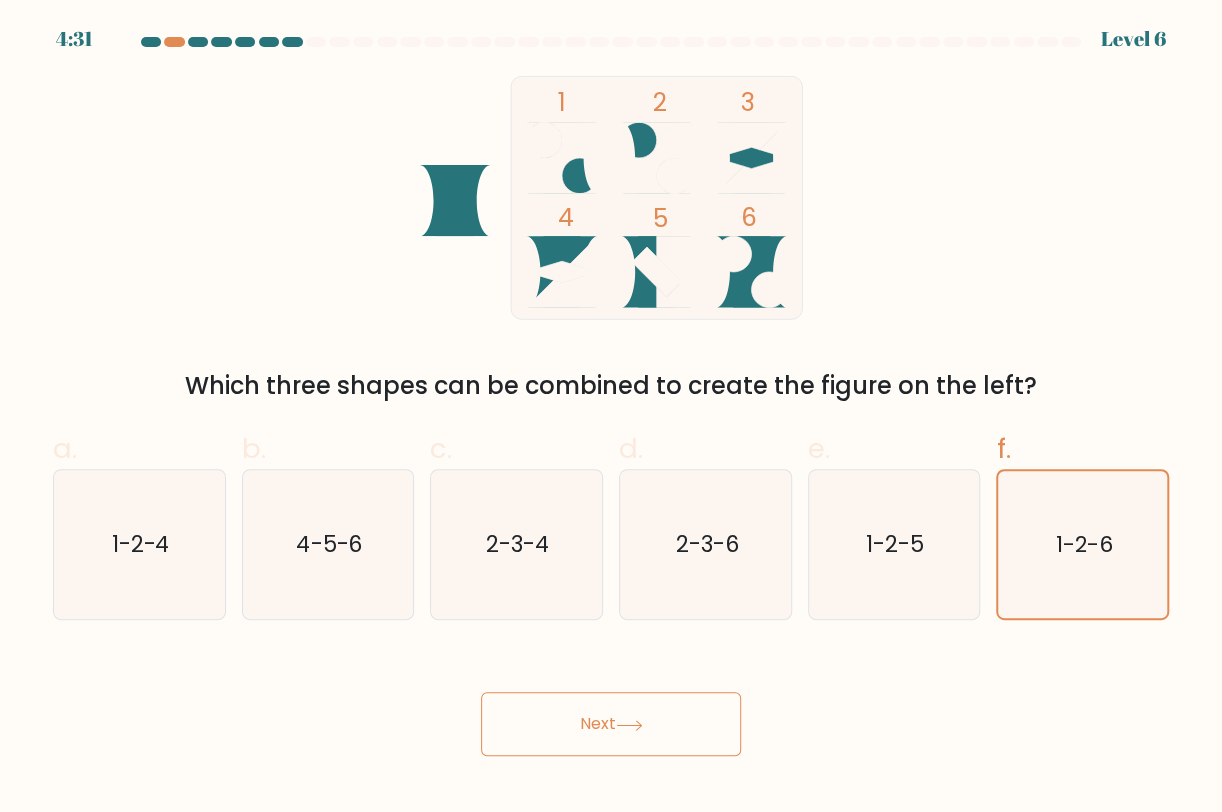 click on "Next" at bounding box center (611, 724) 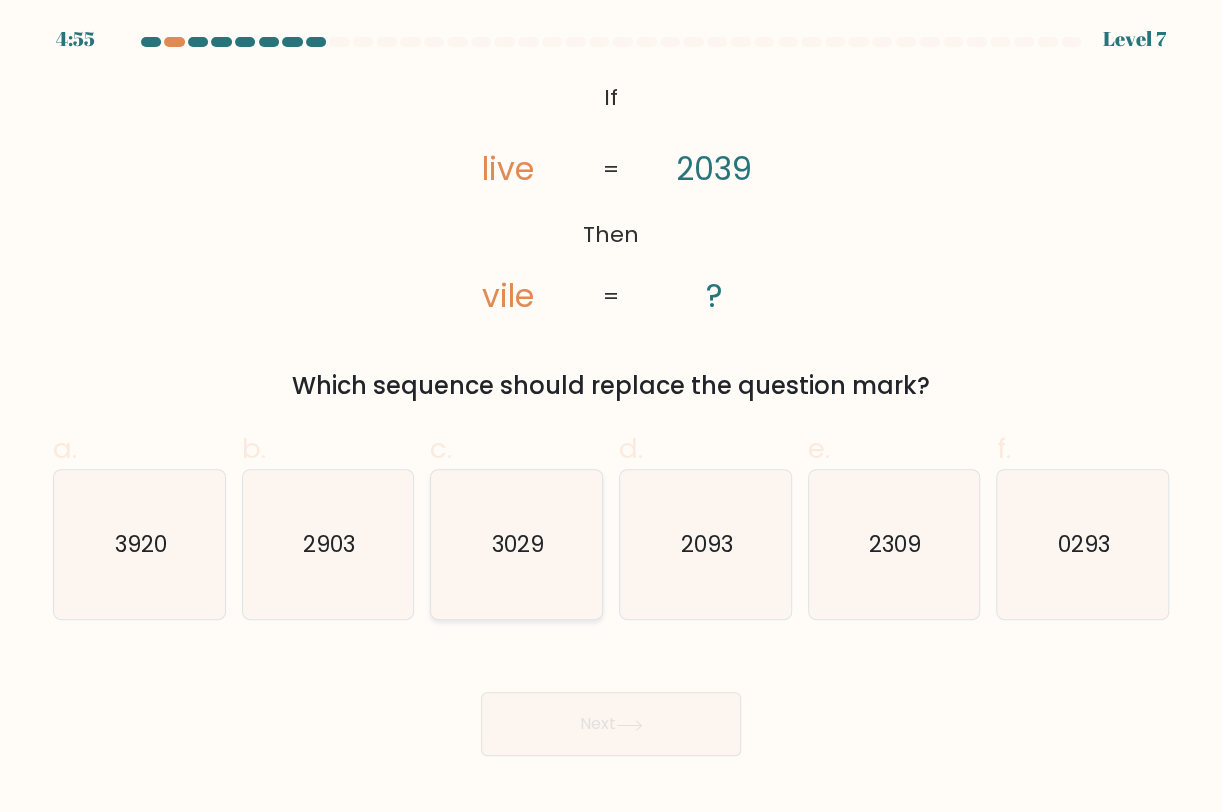 click on "3029" at bounding box center (518, 544) 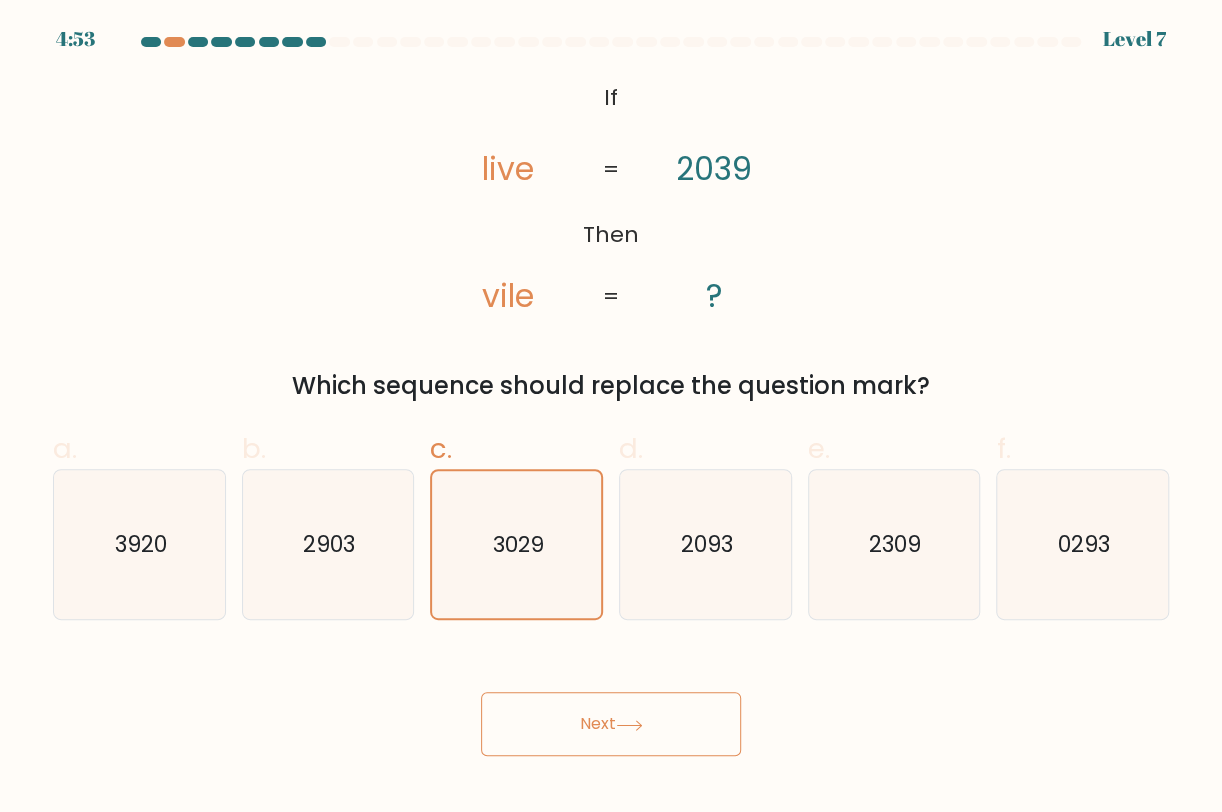 click on "Next" at bounding box center (611, 724) 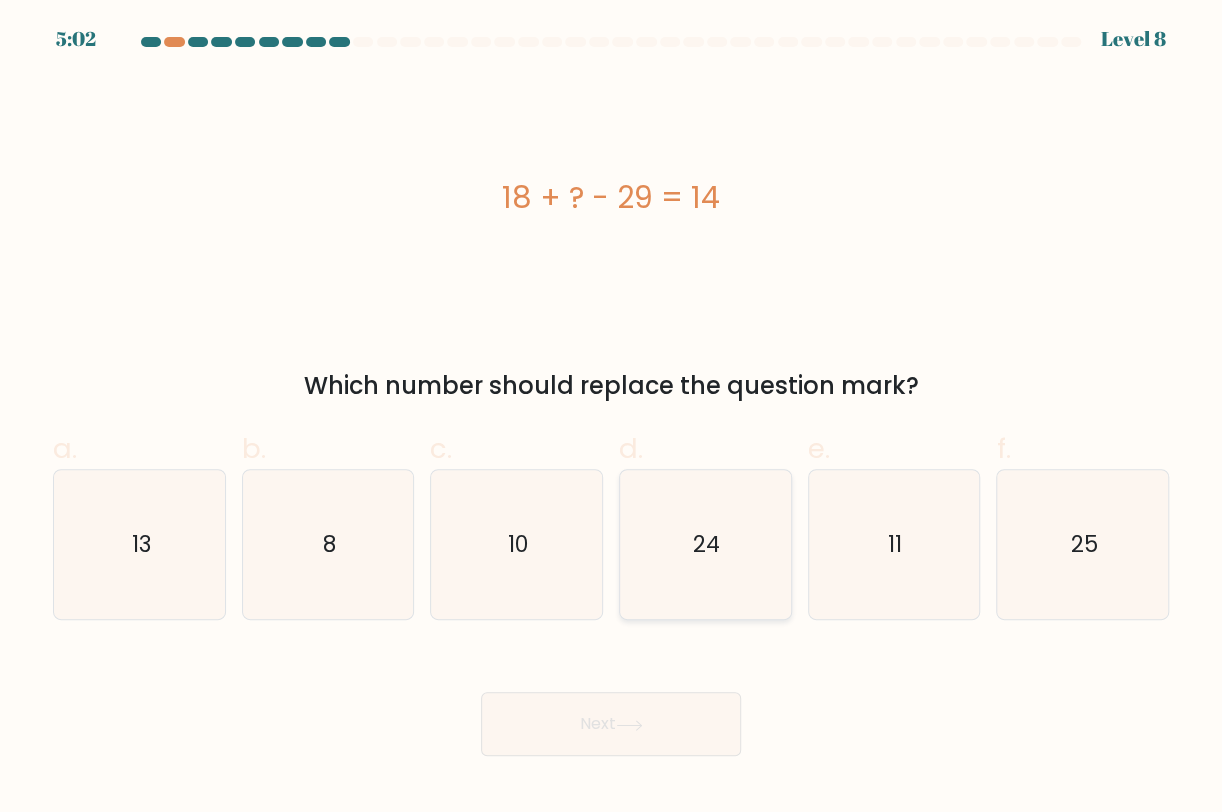 click on "24" at bounding box center (706, 545) 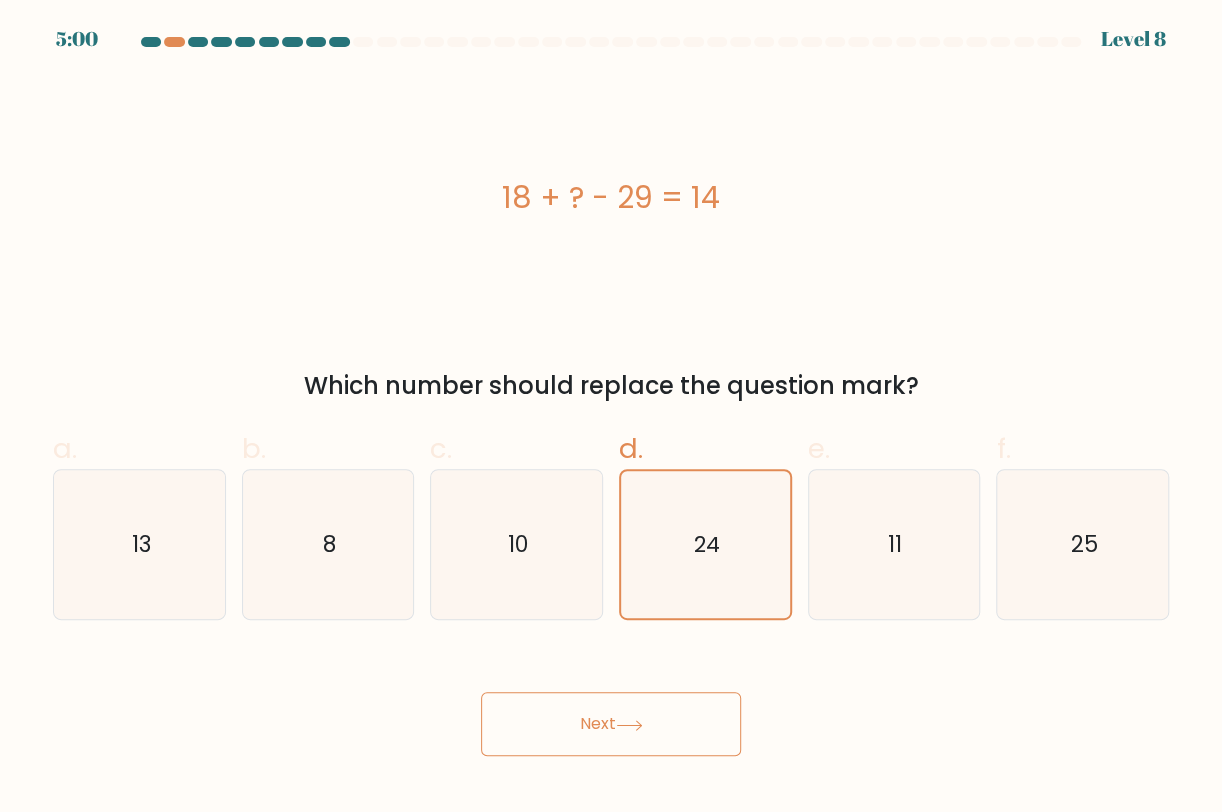 click on "Next" at bounding box center (611, 724) 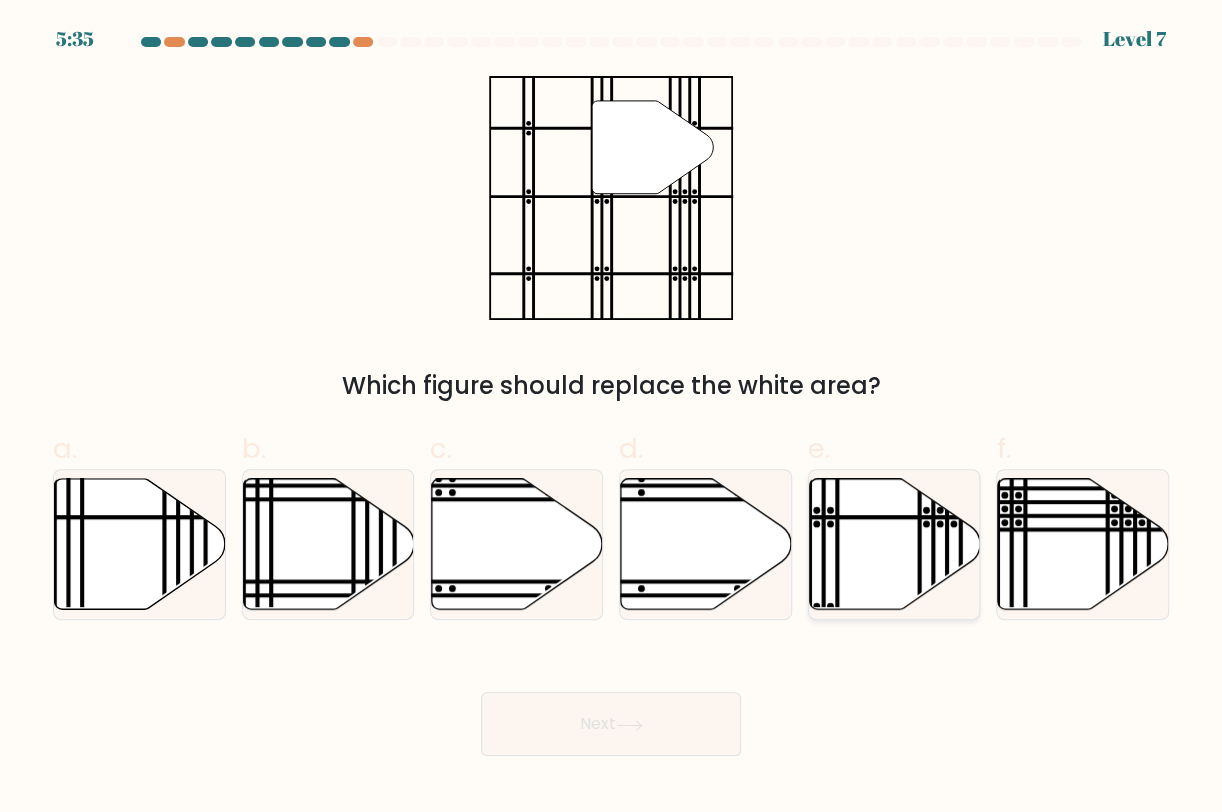 click at bounding box center (894, 544) 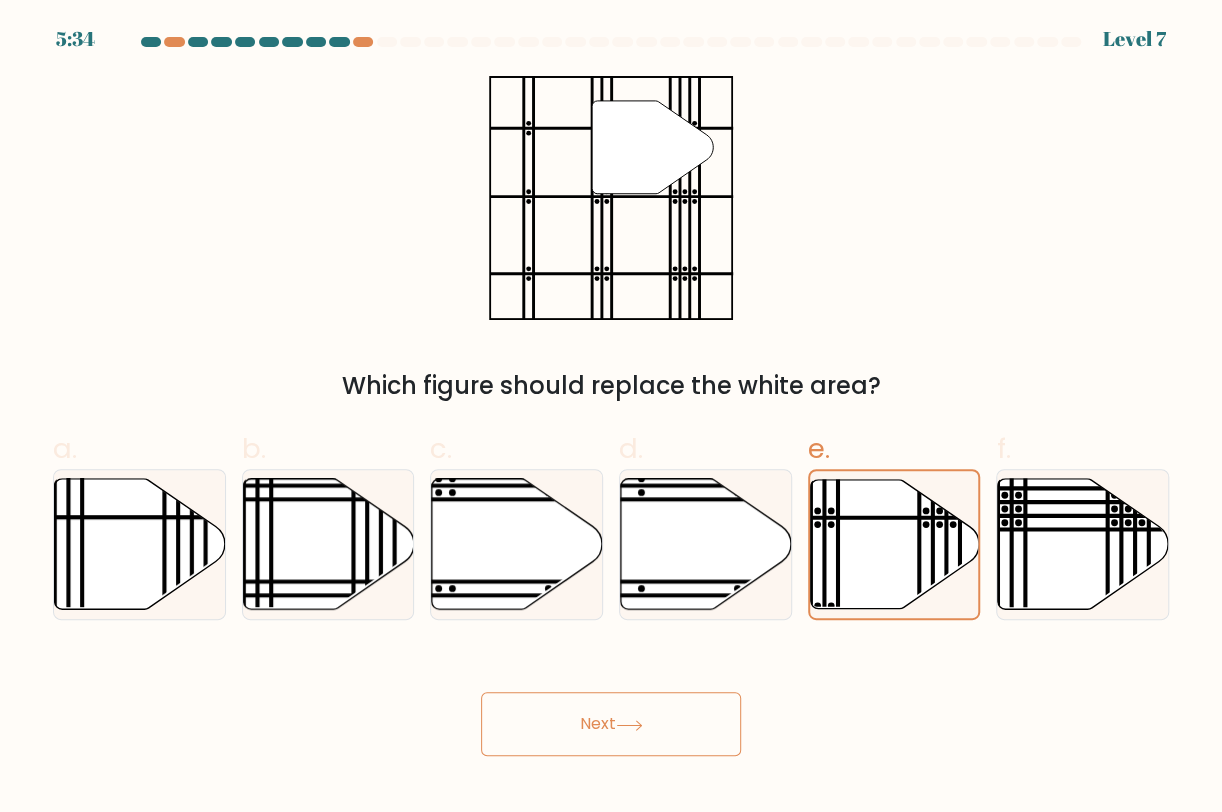 click at bounding box center [629, 725] 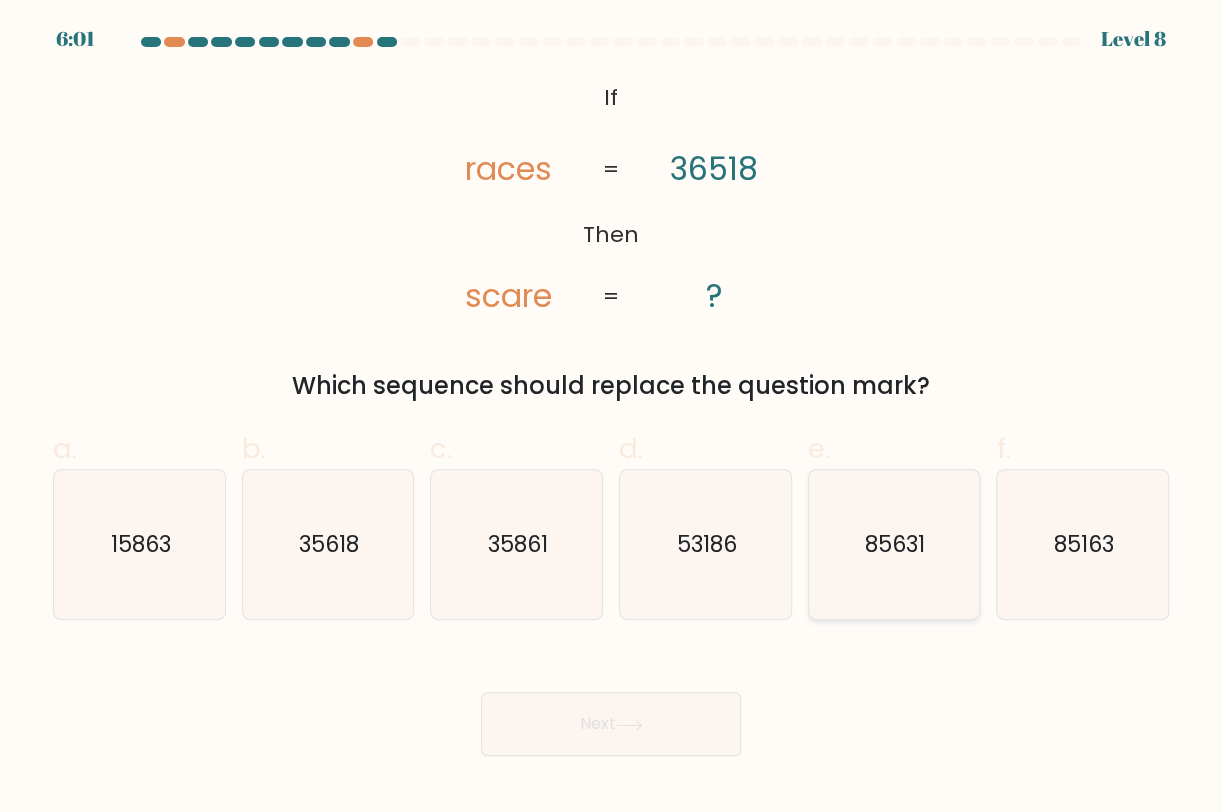 click on "85631" at bounding box center (894, 545) 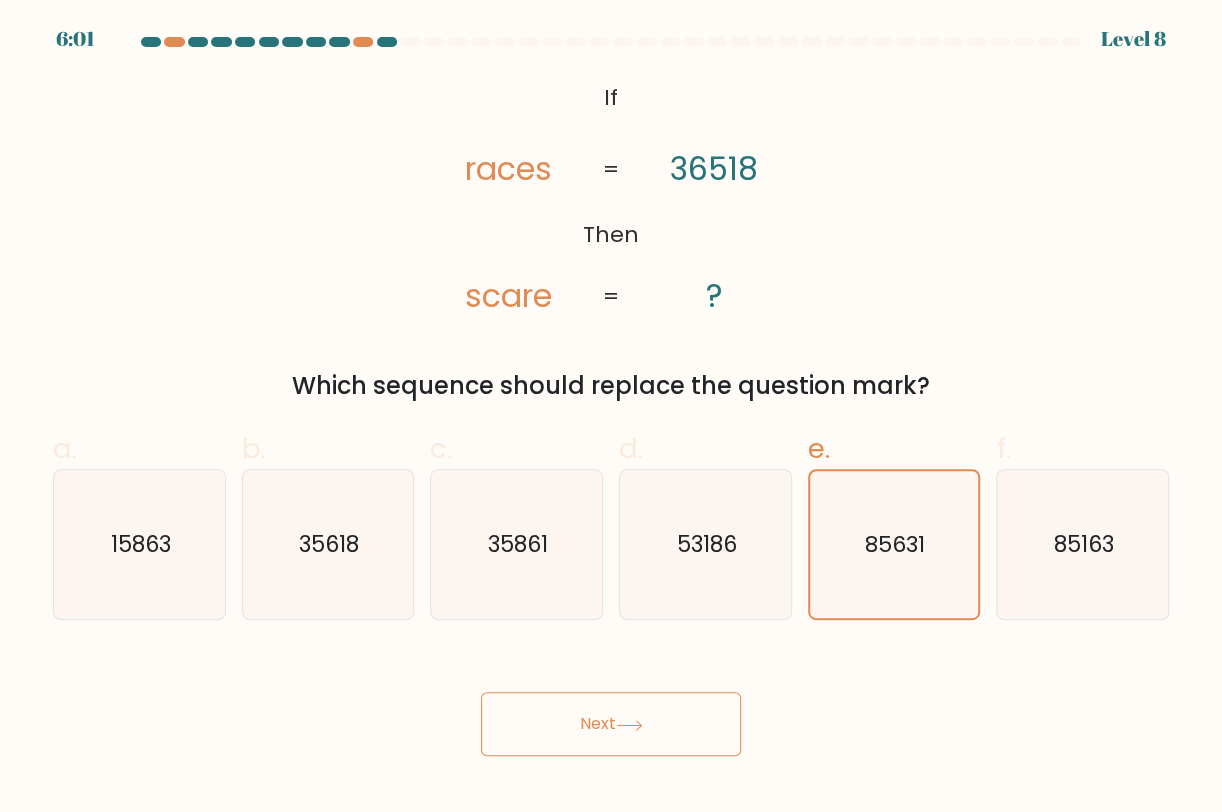 click on "Next" at bounding box center (611, 724) 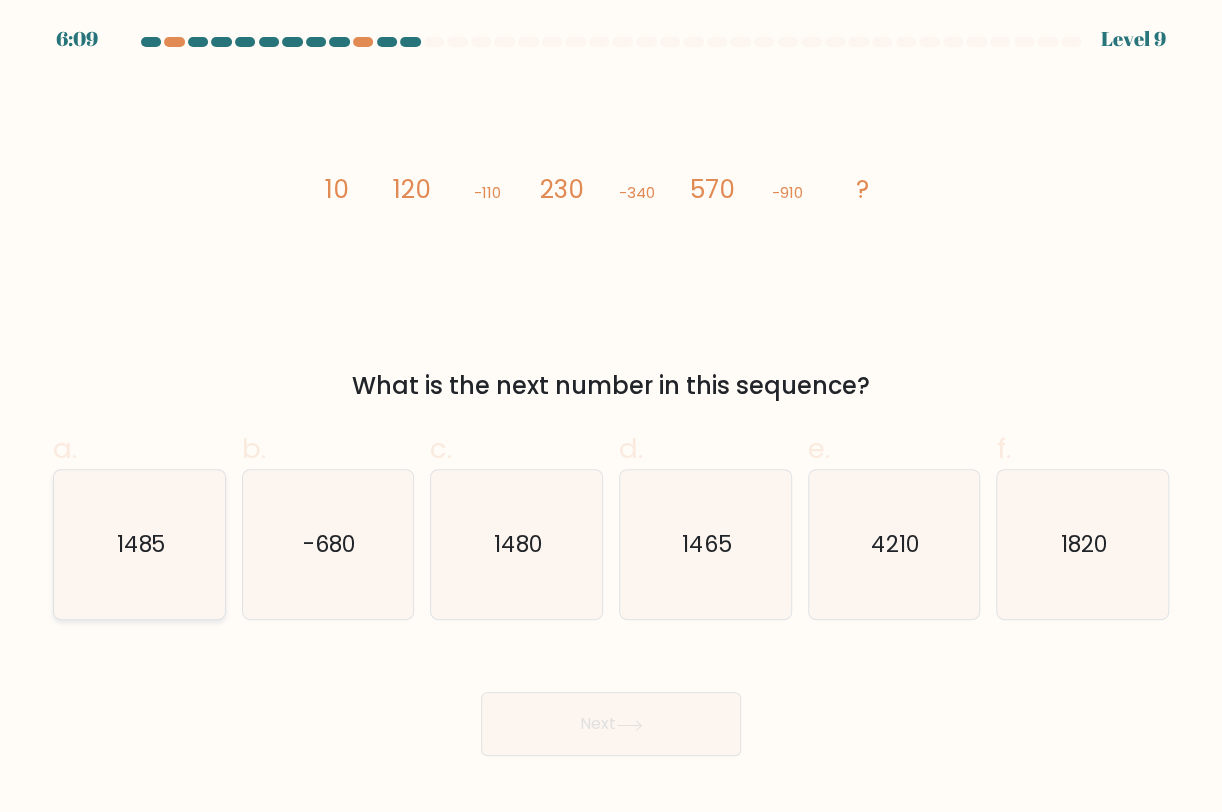 click on "1485" at bounding box center (140, 545) 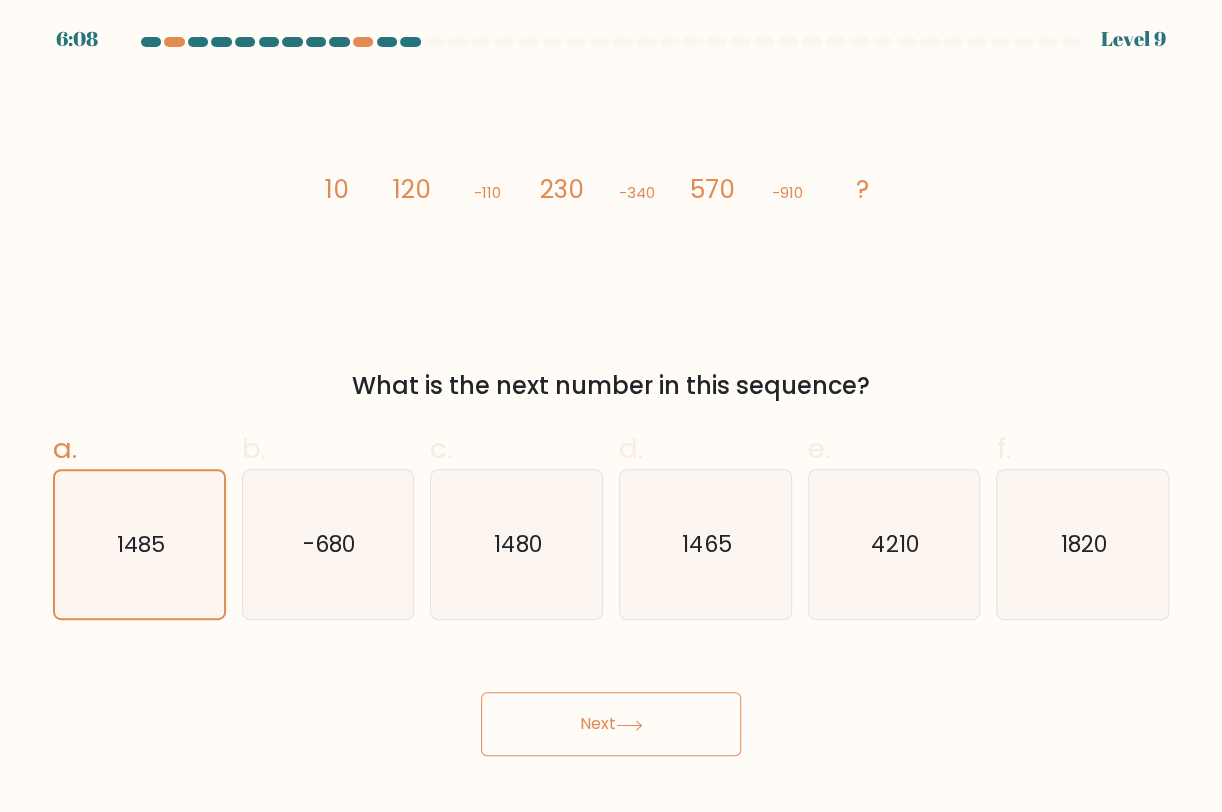 click on "Next" at bounding box center (611, 724) 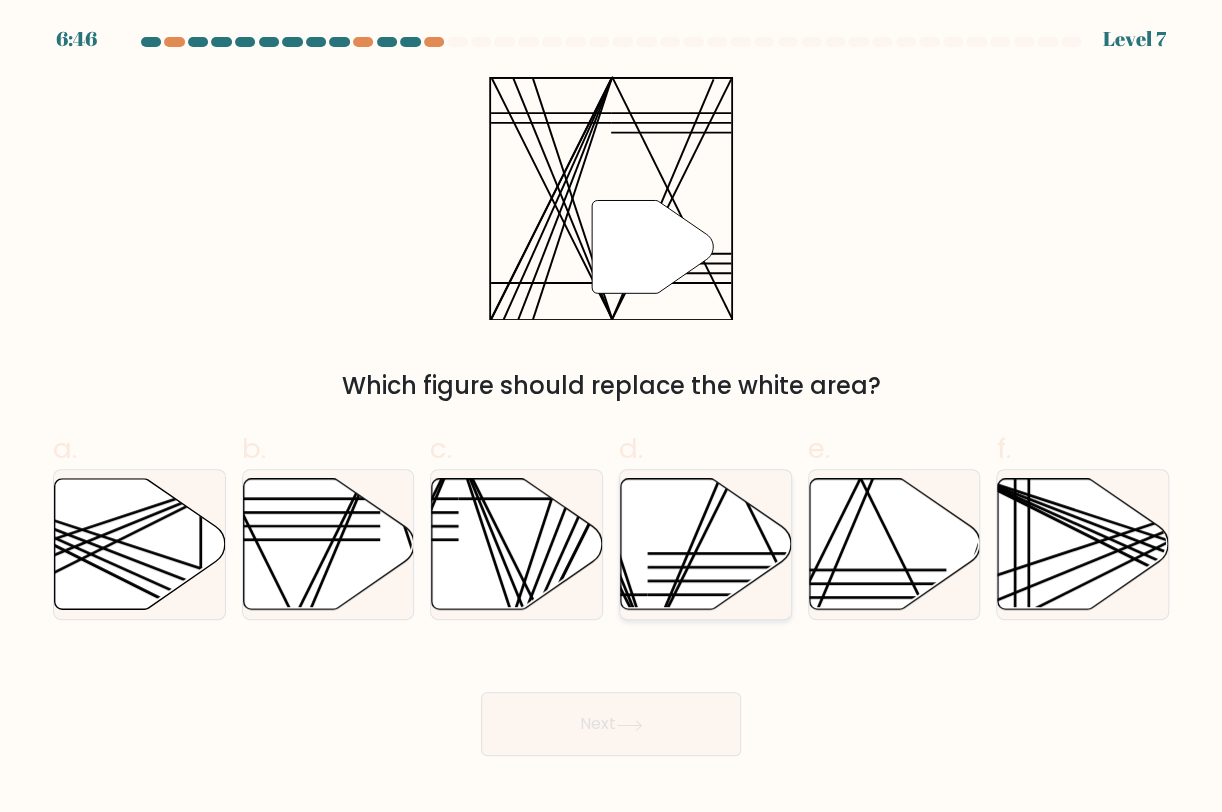 click at bounding box center (720, 477) 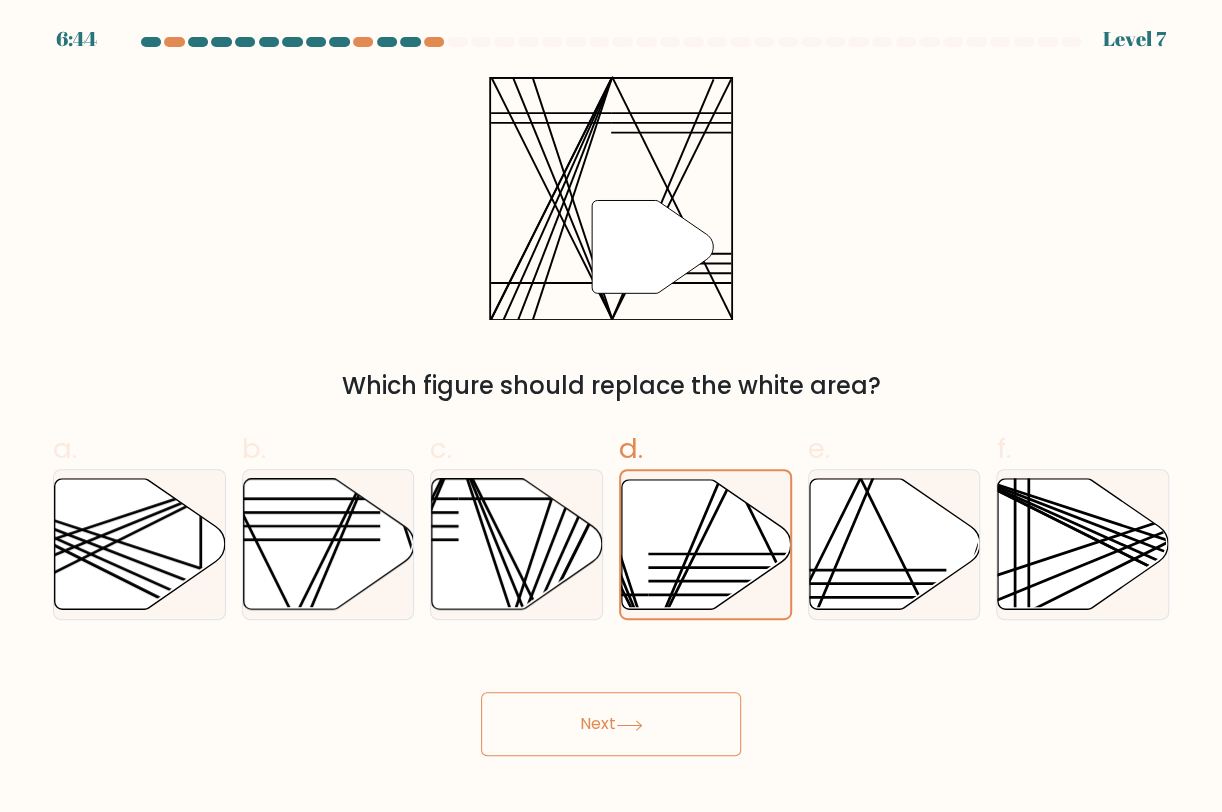 click at bounding box center (629, 725) 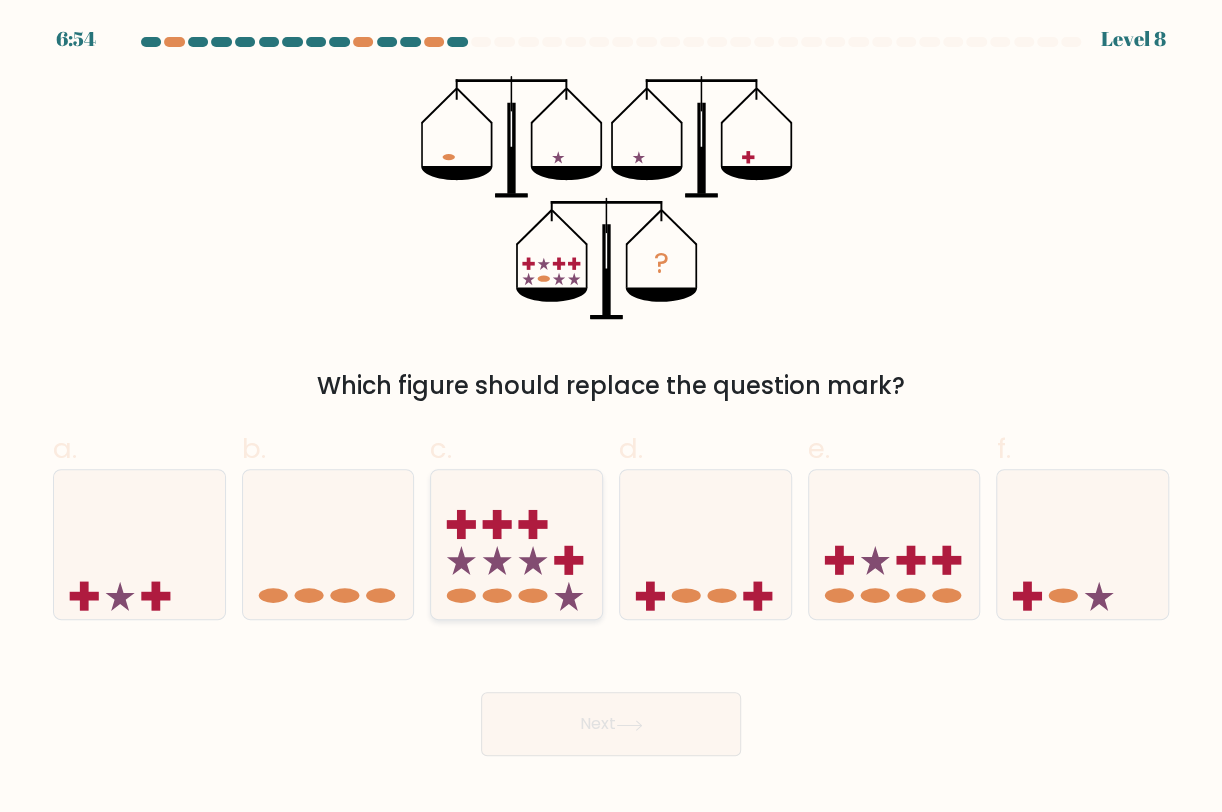 click at bounding box center [516, 544] 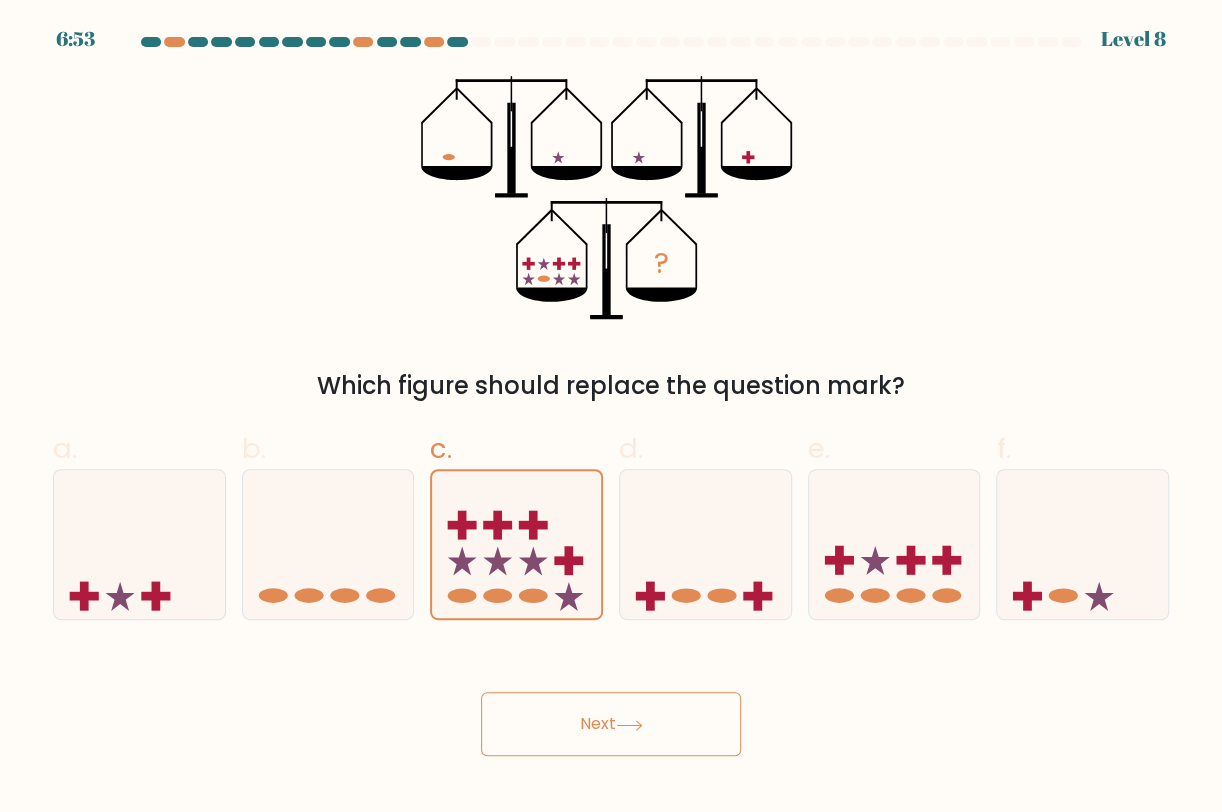 click on "Next" at bounding box center [611, 724] 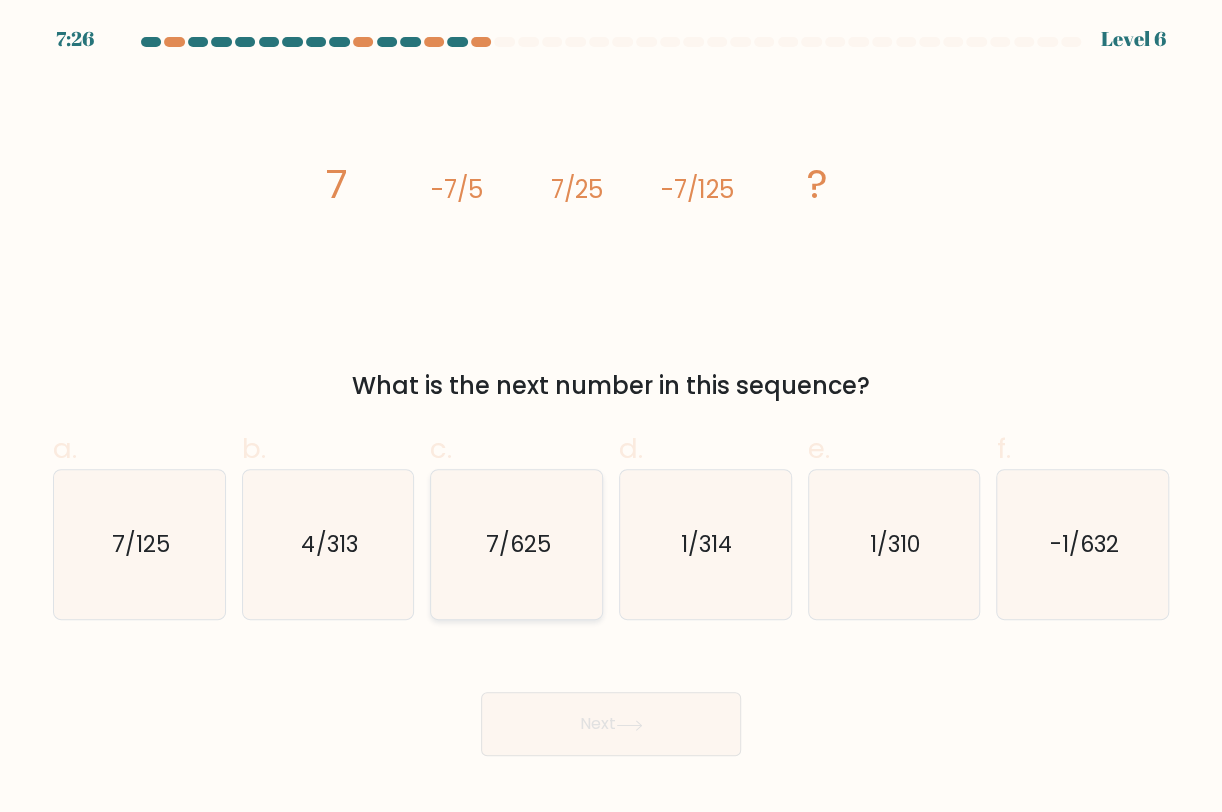 click on "7/625" at bounding box center (517, 545) 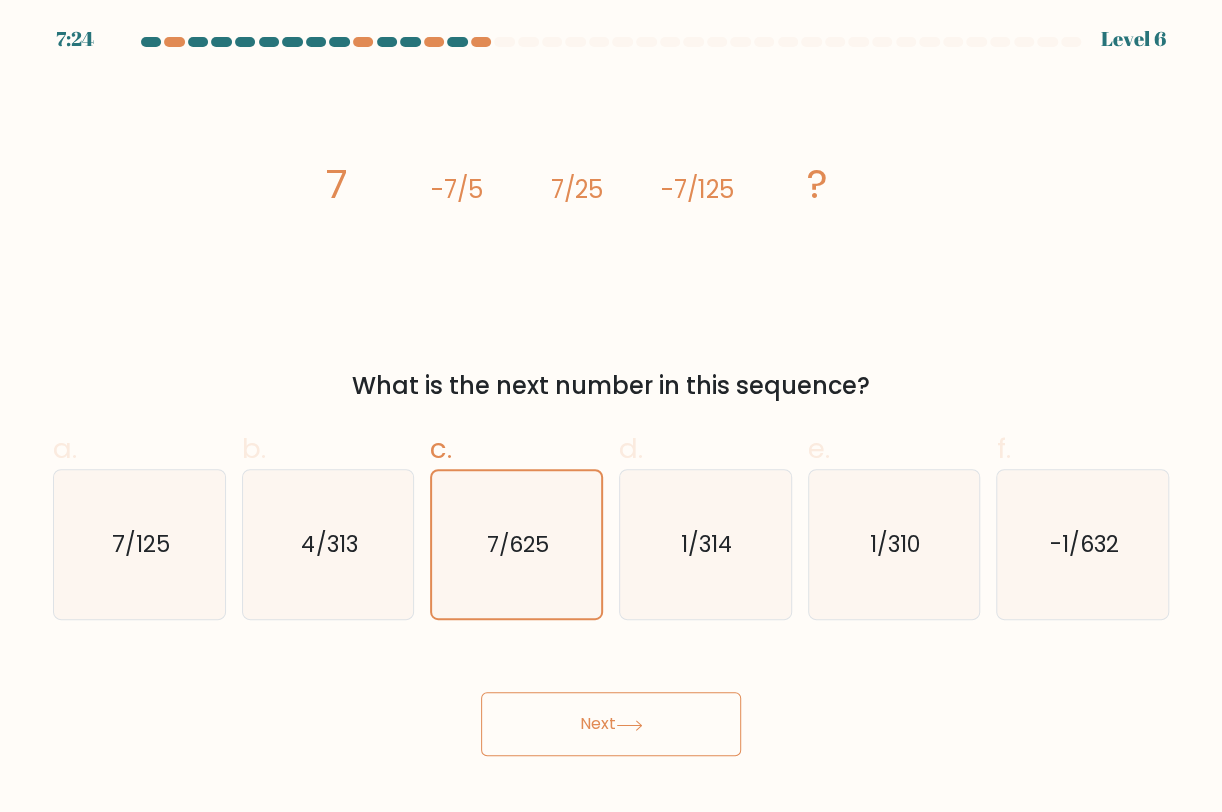 click at bounding box center (629, 725) 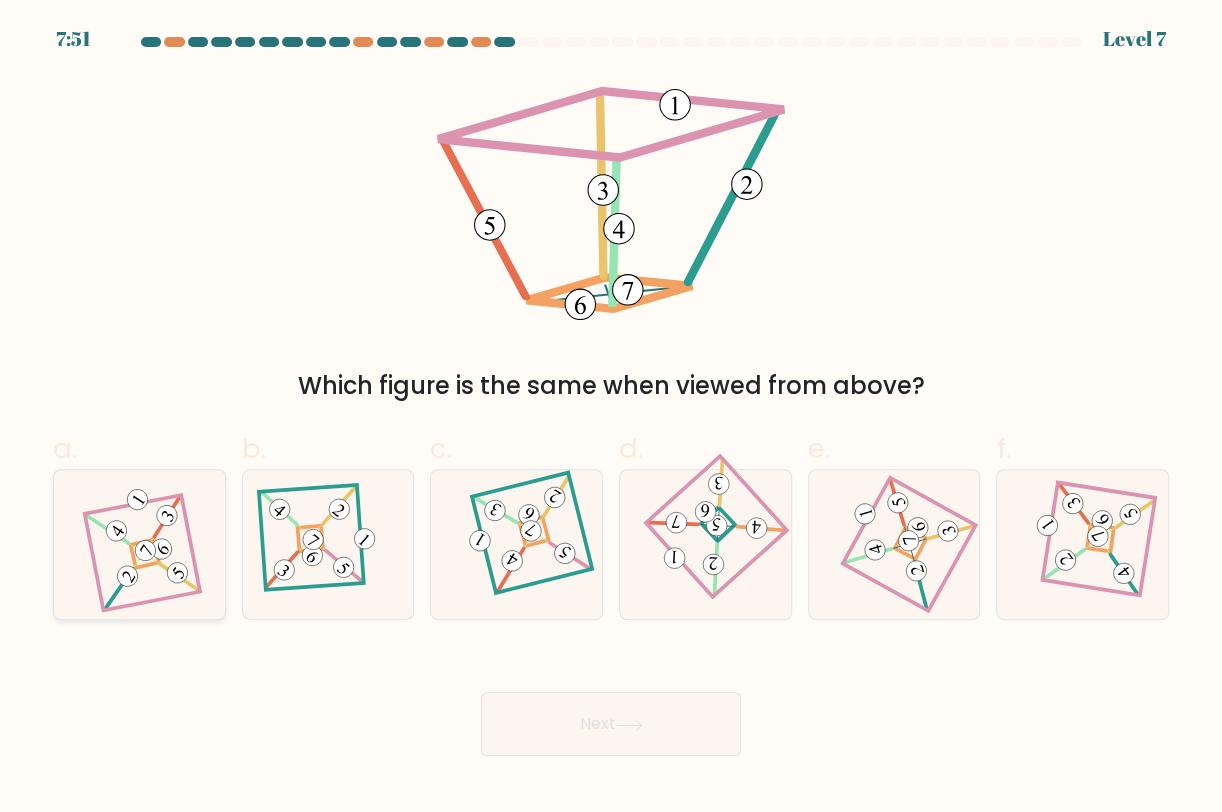 click at bounding box center (139, 545) 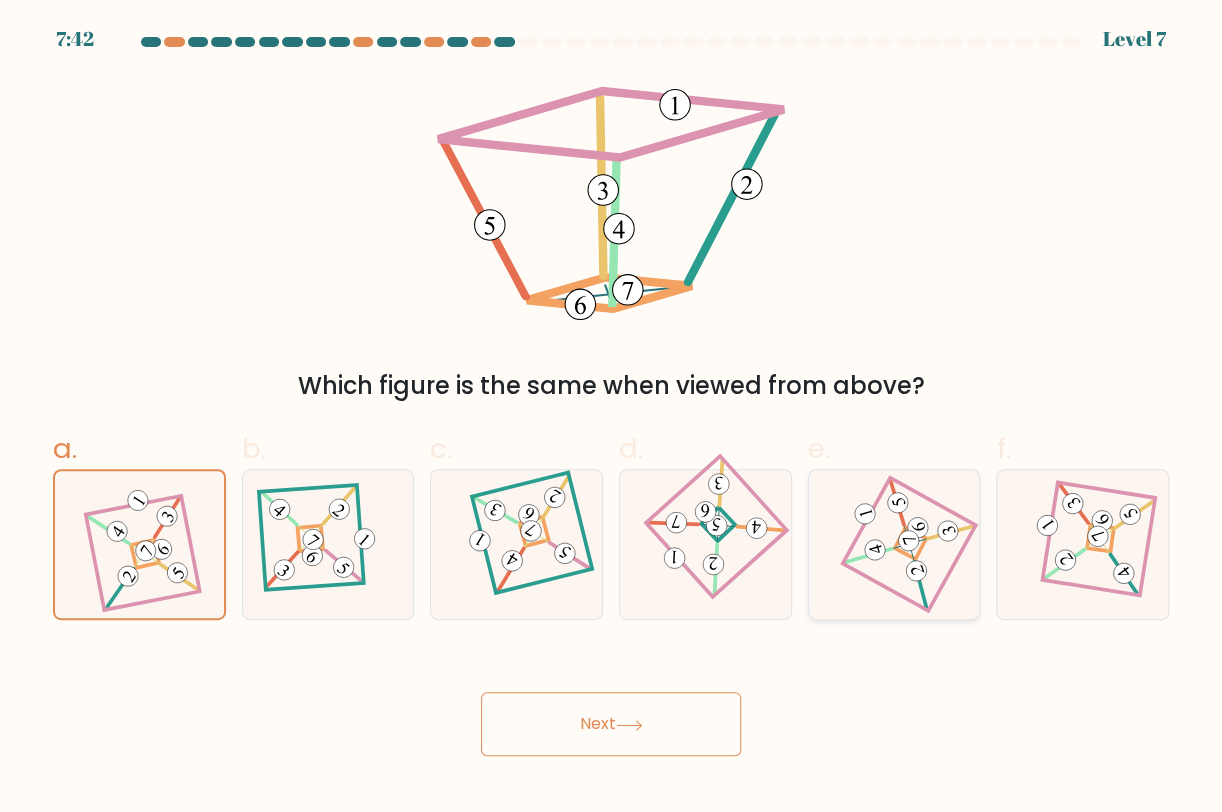 click at bounding box center (894, 545) 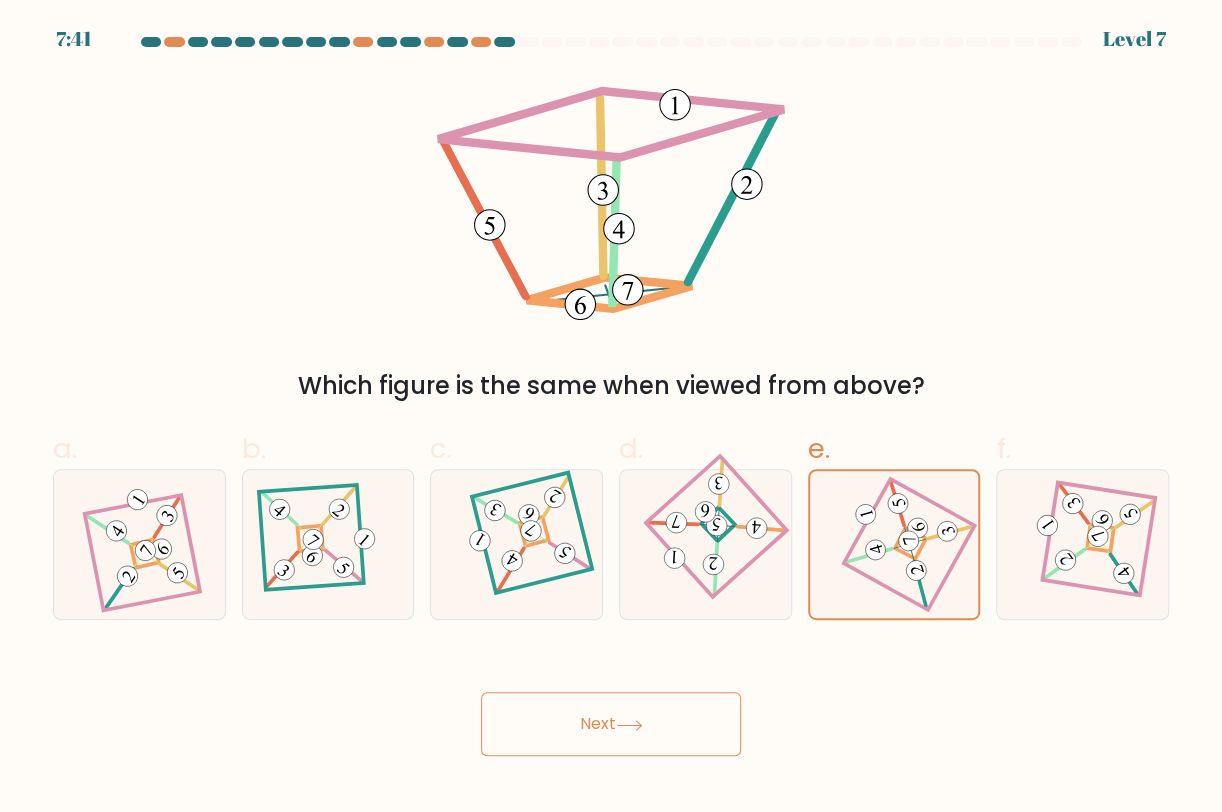 click on "Next" at bounding box center [611, 724] 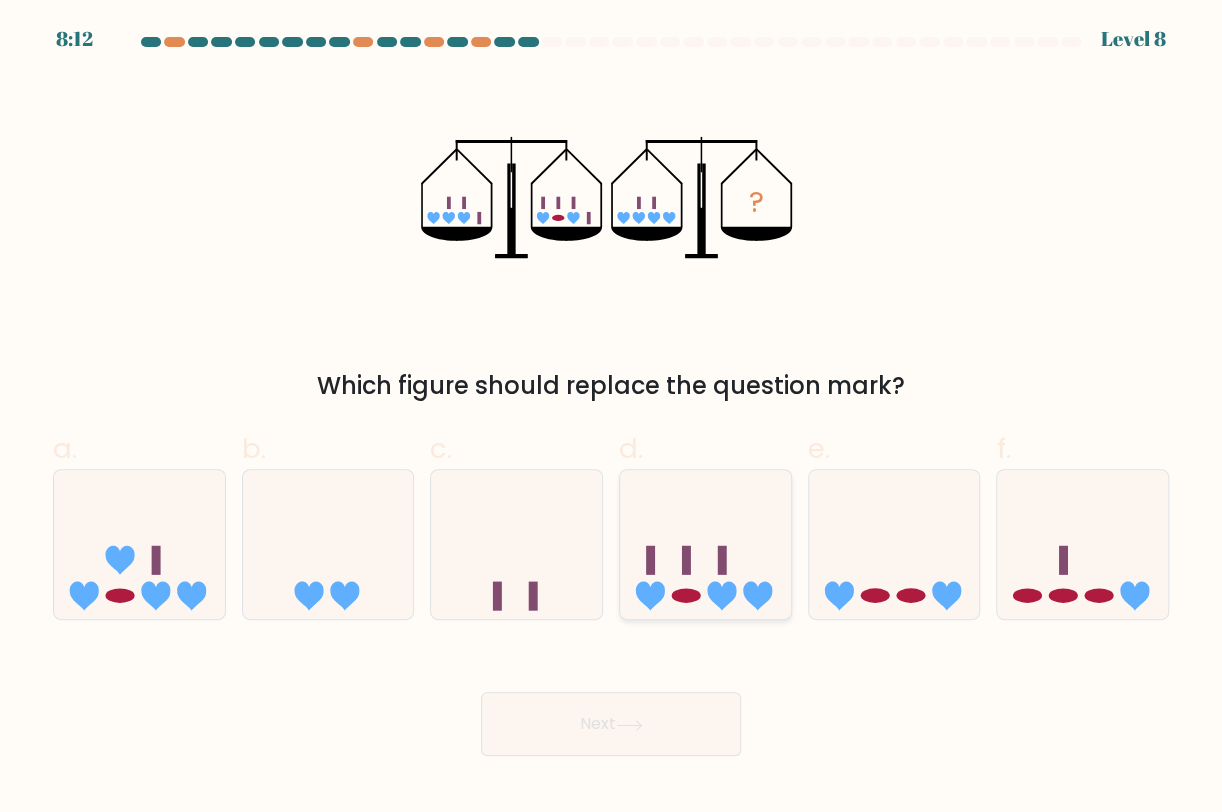 click at bounding box center [705, 544] 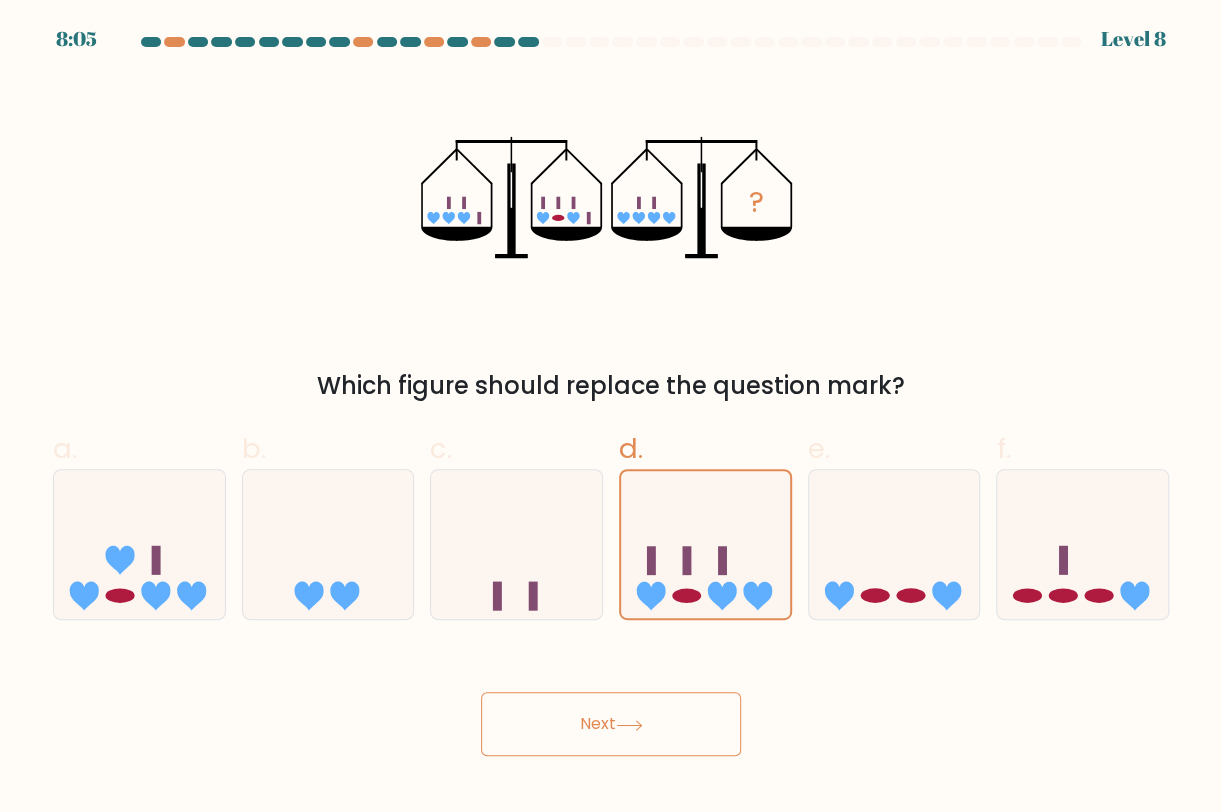 click on "8:05
Level 8" at bounding box center (611, 406) 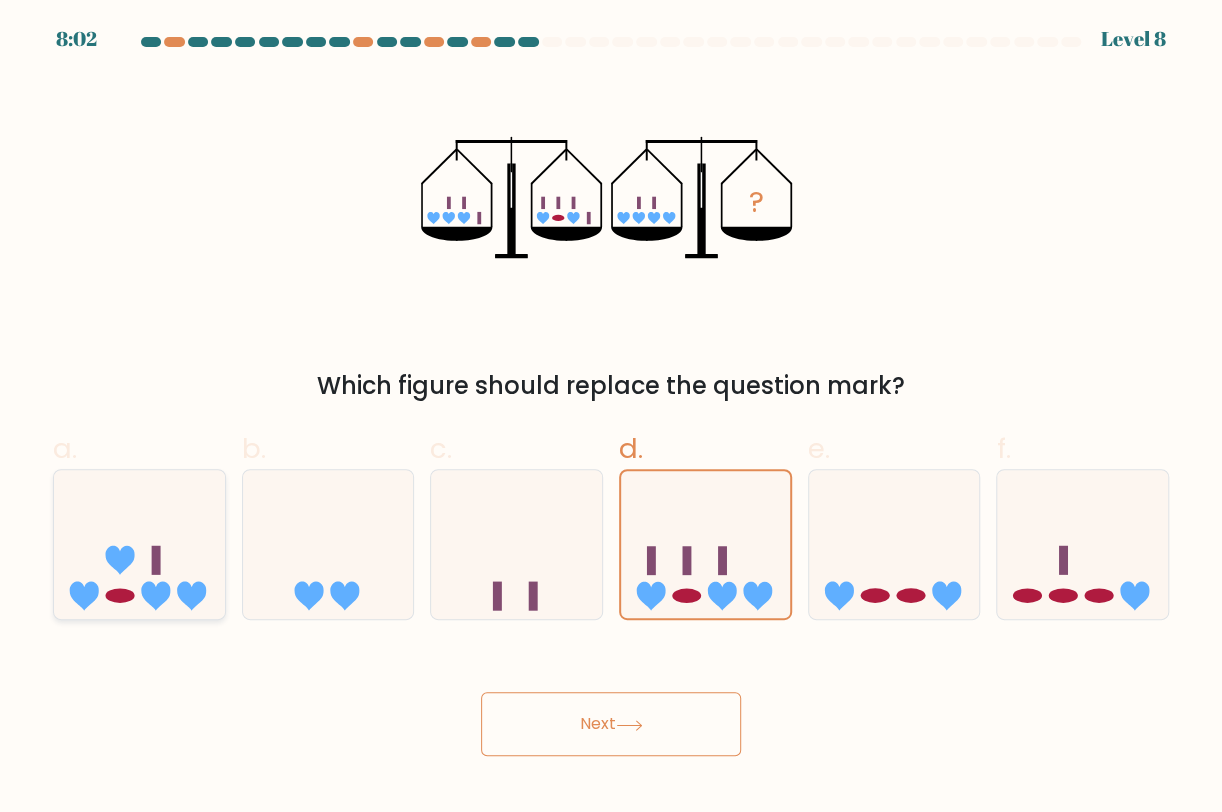 click at bounding box center (139, 544) 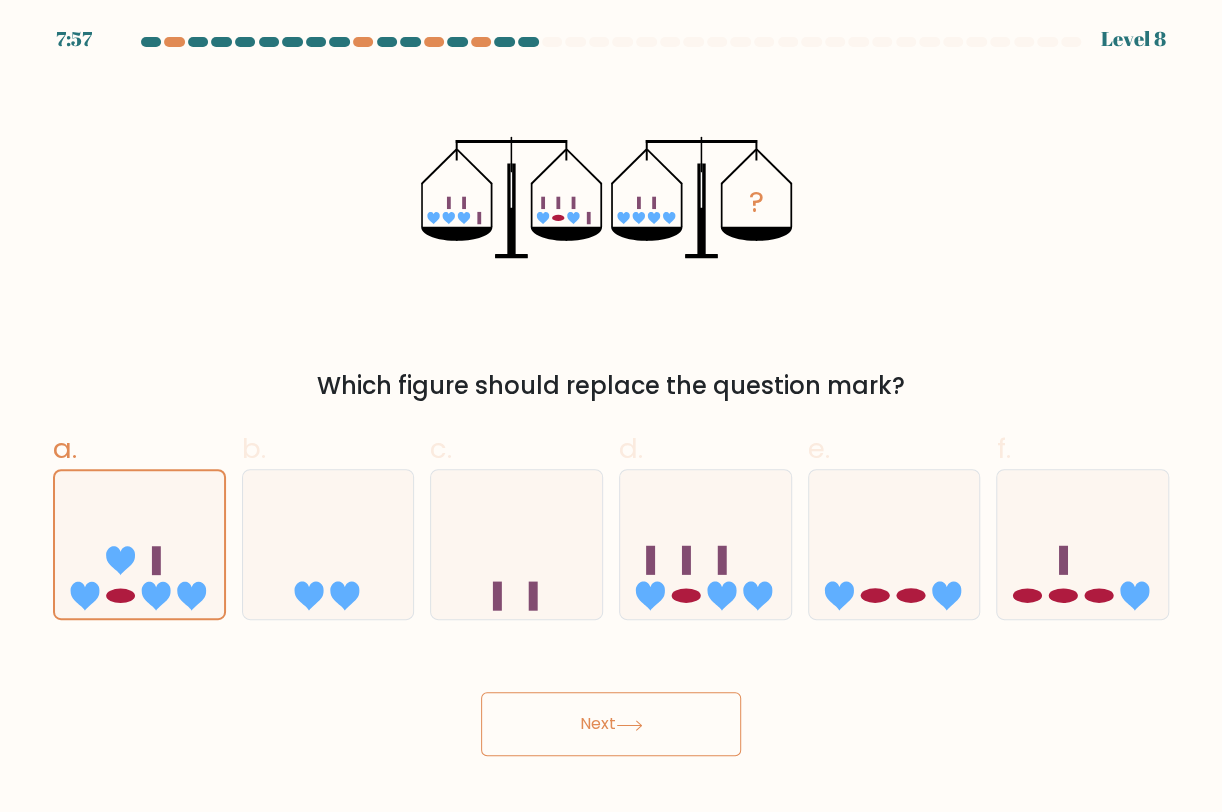 click on "Next" at bounding box center (611, 724) 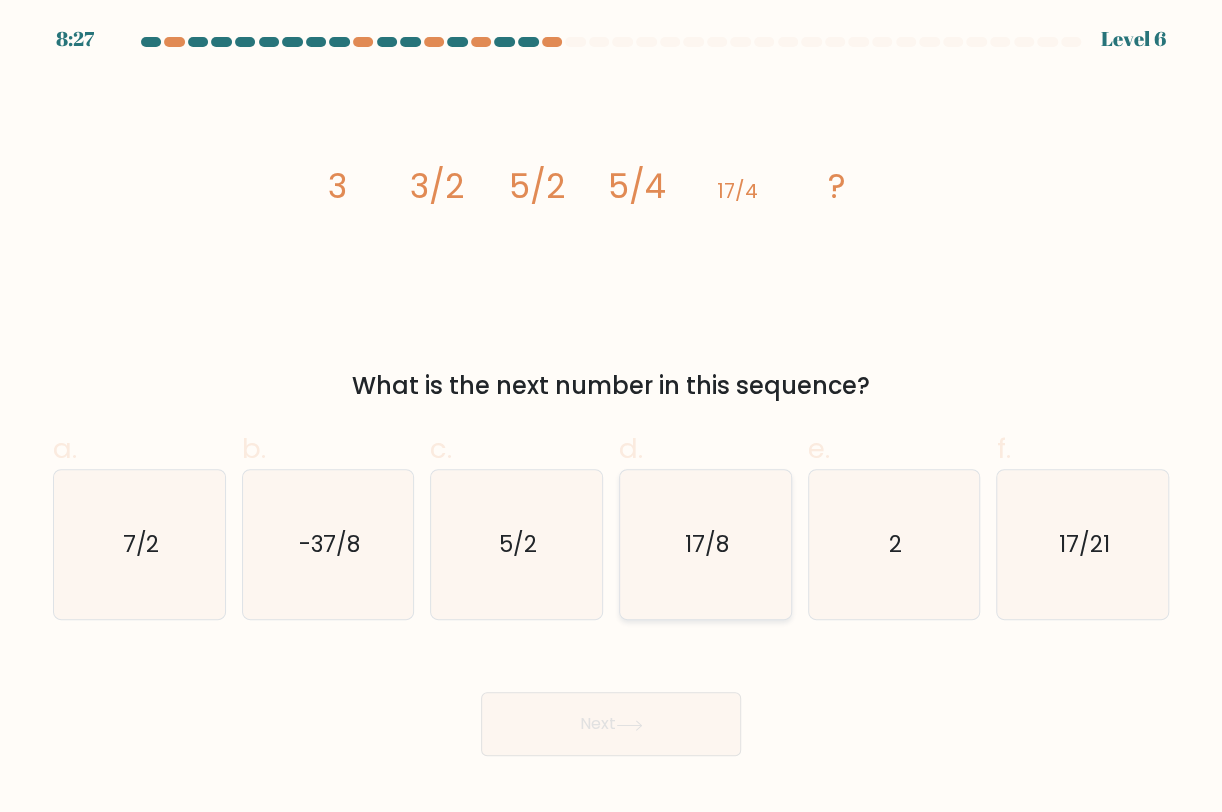 click on "17/8" at bounding box center (706, 545) 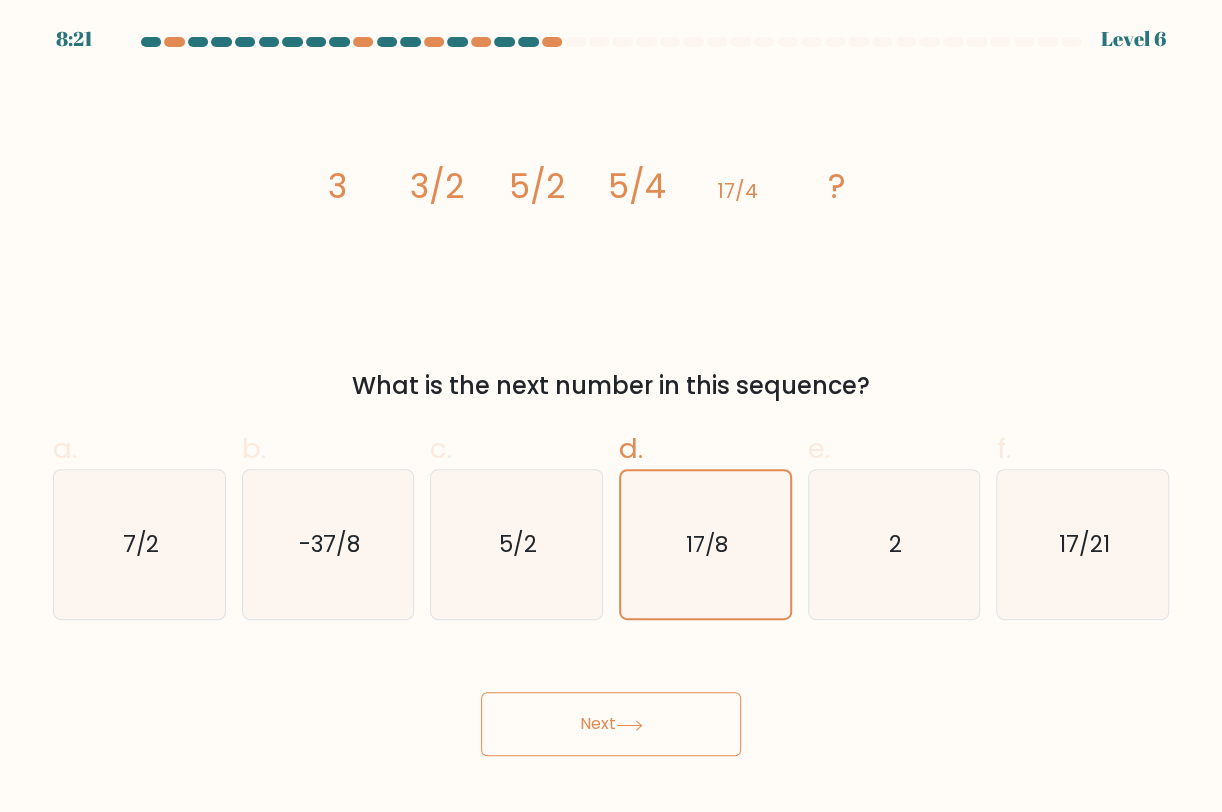 click on "Next" at bounding box center (611, 724) 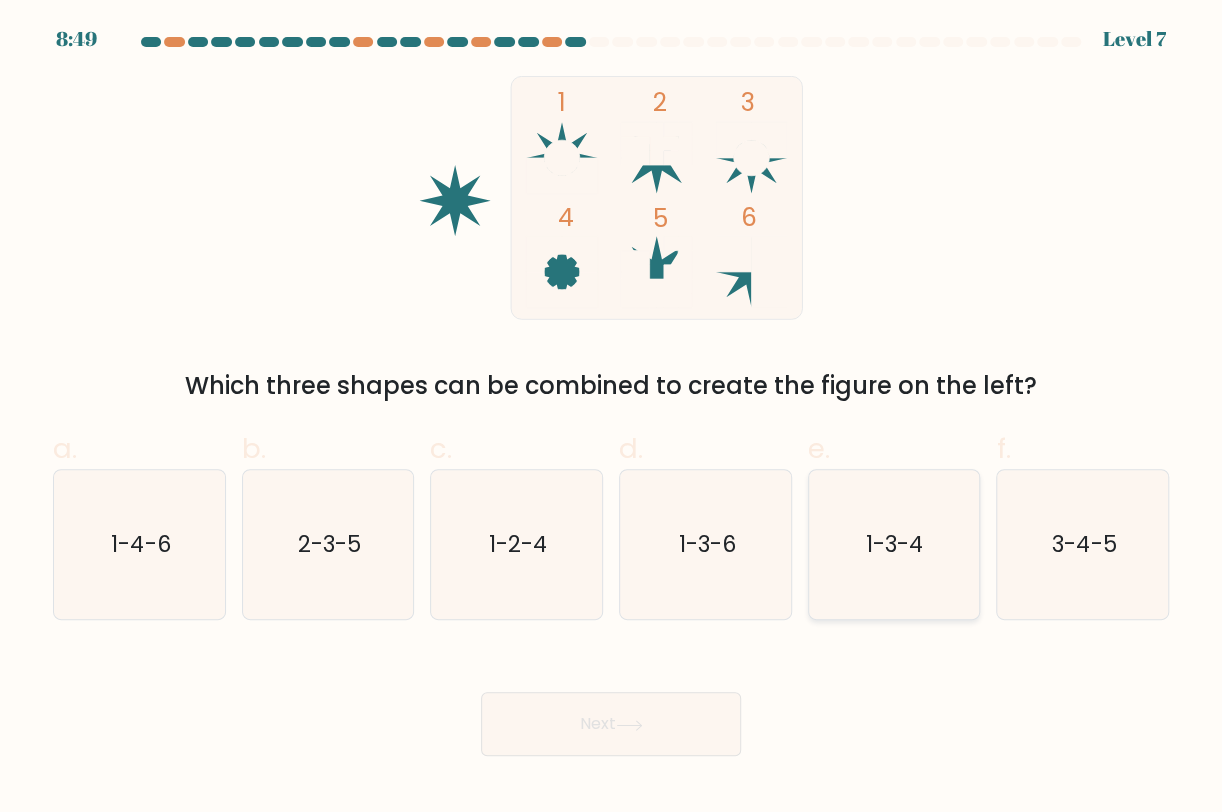click on "1-3-4" at bounding box center [894, 545] 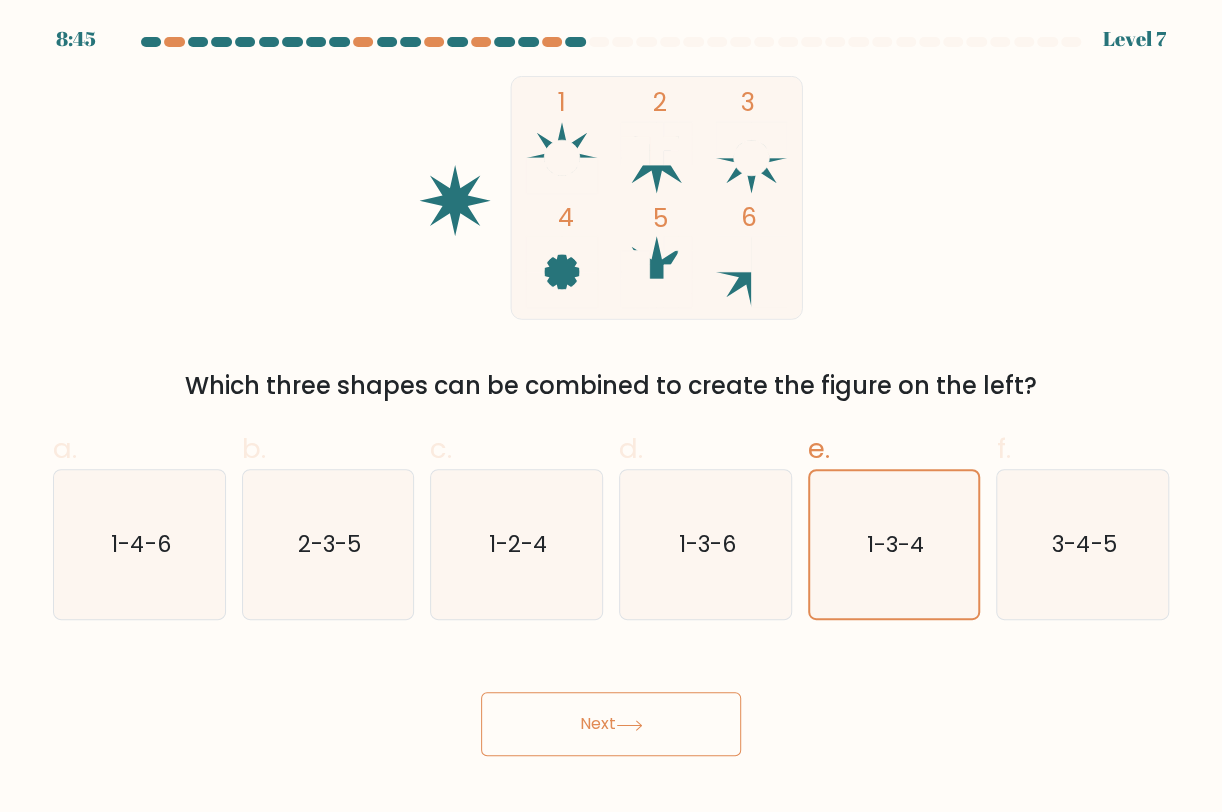 click on "Next" at bounding box center (611, 724) 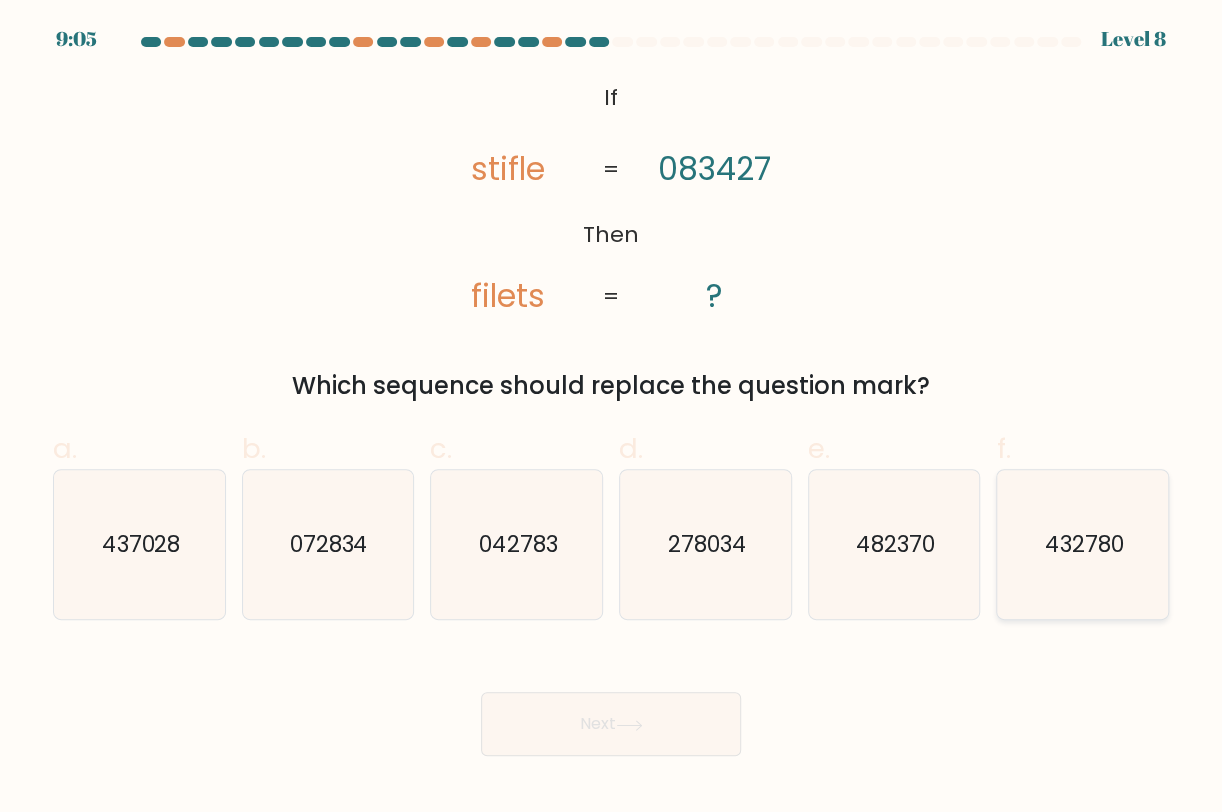 click on "432780" at bounding box center (1083, 545) 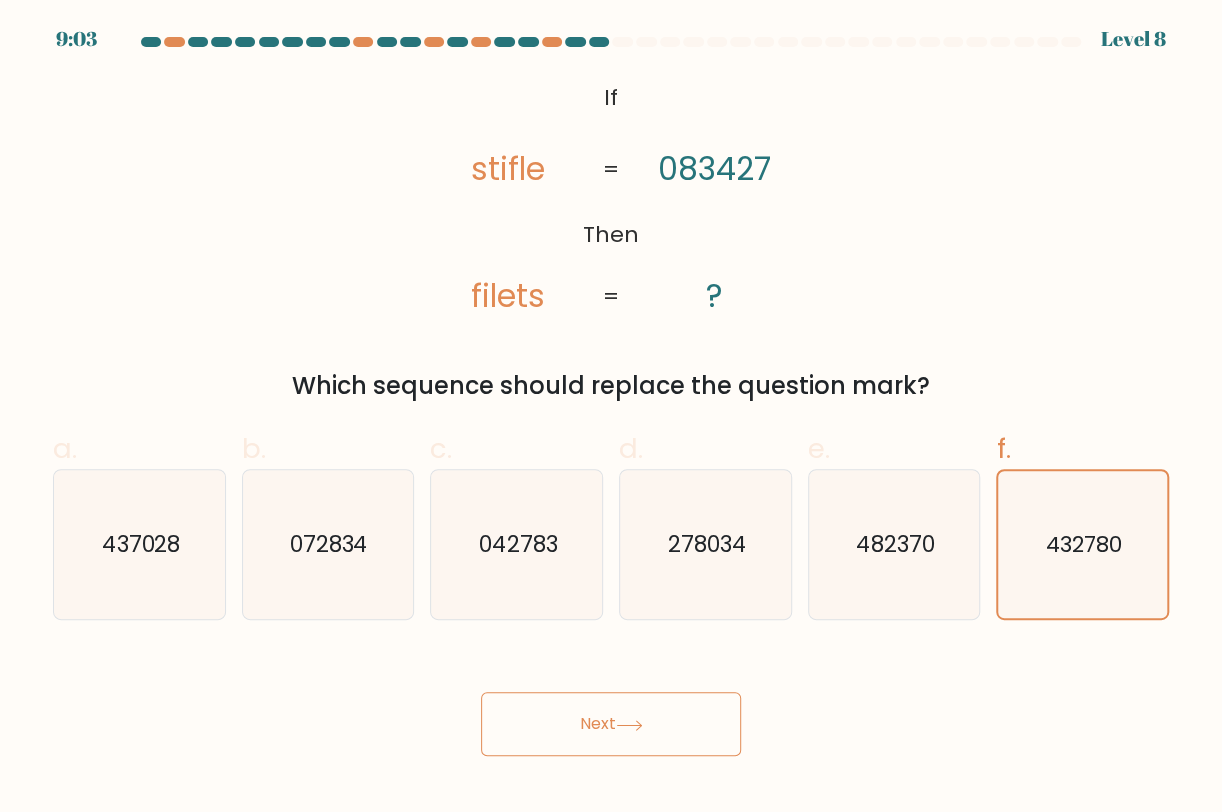 click on "Next" at bounding box center (611, 724) 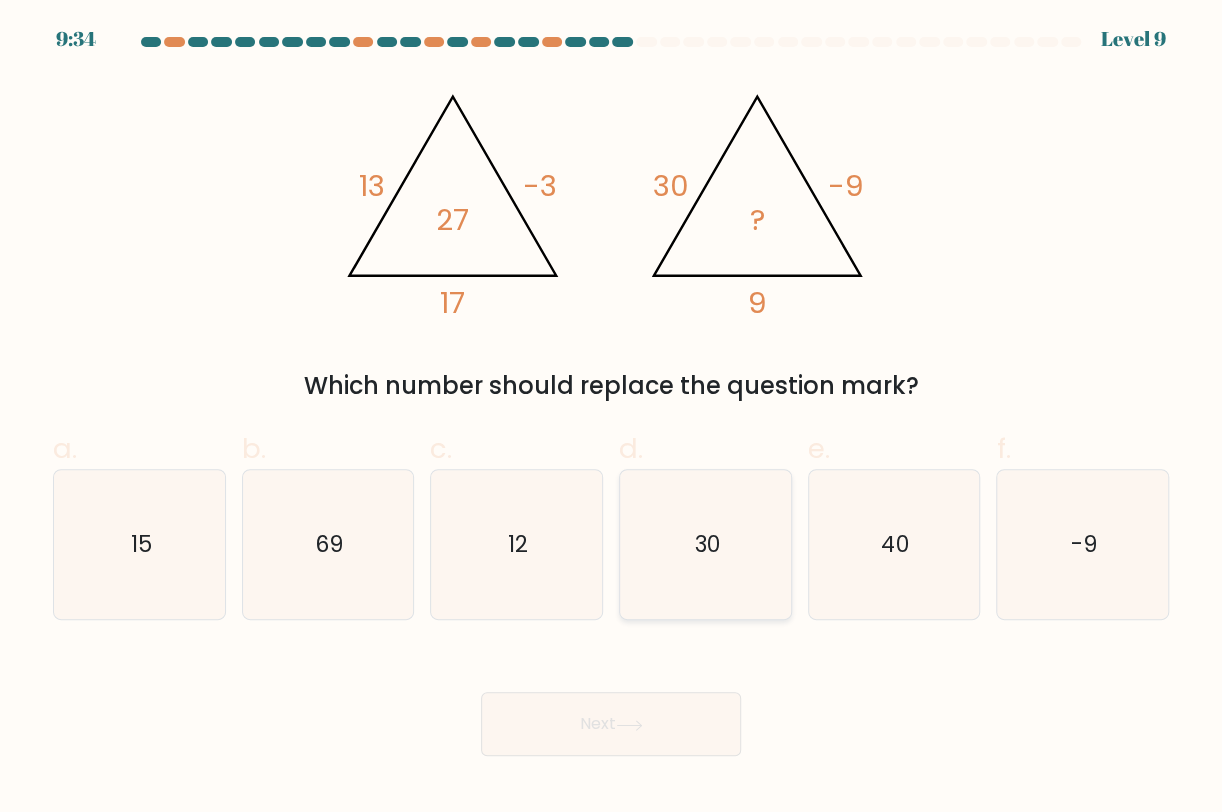 click on "30" at bounding box center [706, 545] 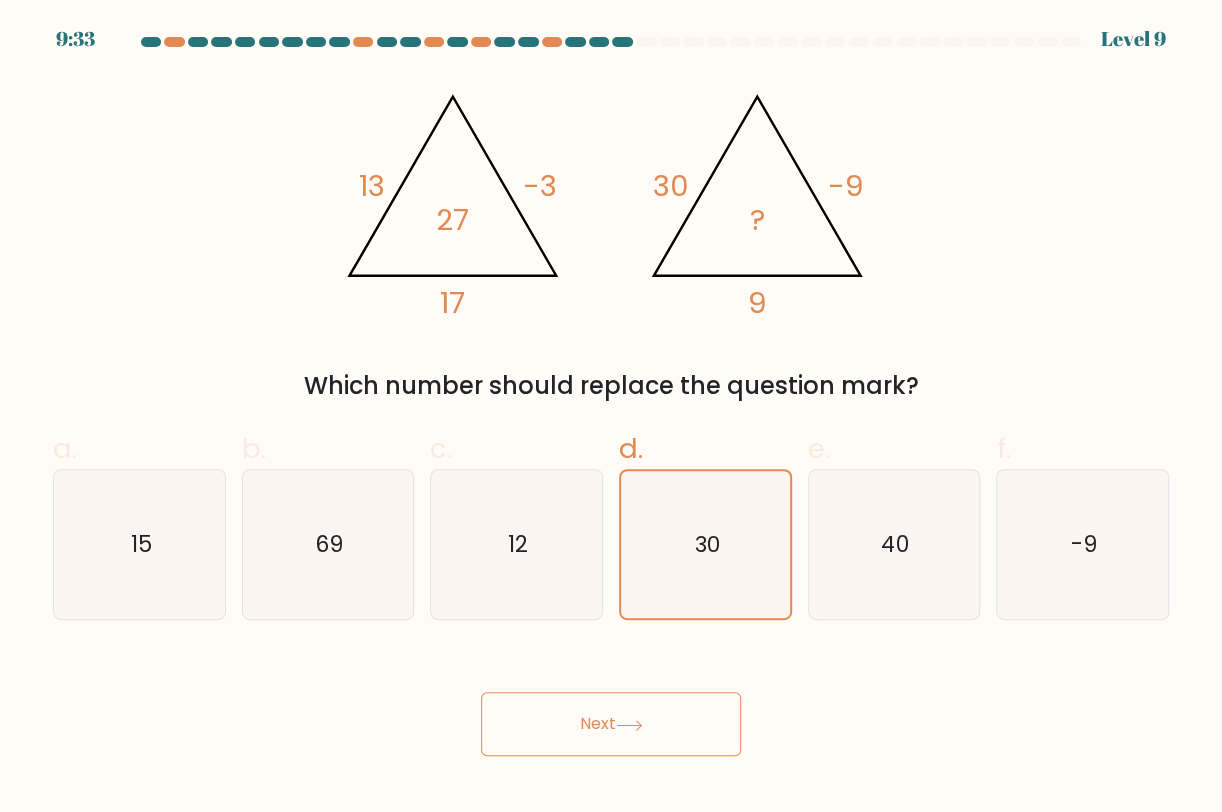 click on "Next" at bounding box center (611, 724) 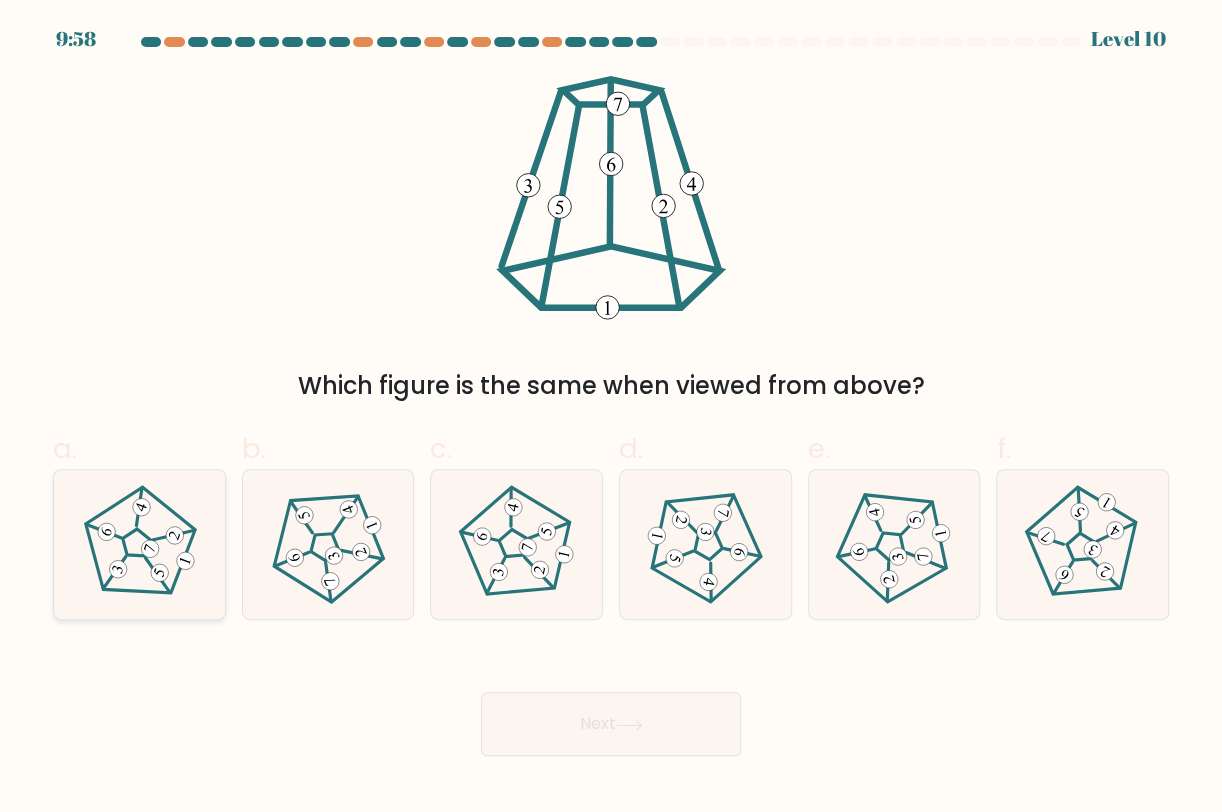 click at bounding box center [140, 545] 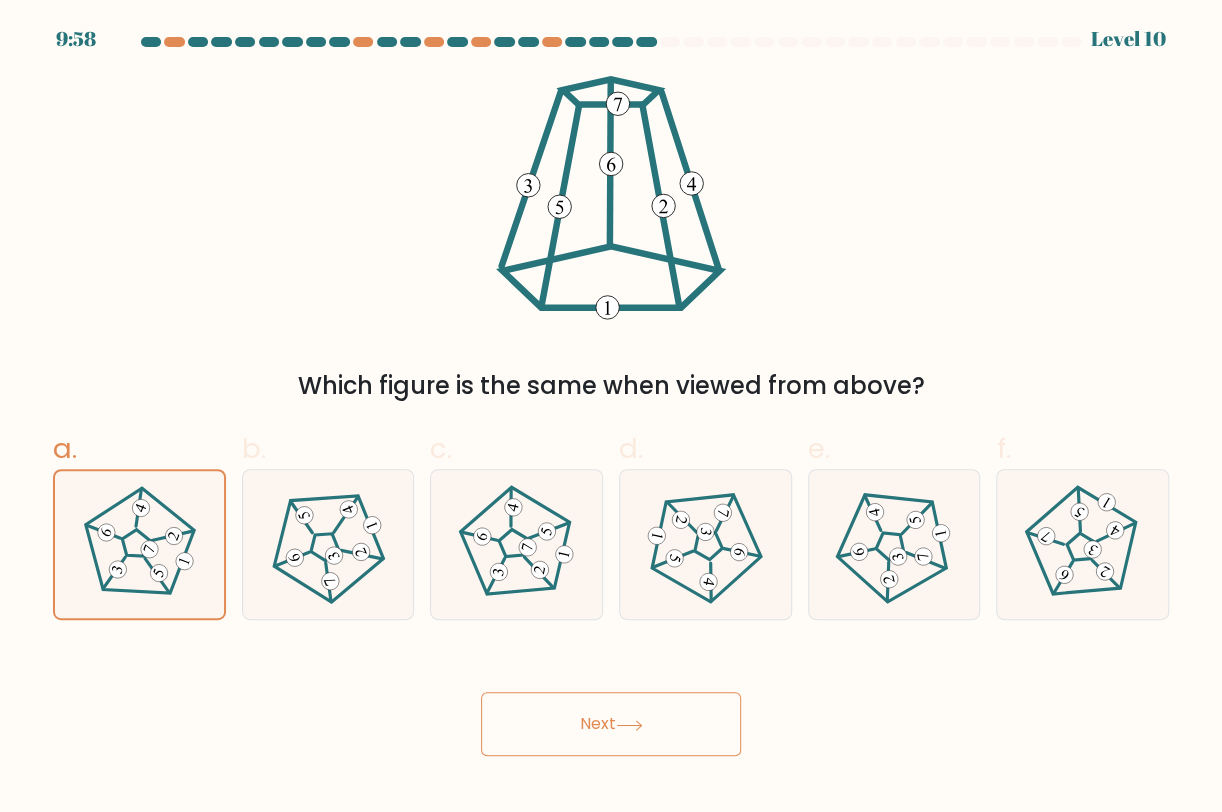 click on "Next" at bounding box center (611, 724) 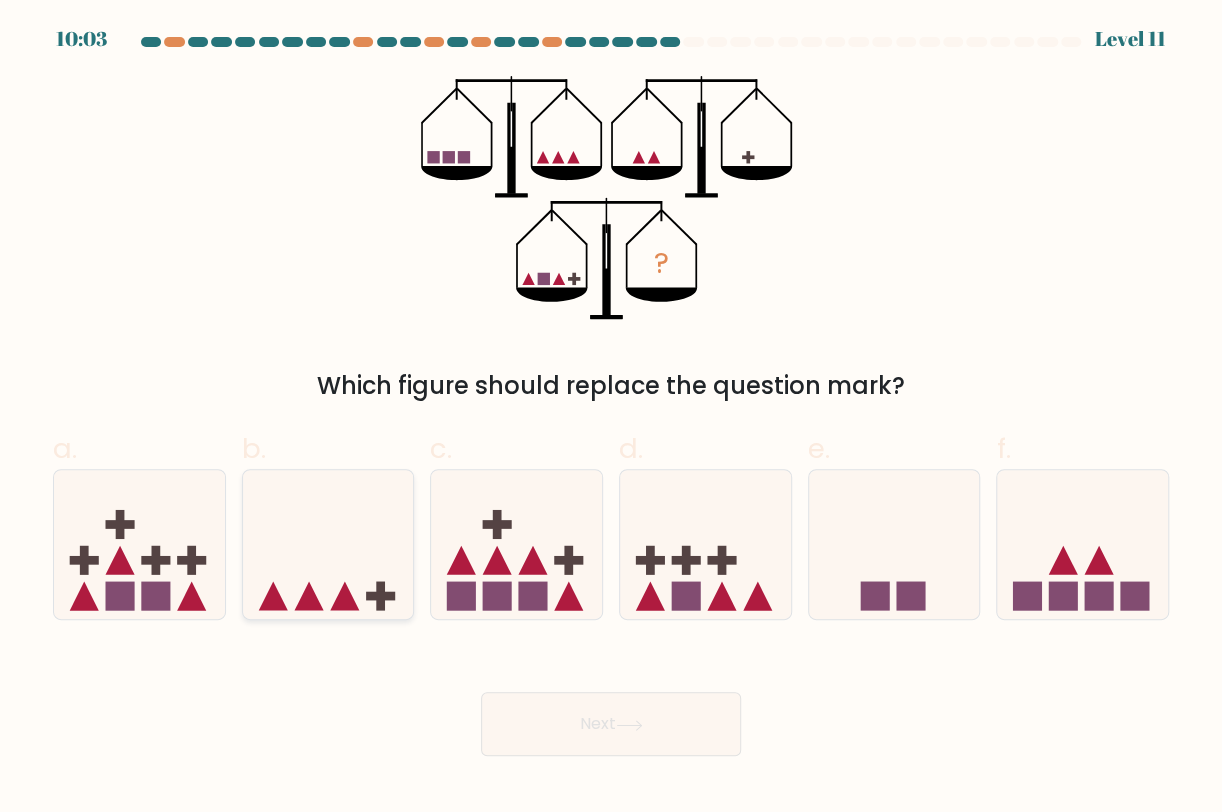 click at bounding box center [328, 544] 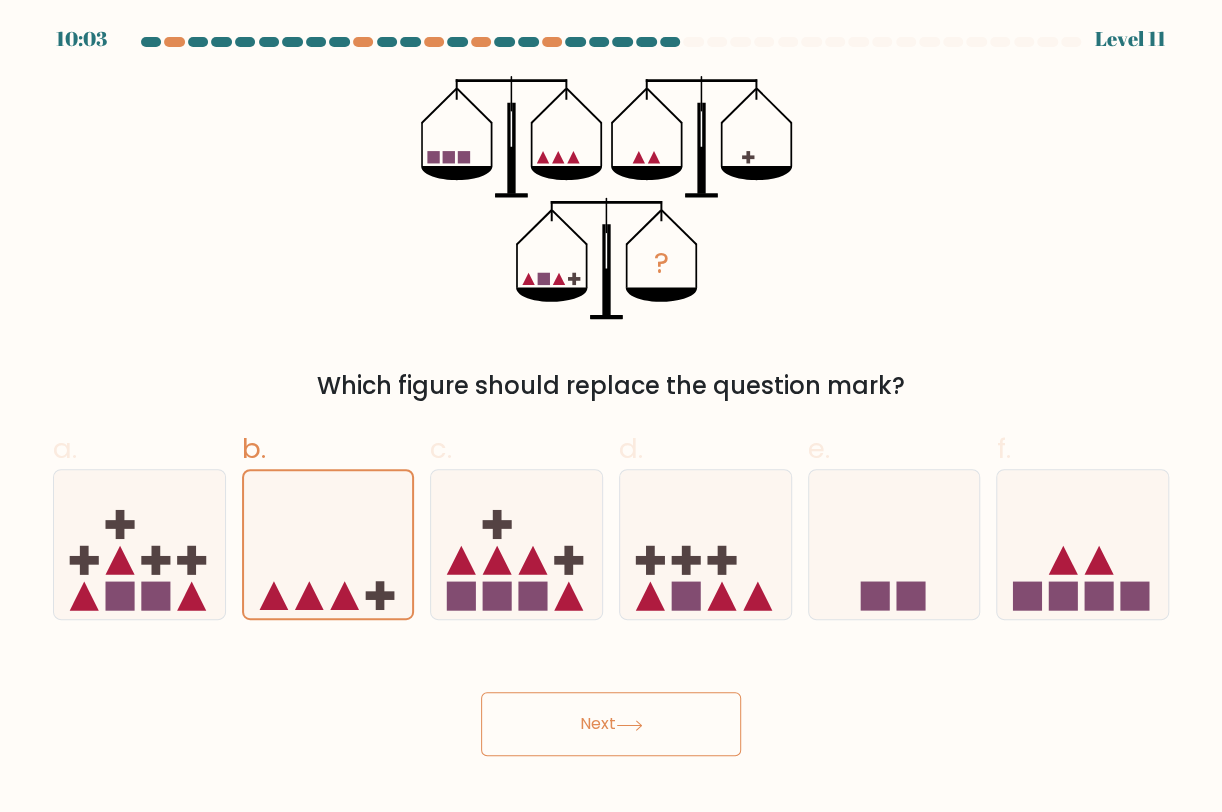 click on "Next" at bounding box center (611, 700) 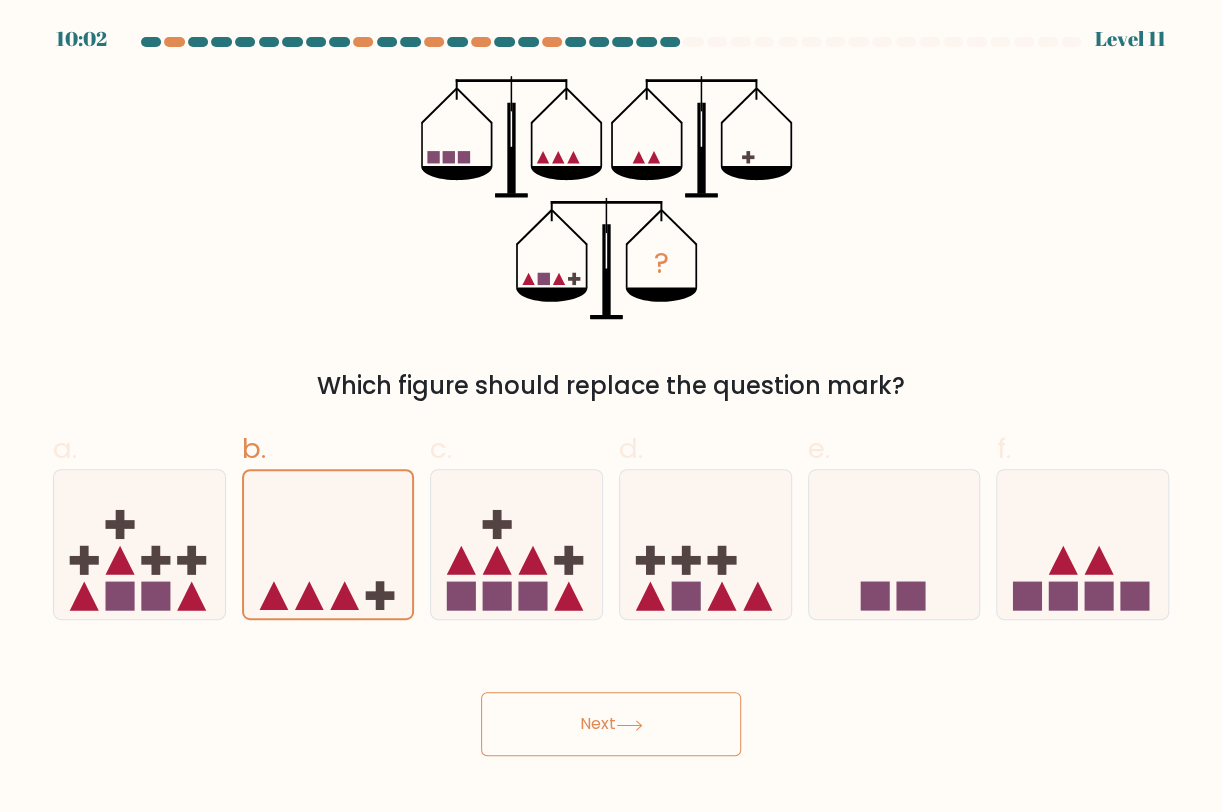 click on "Next" at bounding box center (611, 724) 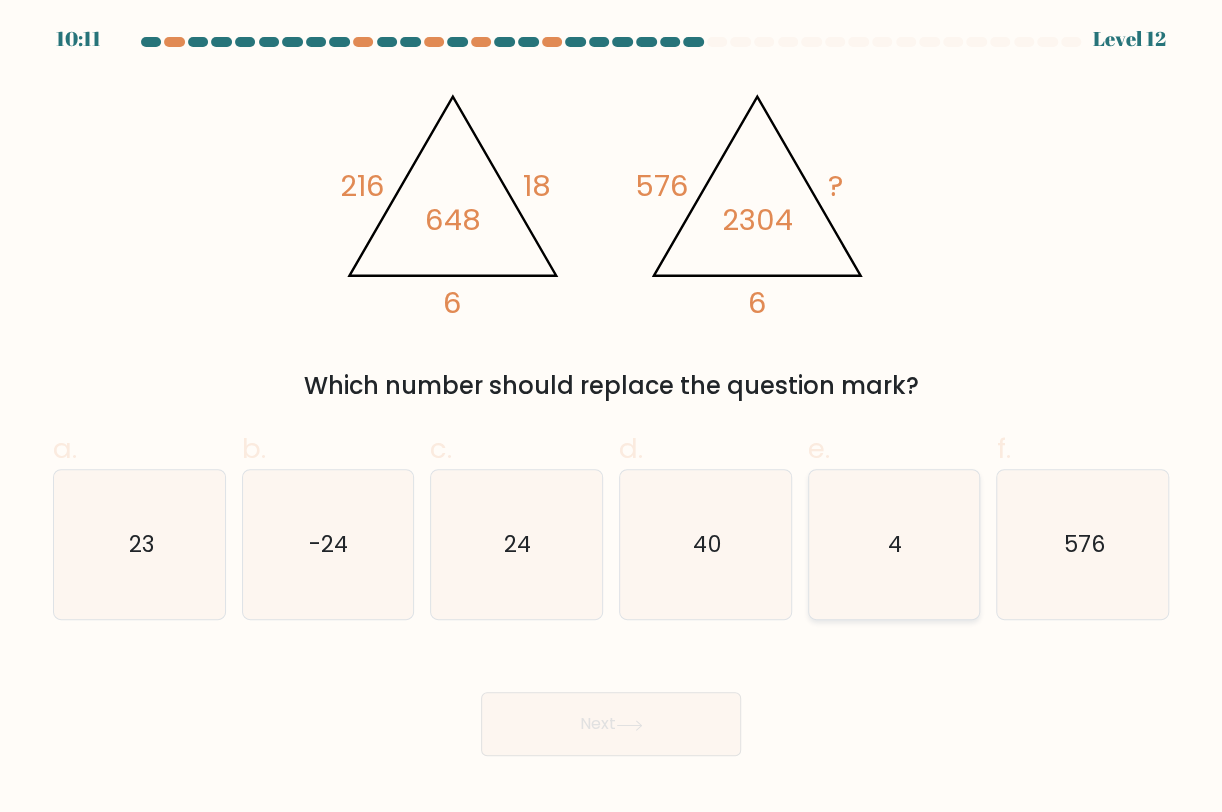 click on "4" at bounding box center (894, 545) 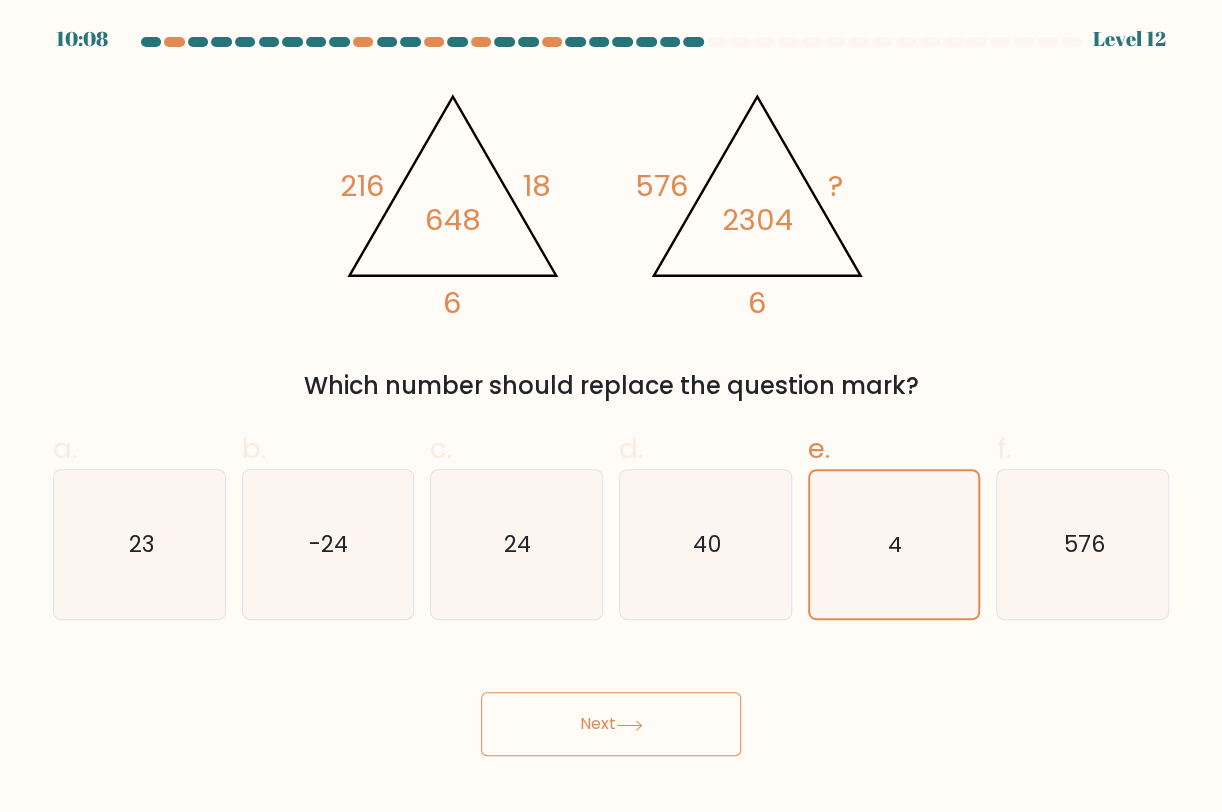 click on "Next" at bounding box center (611, 724) 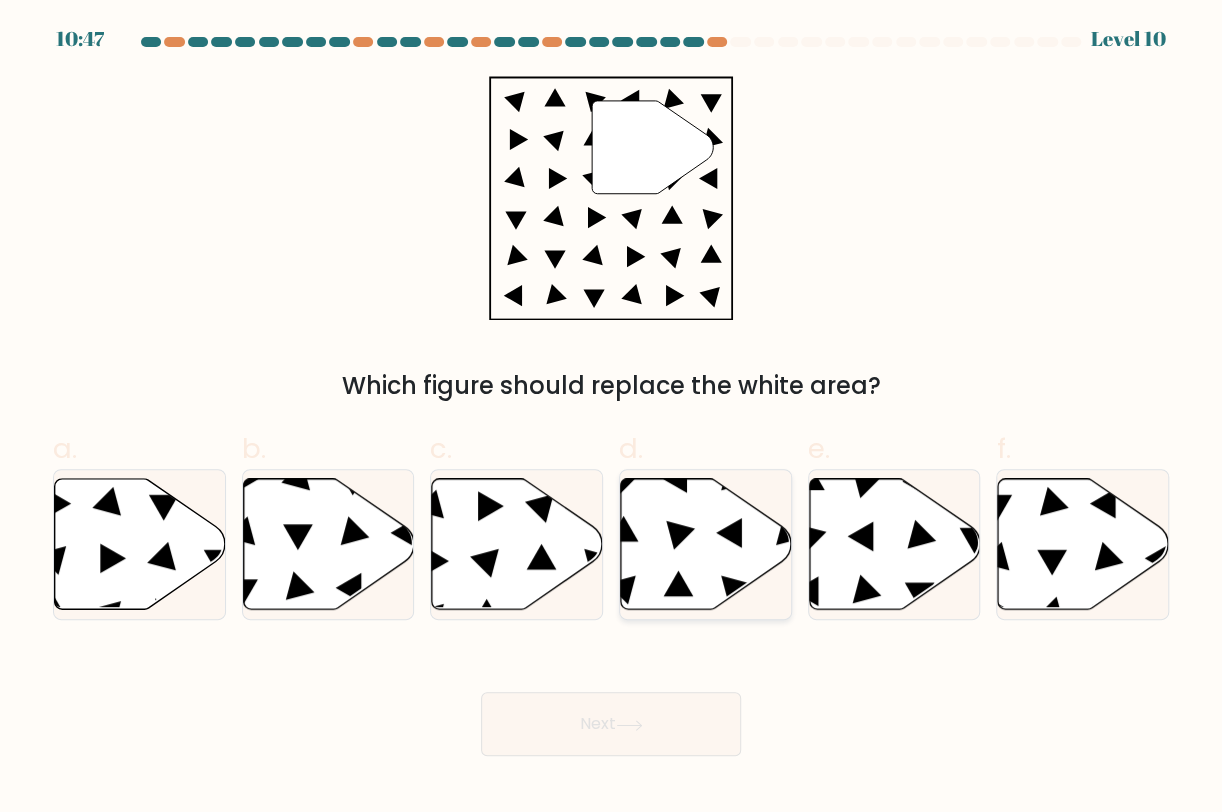 click at bounding box center (706, 544) 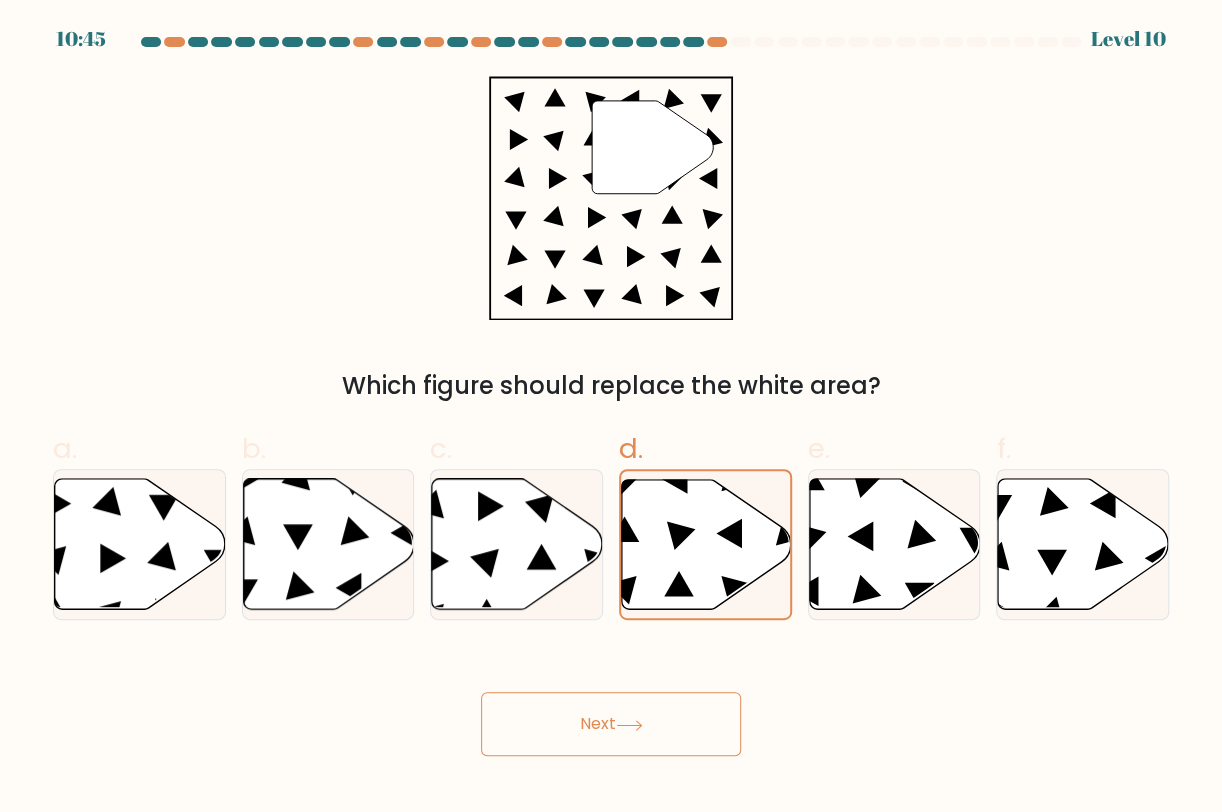 click on "Next" at bounding box center [611, 724] 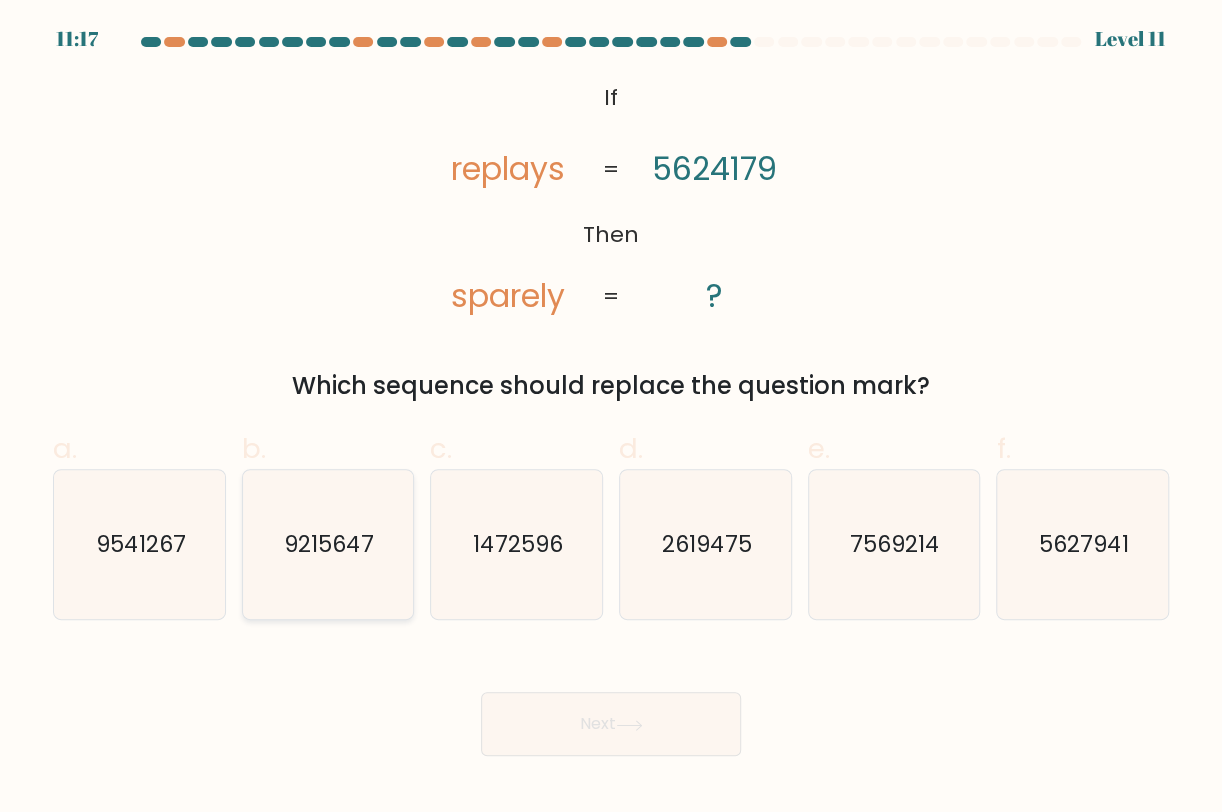 click on "9215647" at bounding box center [328, 545] 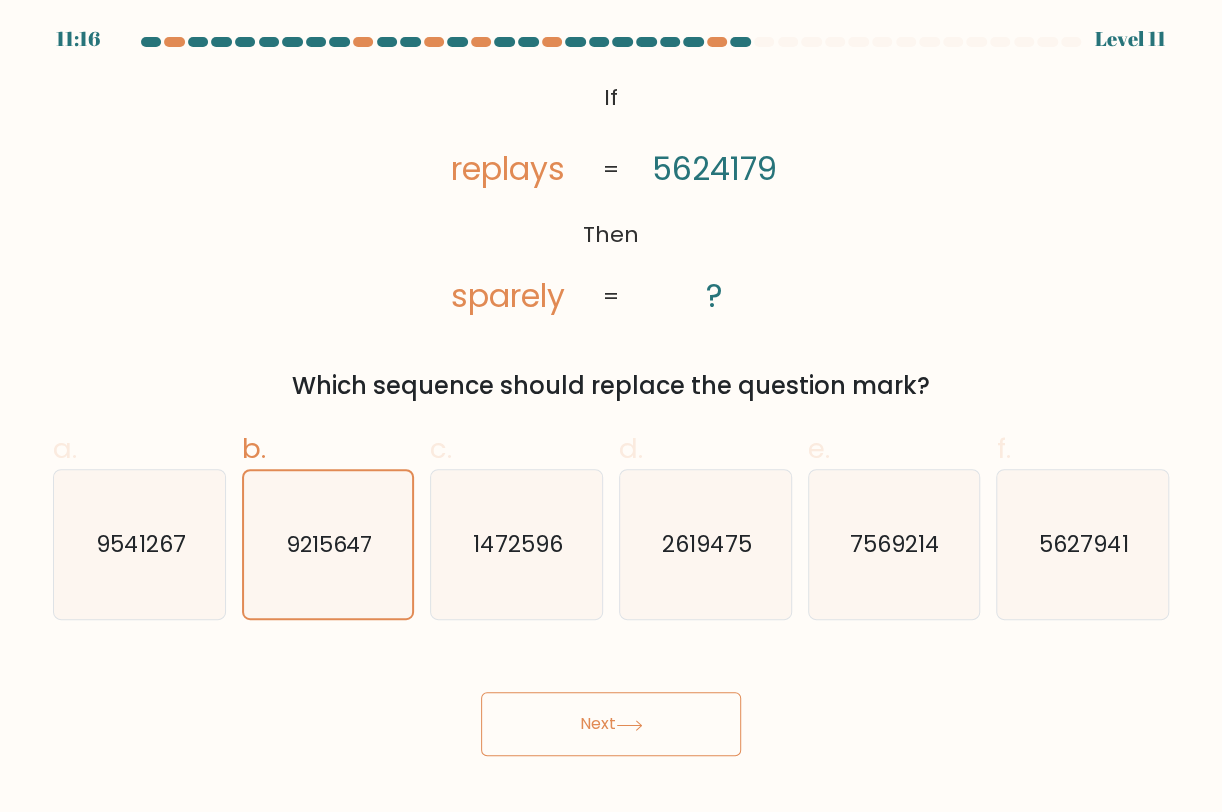 click on "Next" at bounding box center [611, 724] 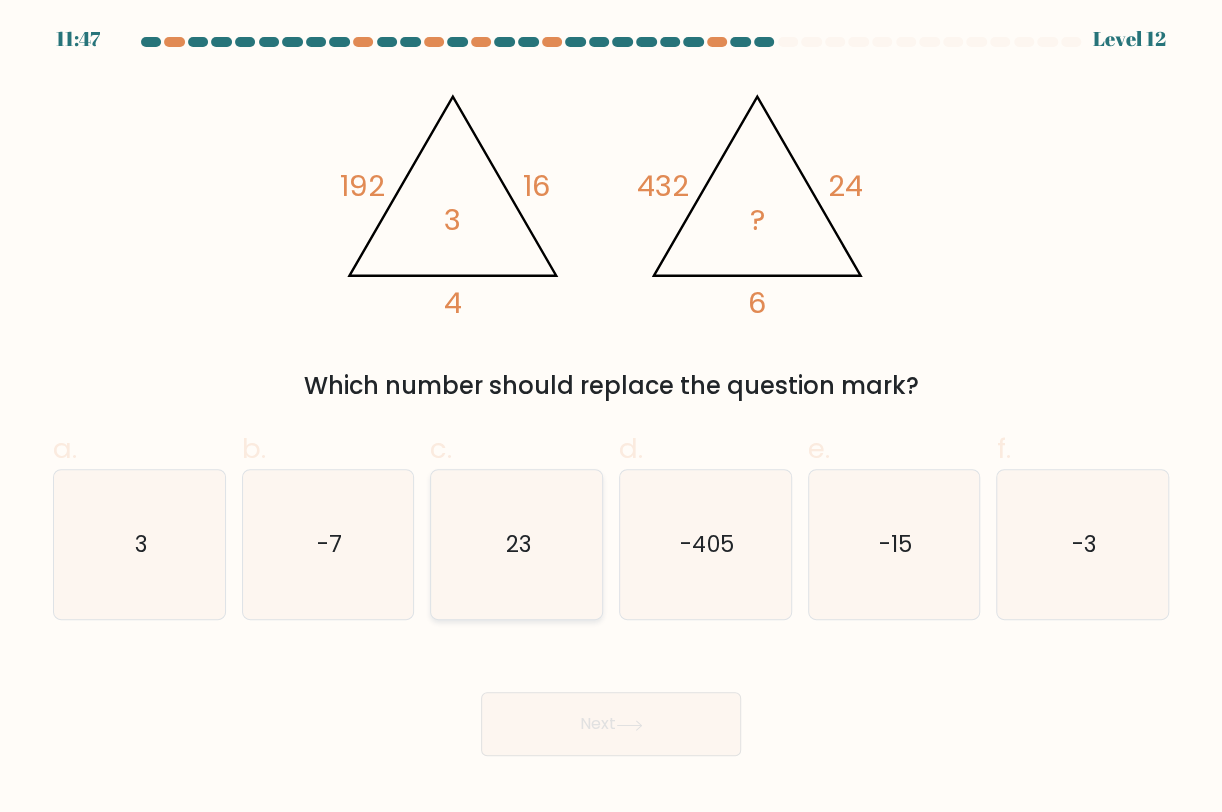 click on "23" at bounding box center (517, 545) 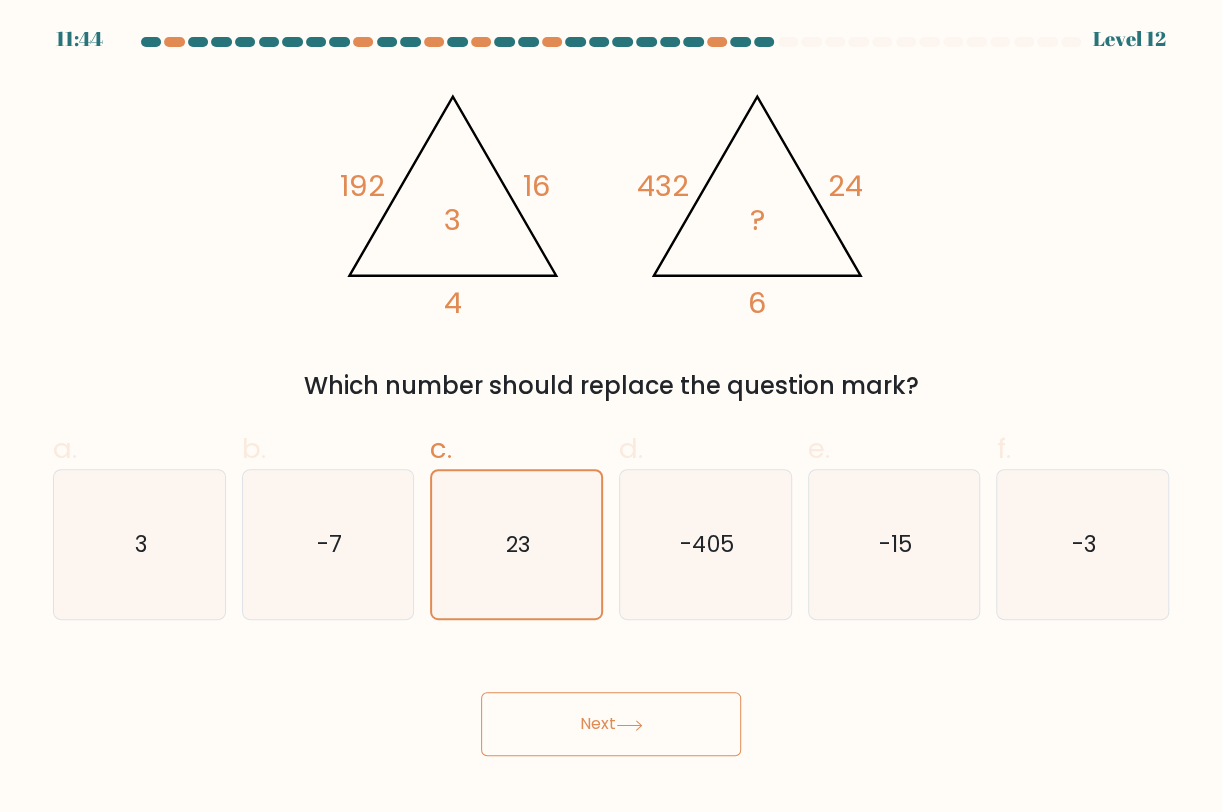 click on "Next" at bounding box center [611, 724] 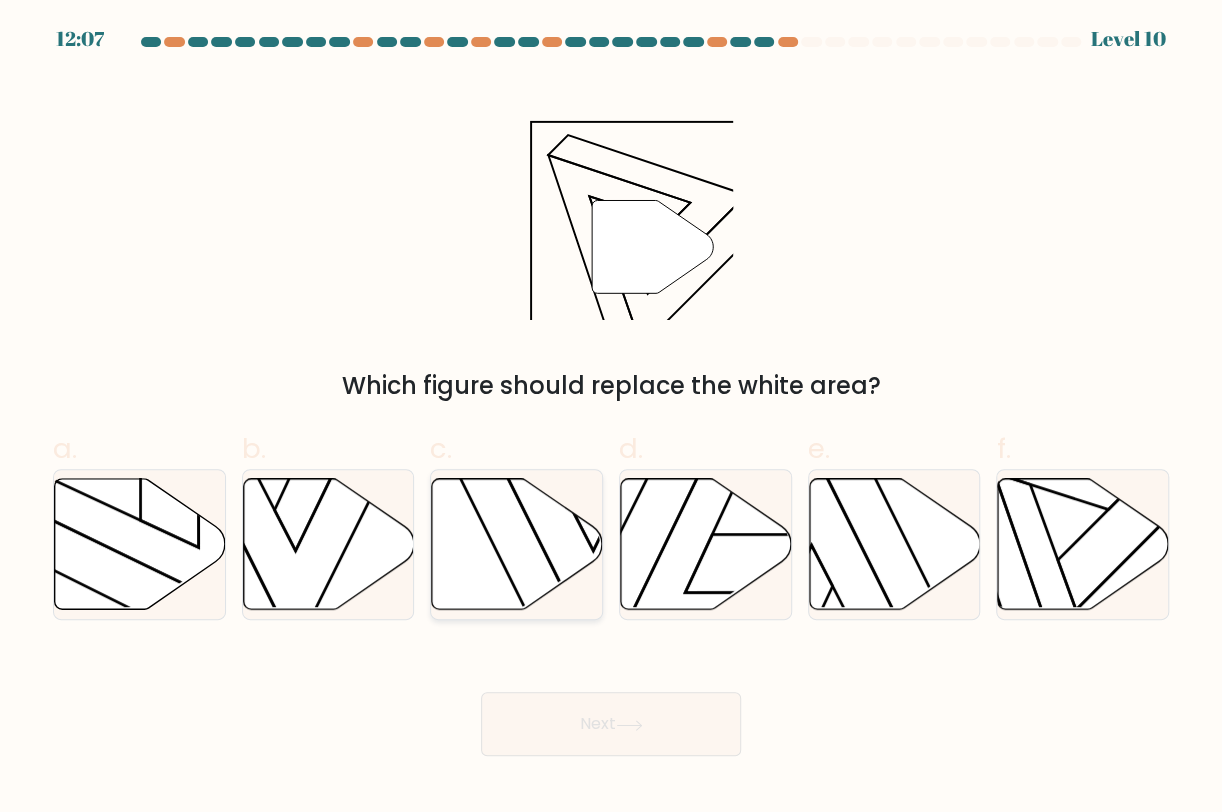 click at bounding box center (517, 544) 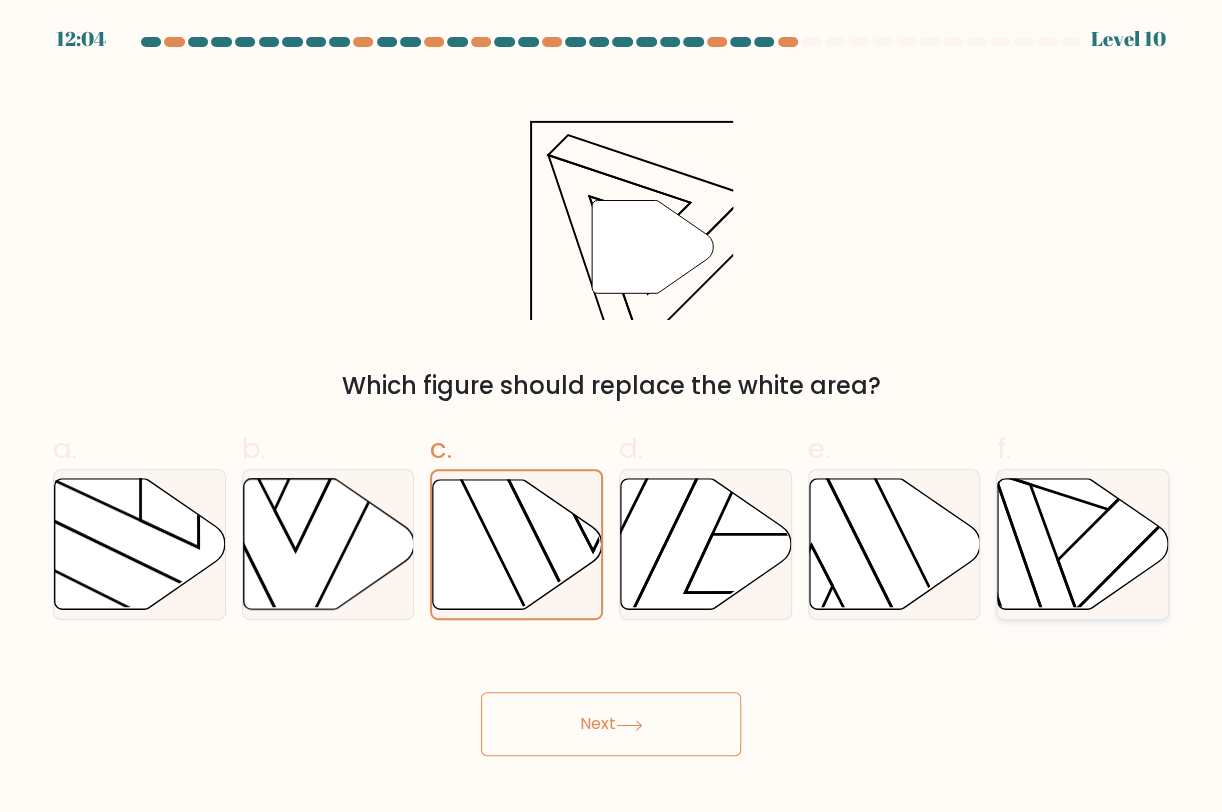 click at bounding box center (1083, 544) 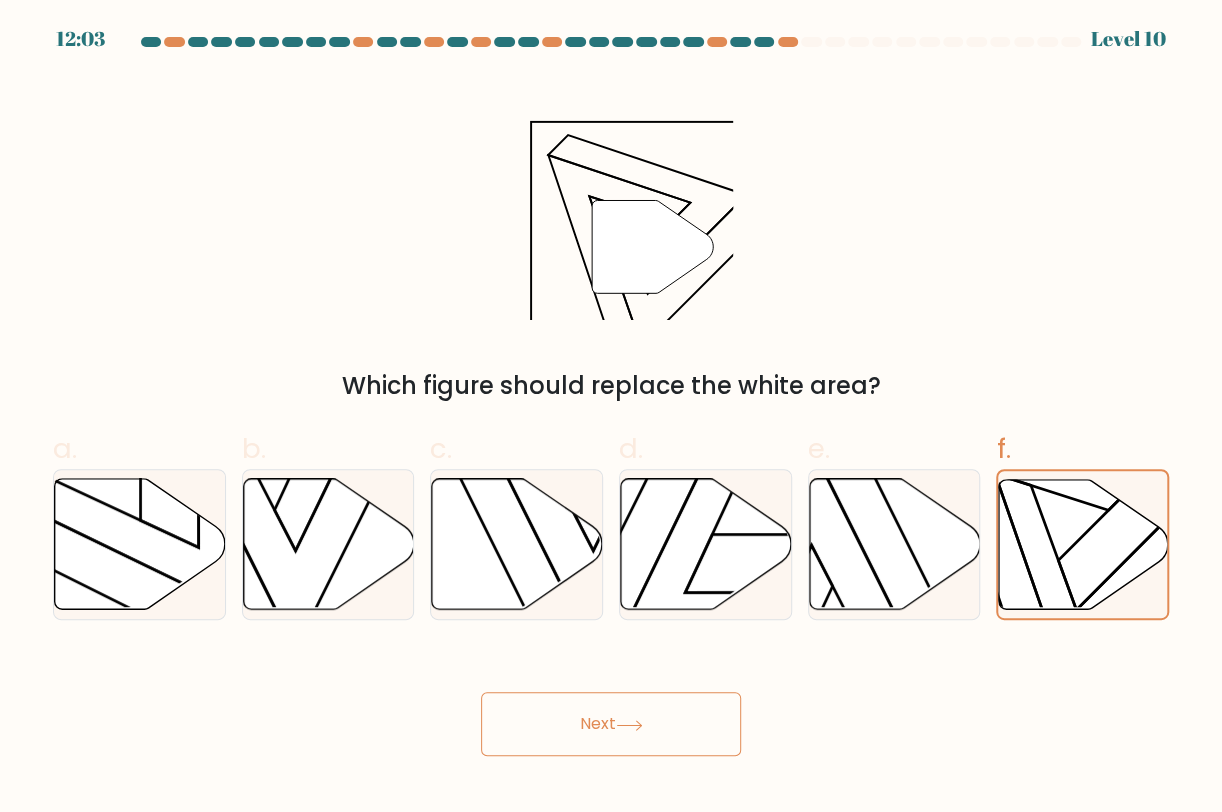 click on "Next" at bounding box center (611, 724) 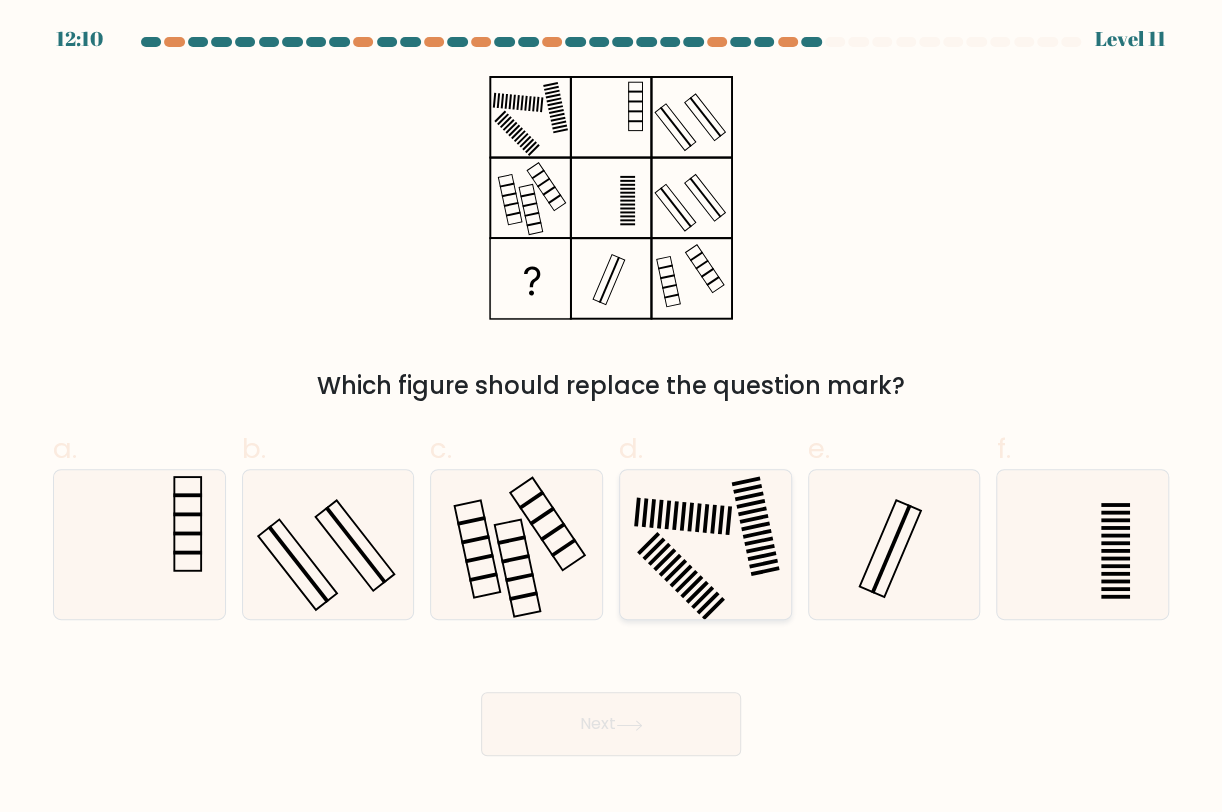 click at bounding box center [653, 548] 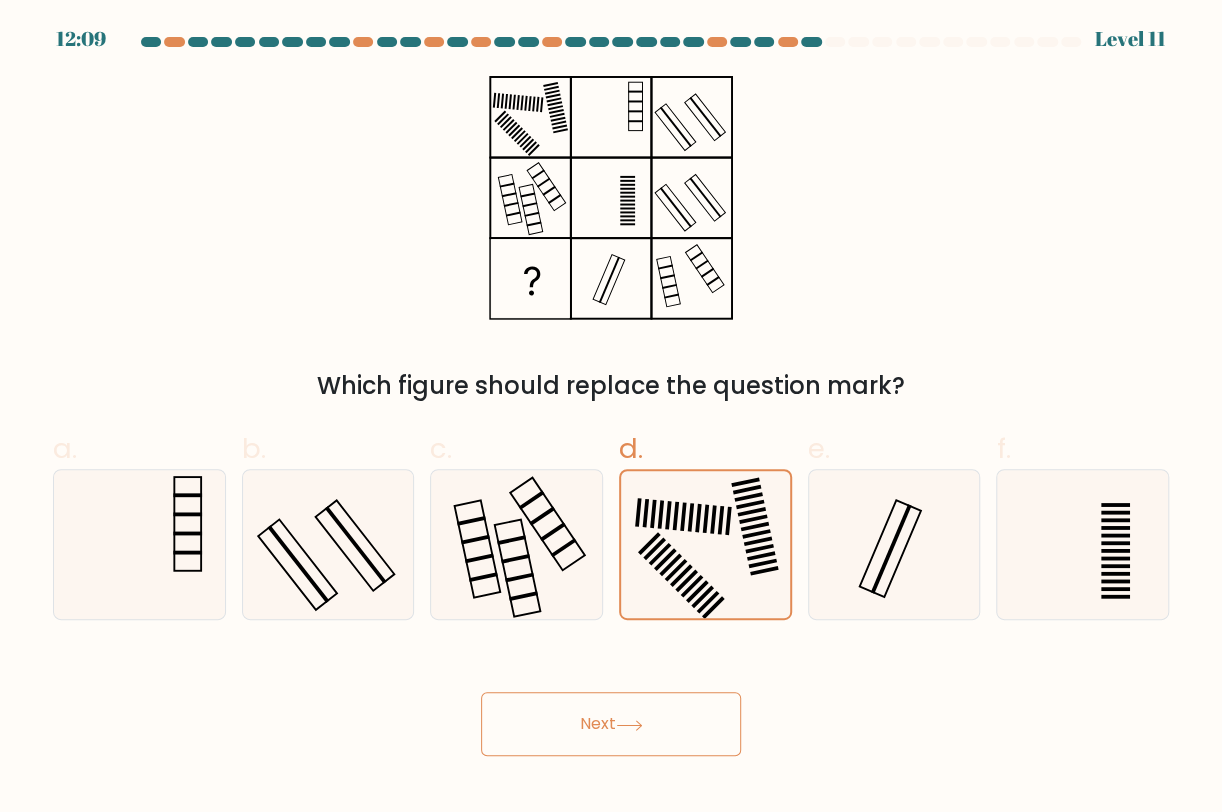click at bounding box center [629, 725] 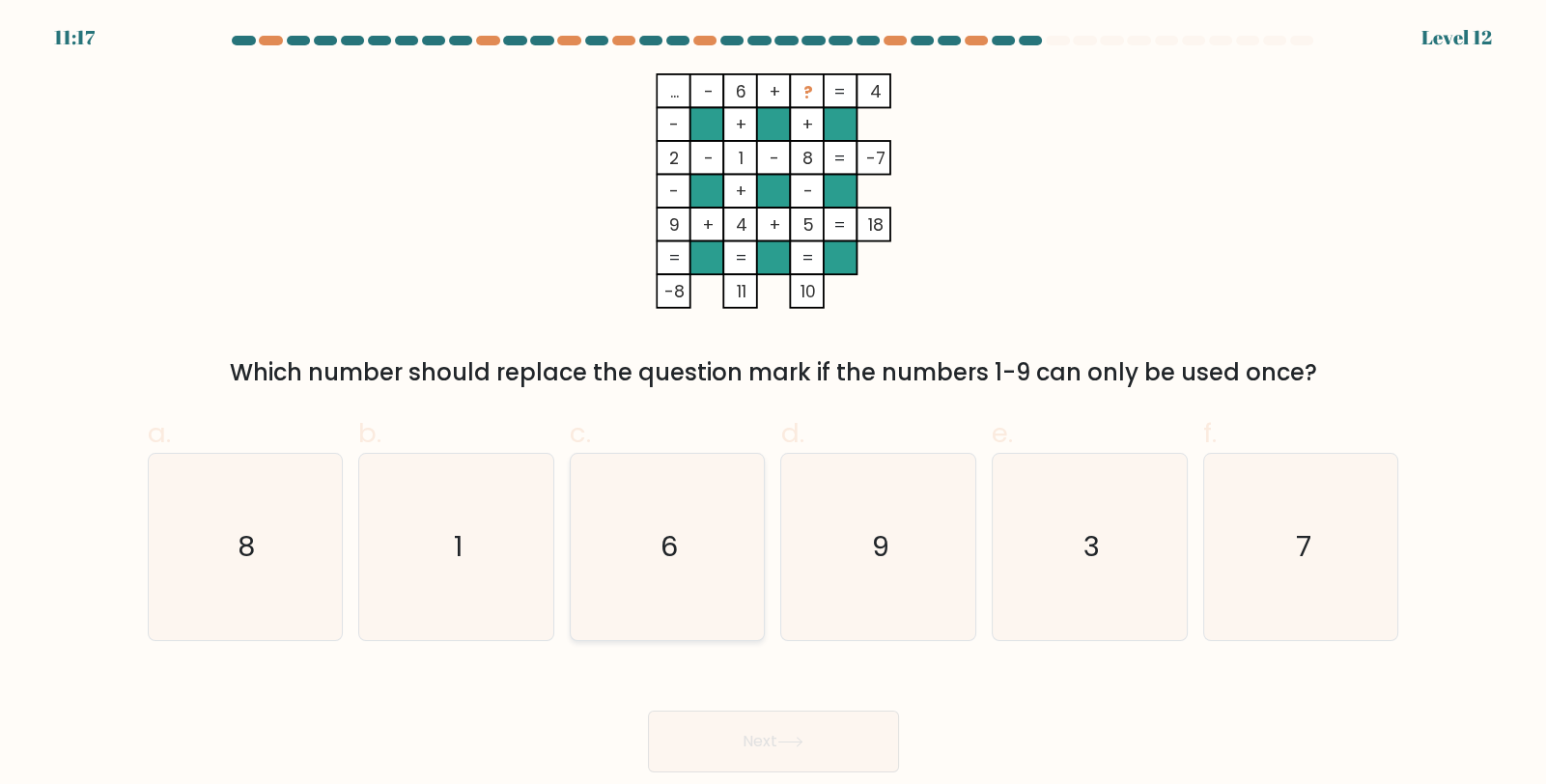 click on "6" at bounding box center (669, 546) 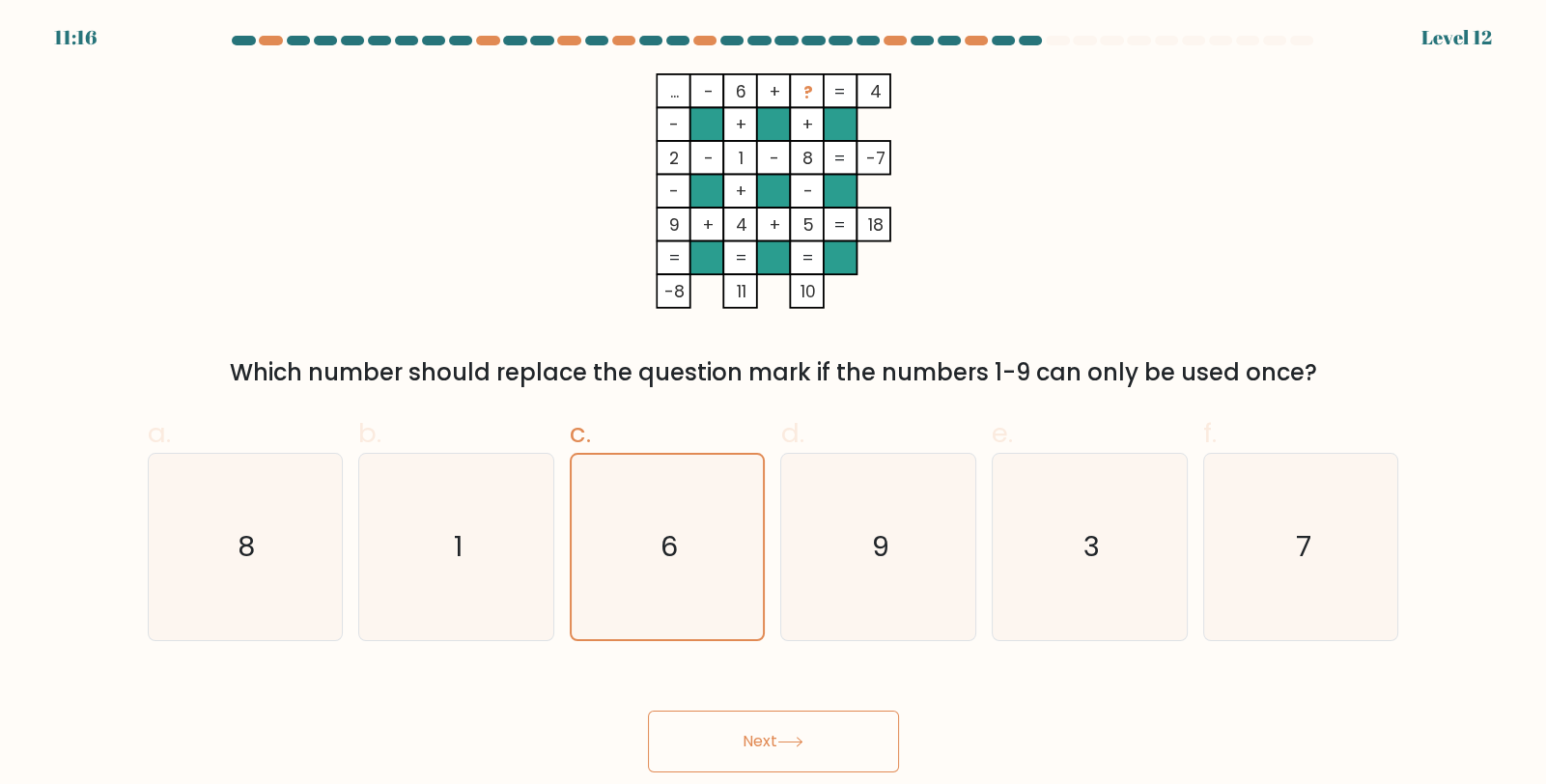 click on "Next" at bounding box center [773, 742] 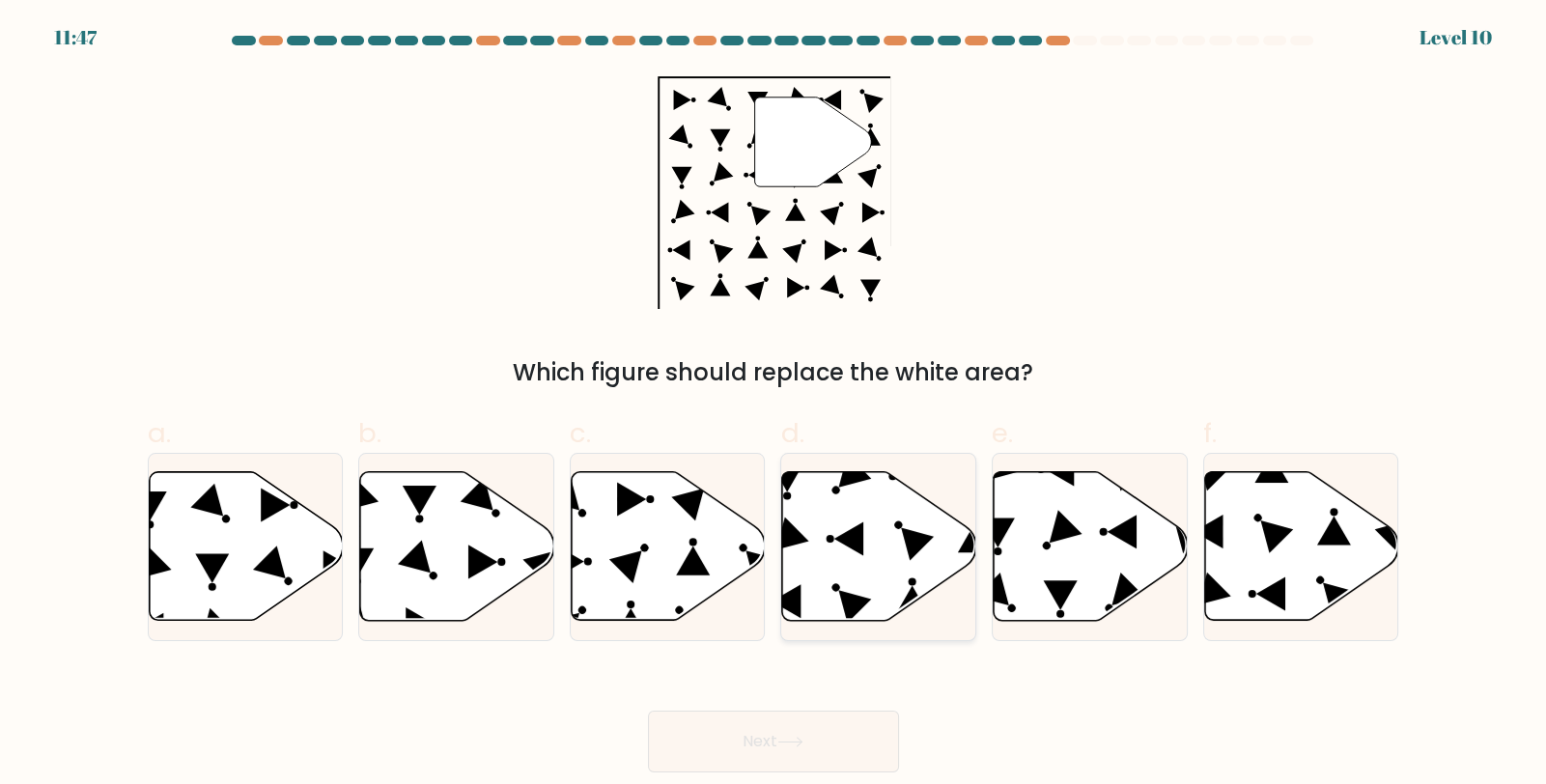 click at bounding box center [879, 546] 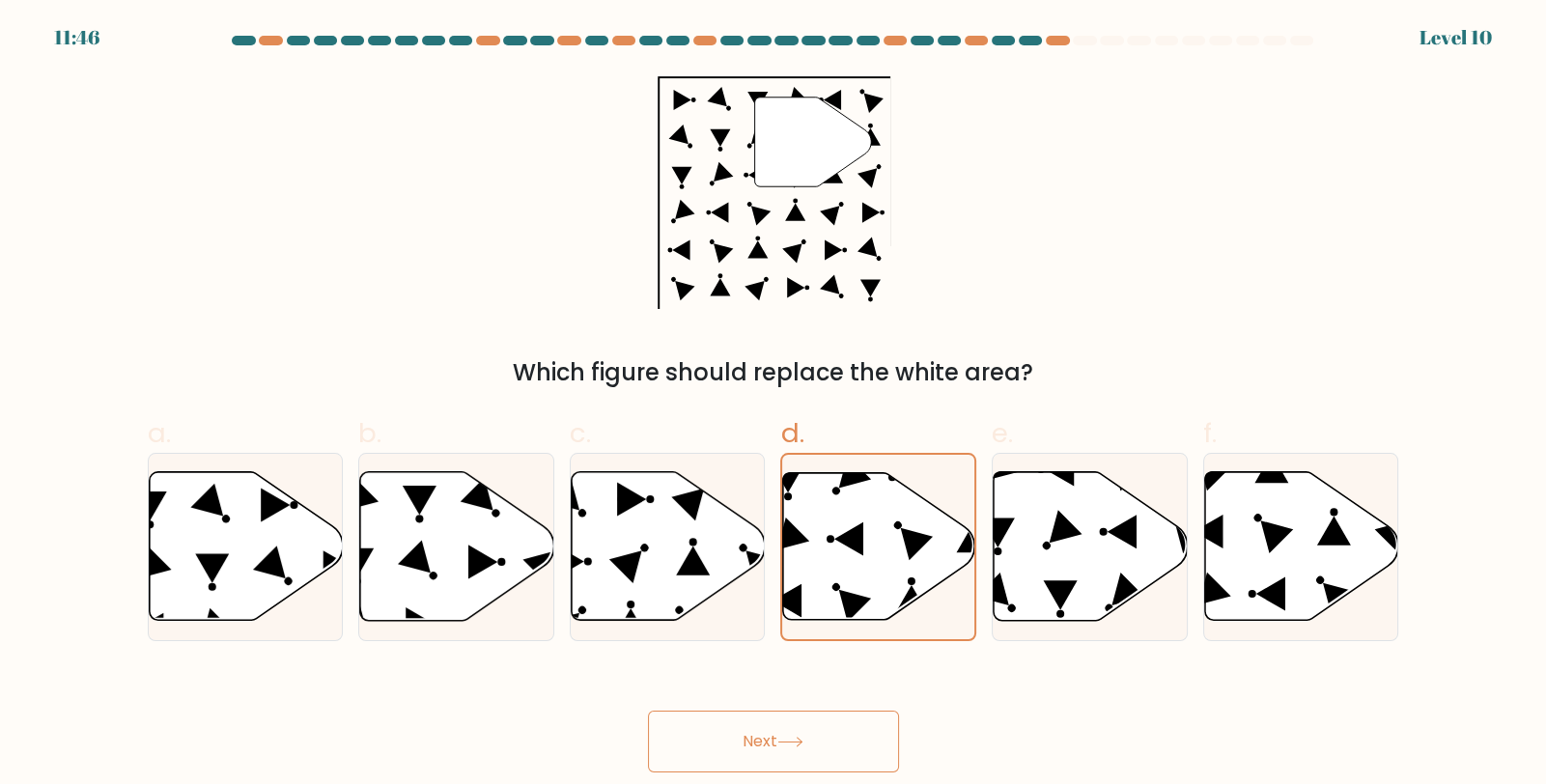 click on "Next" at bounding box center [773, 742] 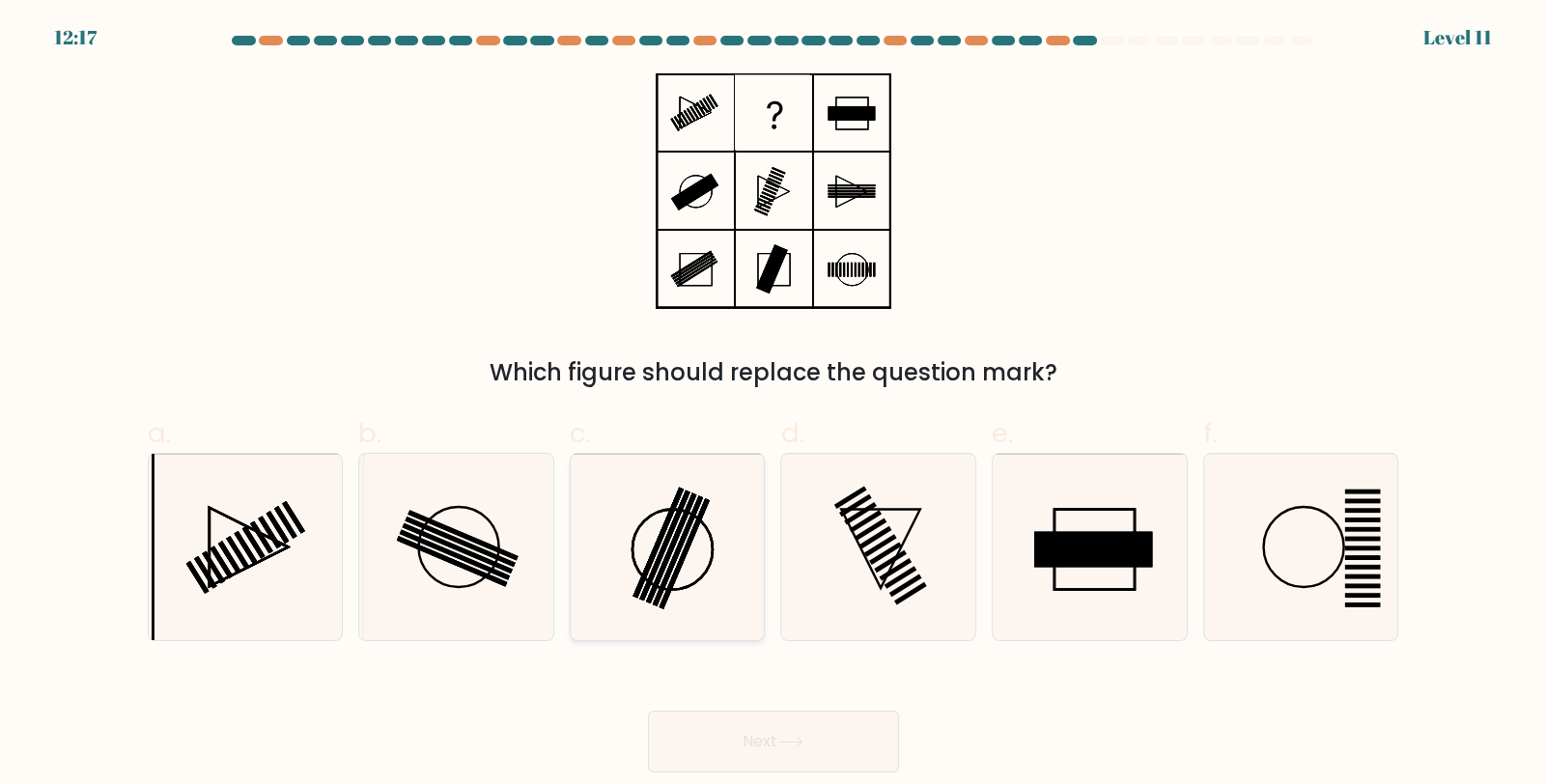 click at bounding box center [667, 546] 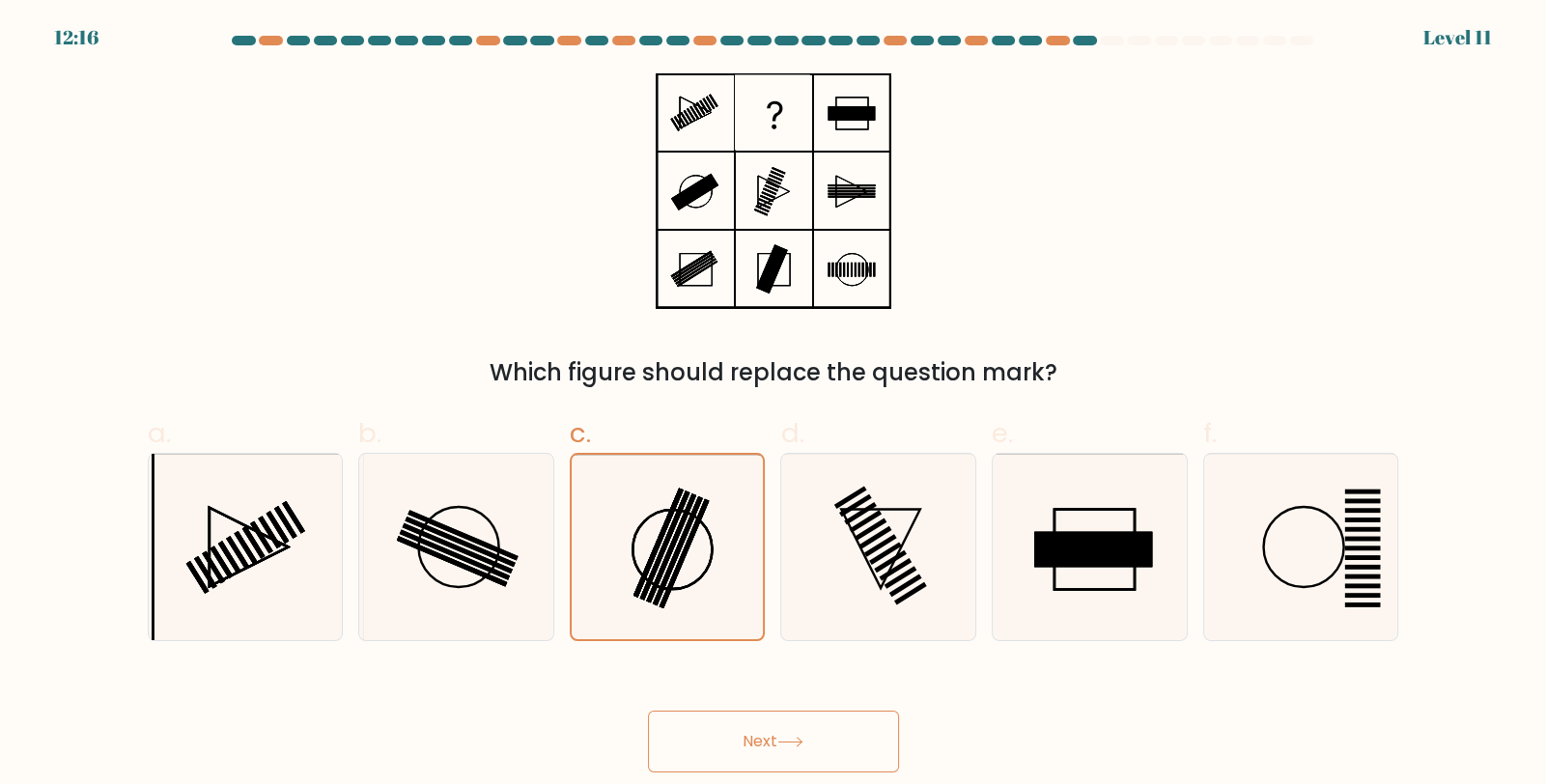 click on "Next" at bounding box center [773, 742] 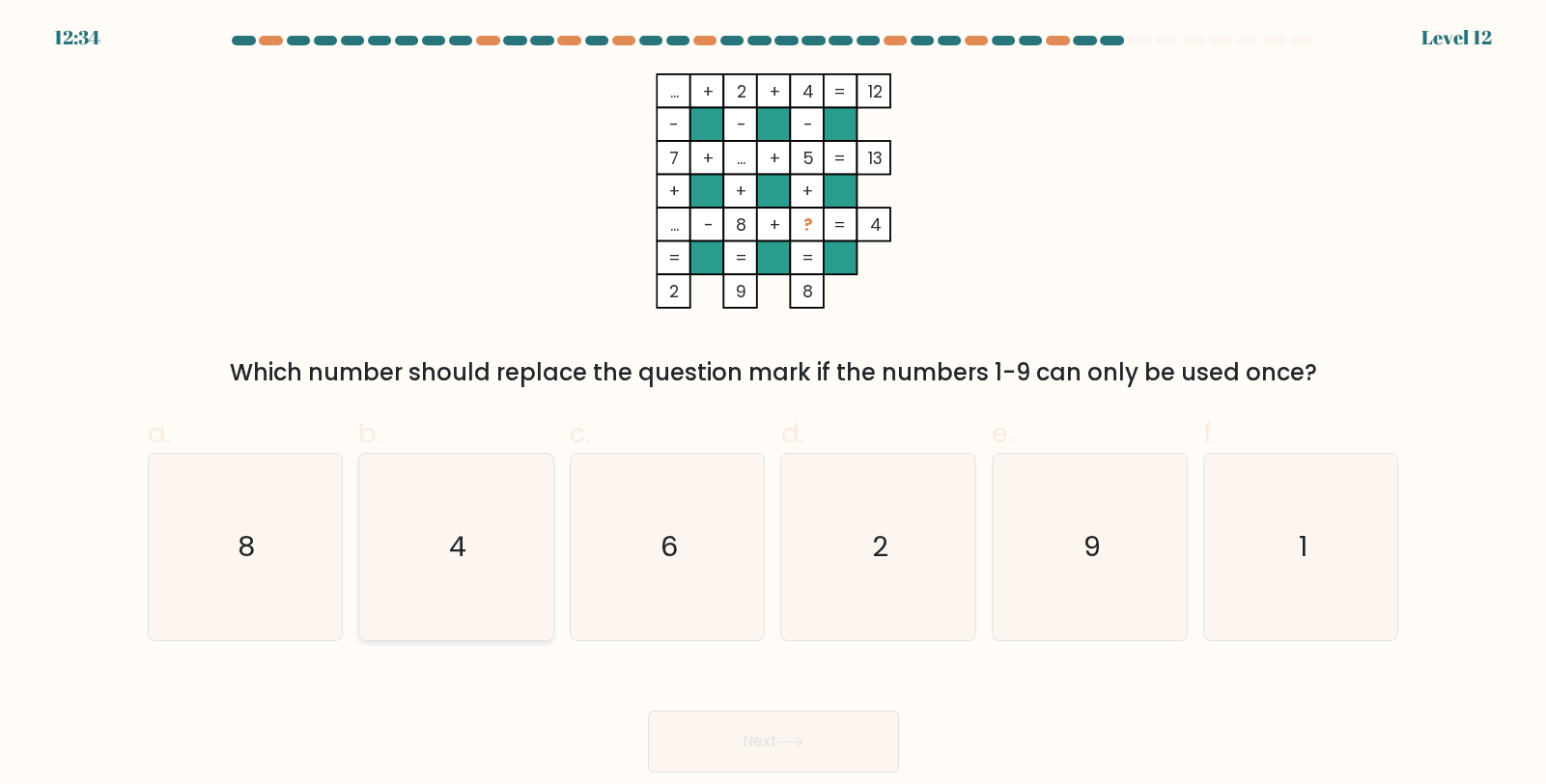 click on "4" at bounding box center [456, 546] 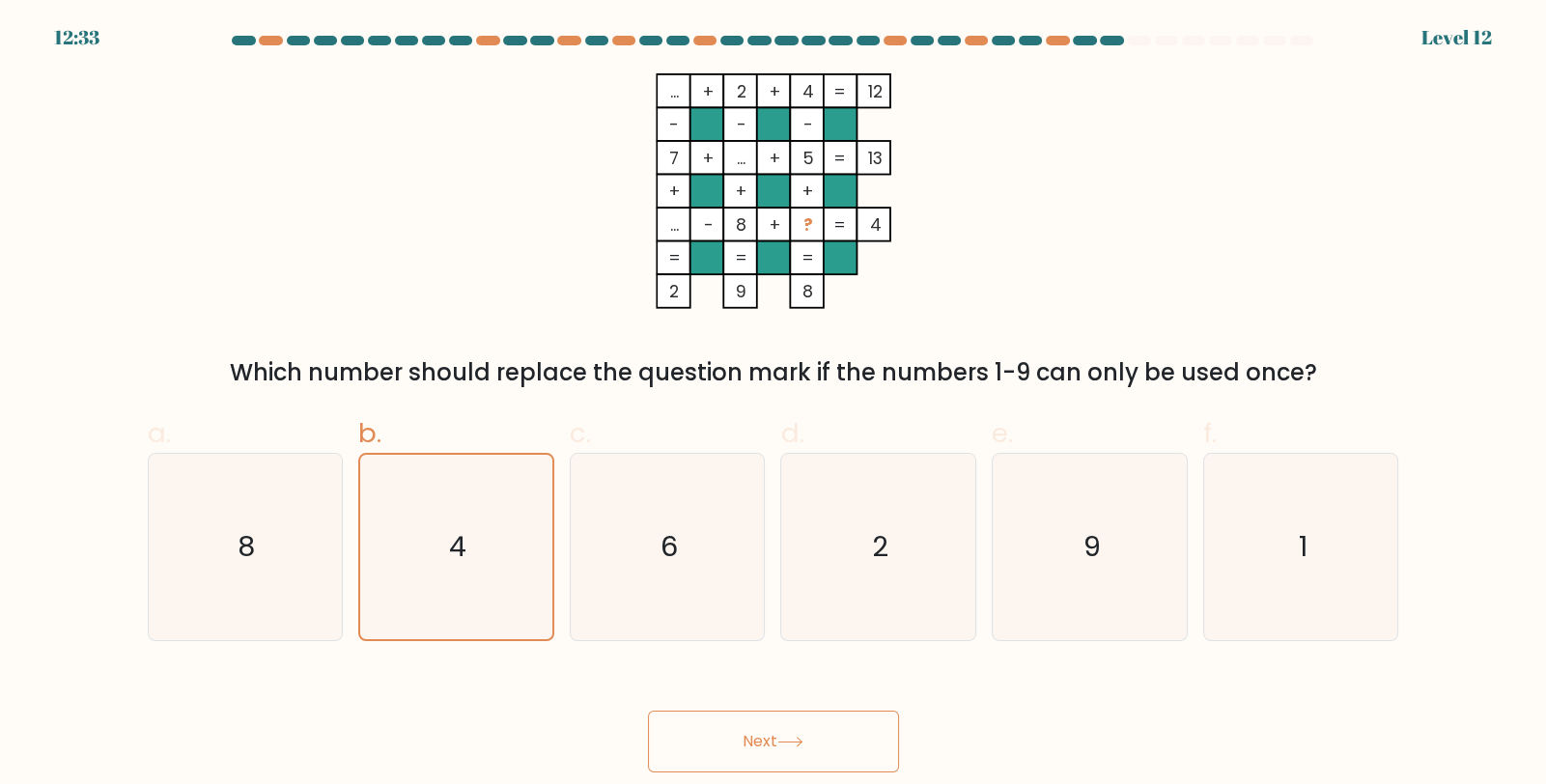 click on "Next" at bounding box center [773, 742] 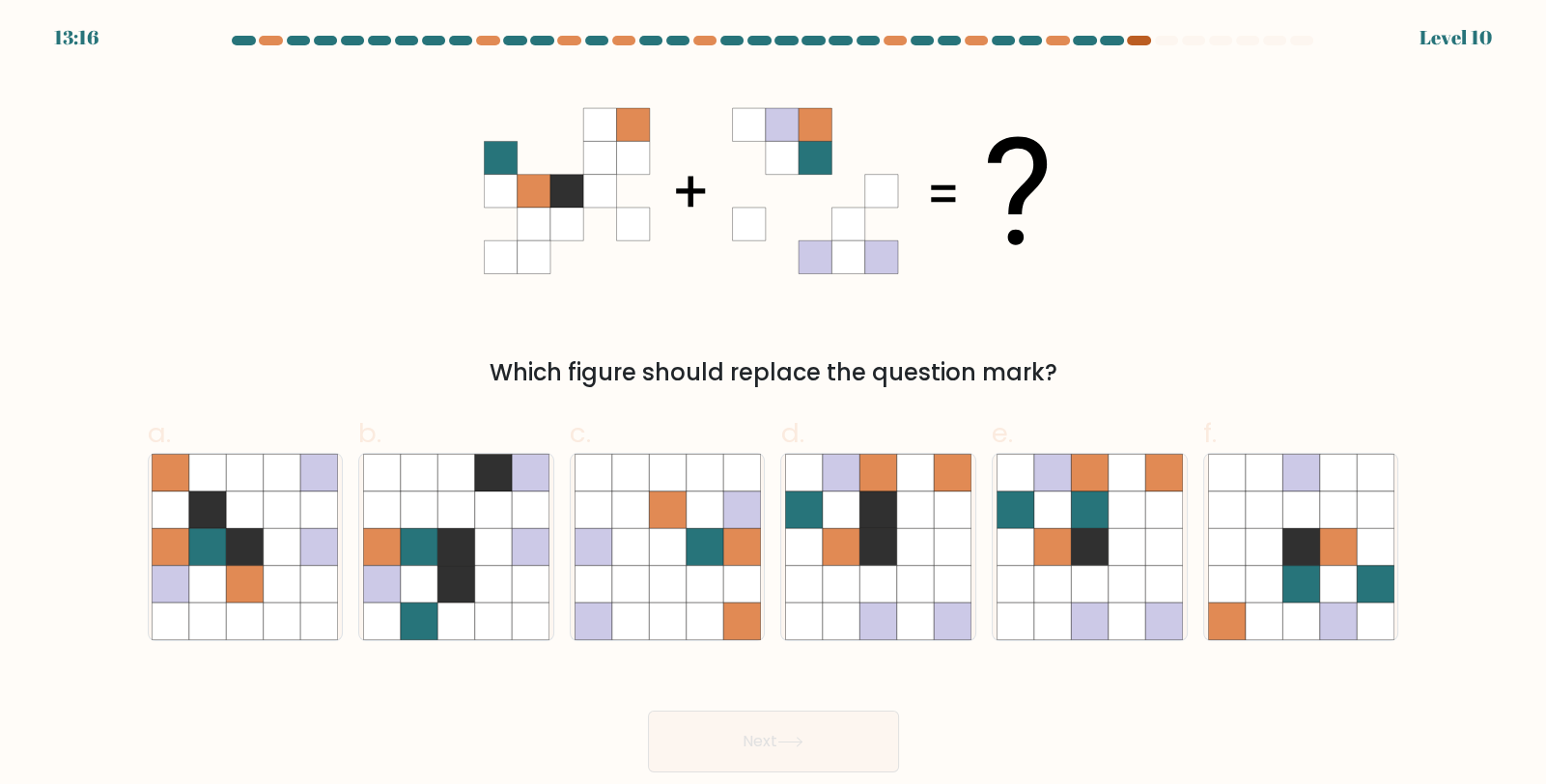 click at bounding box center (1138, 41) 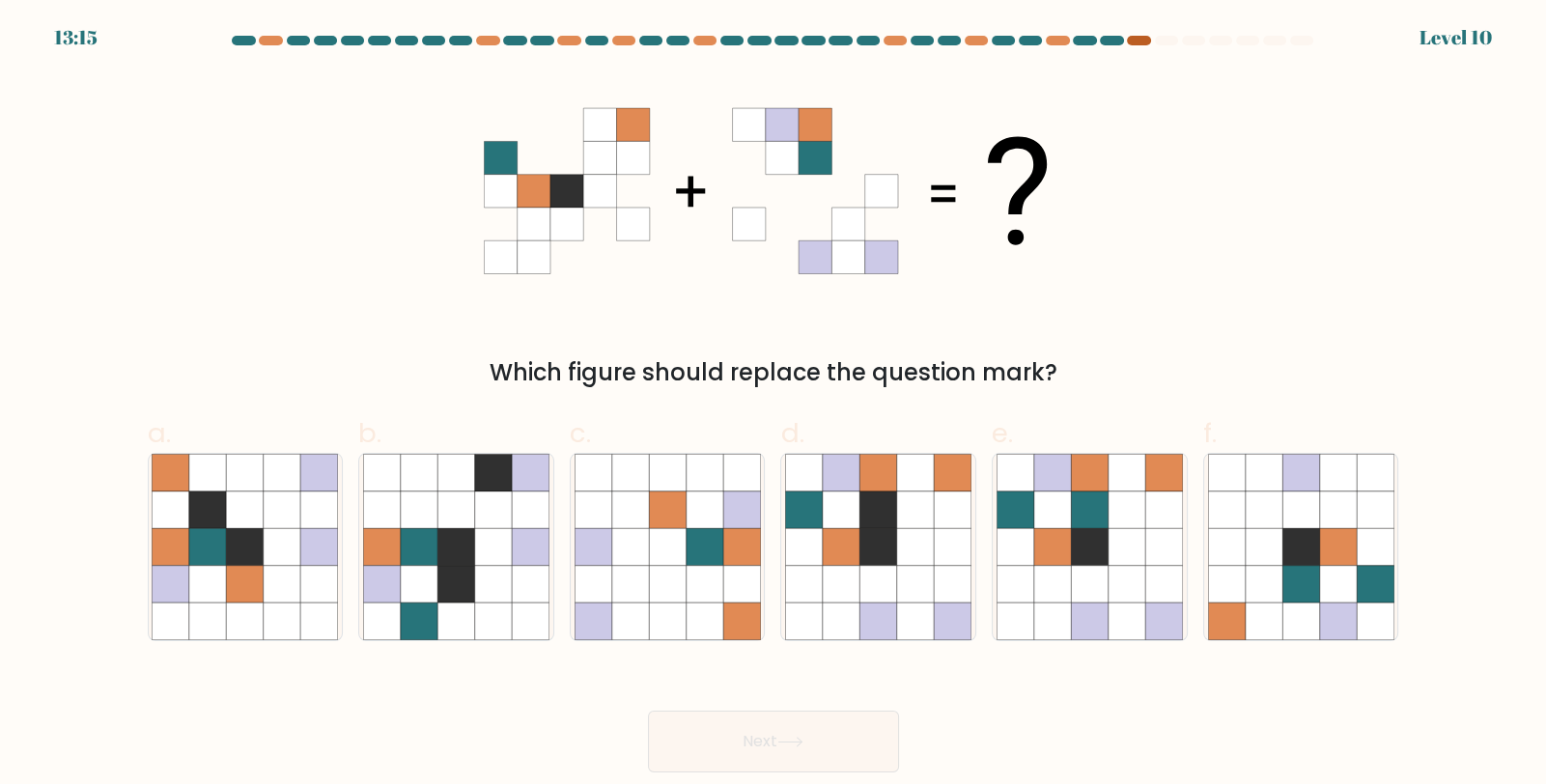 click at bounding box center (1138, 41) 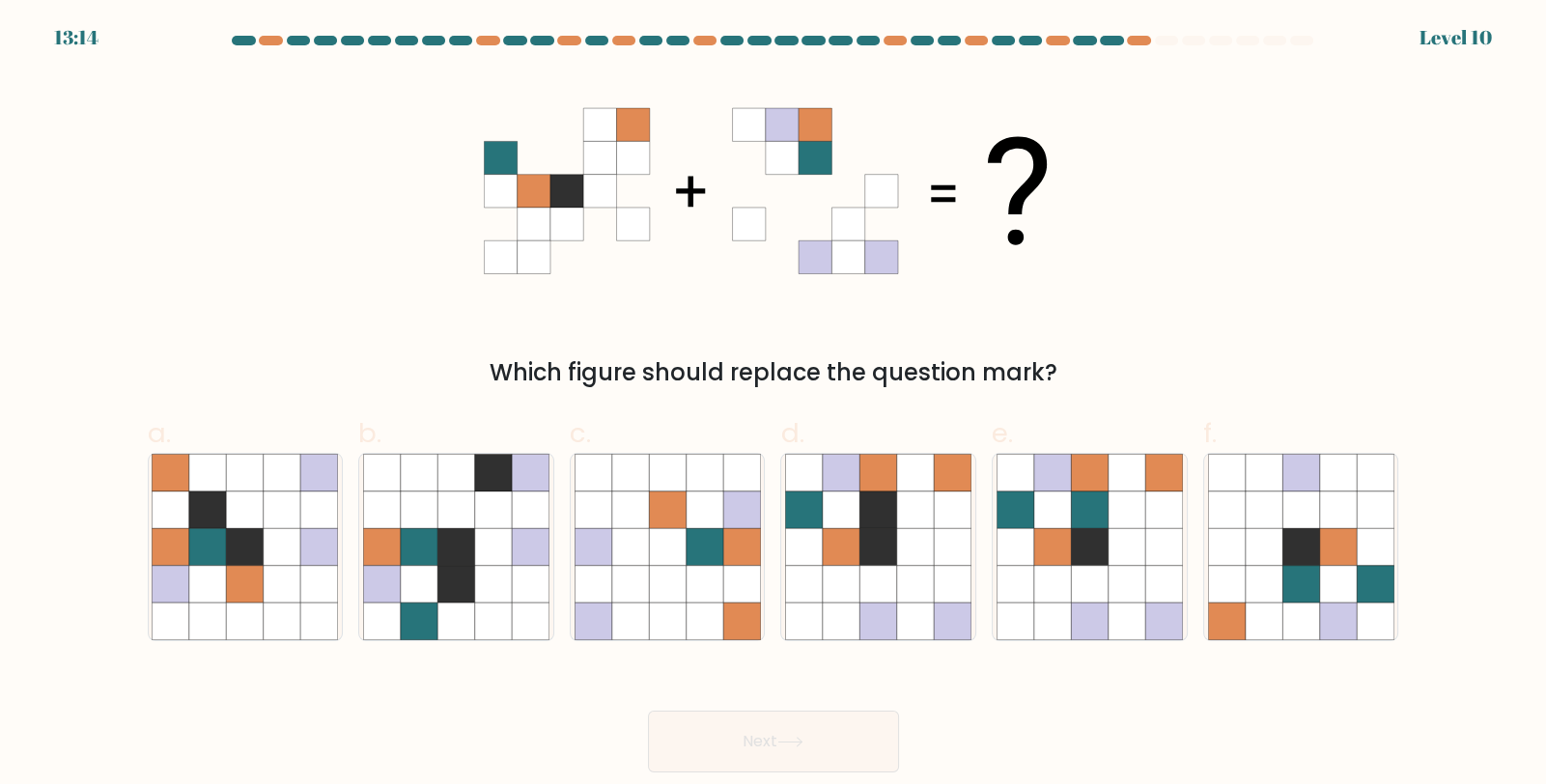 click at bounding box center [1111, 41] 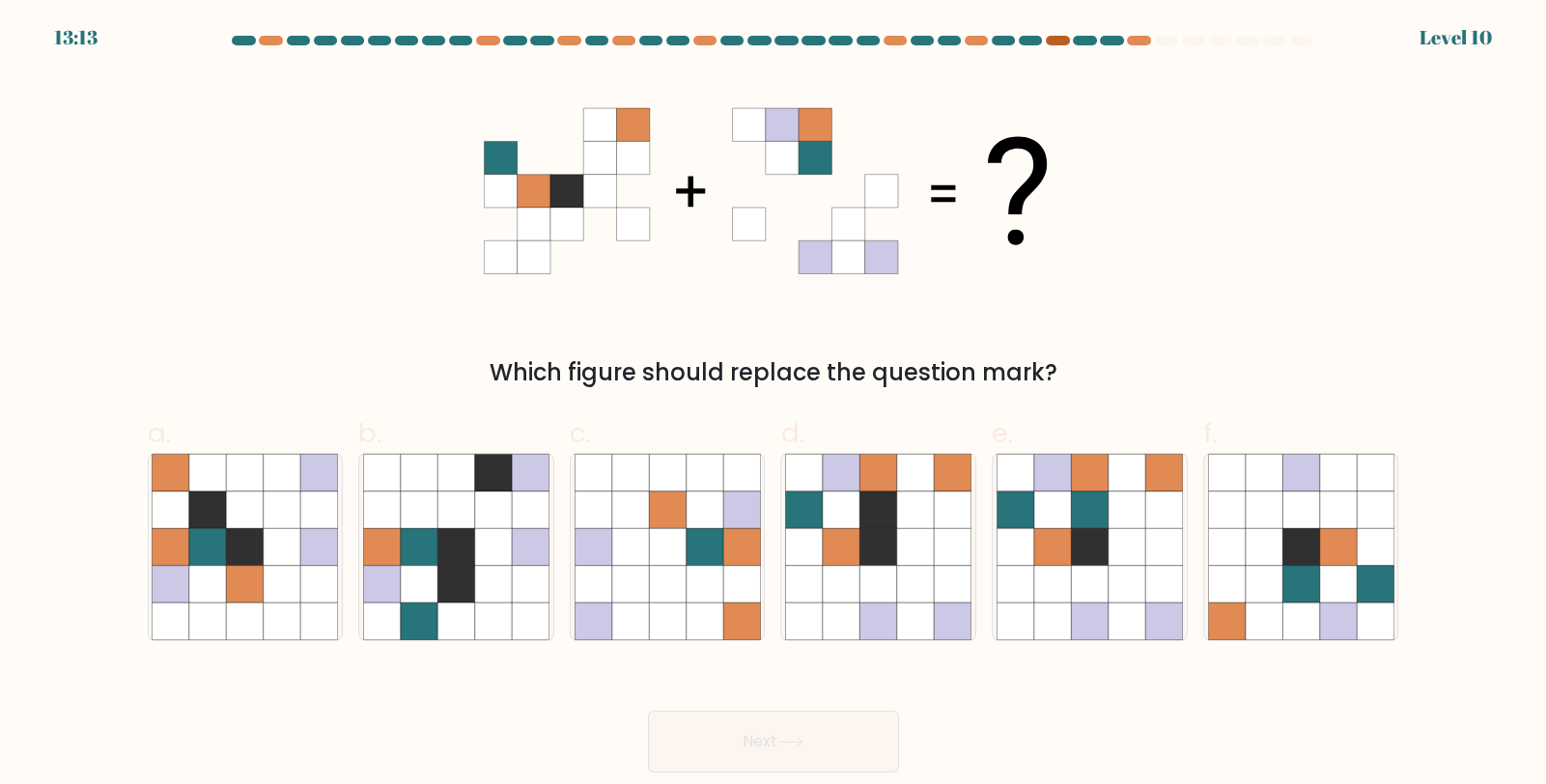 click at bounding box center [1057, 41] 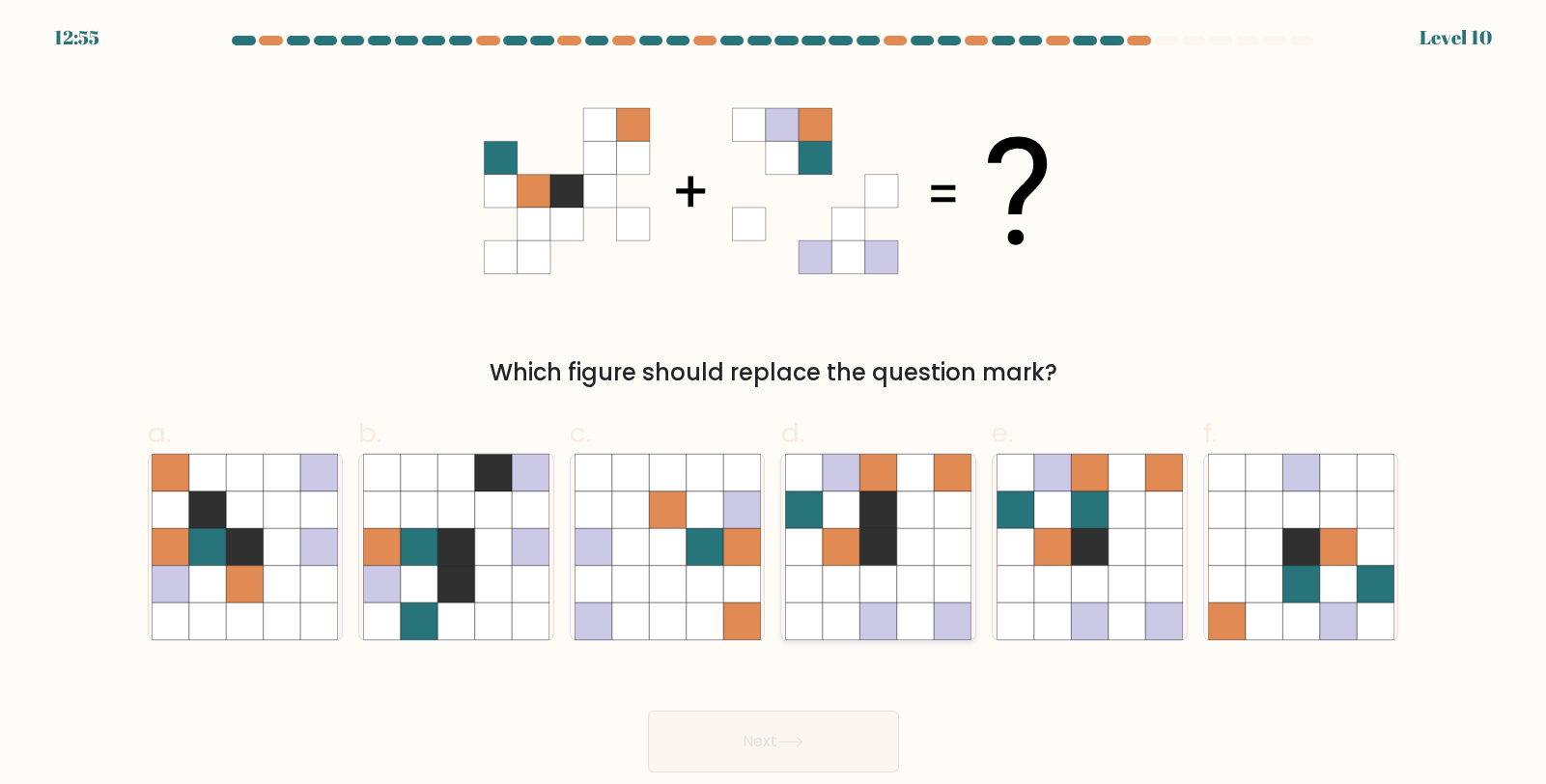 click at bounding box center [915, 584] 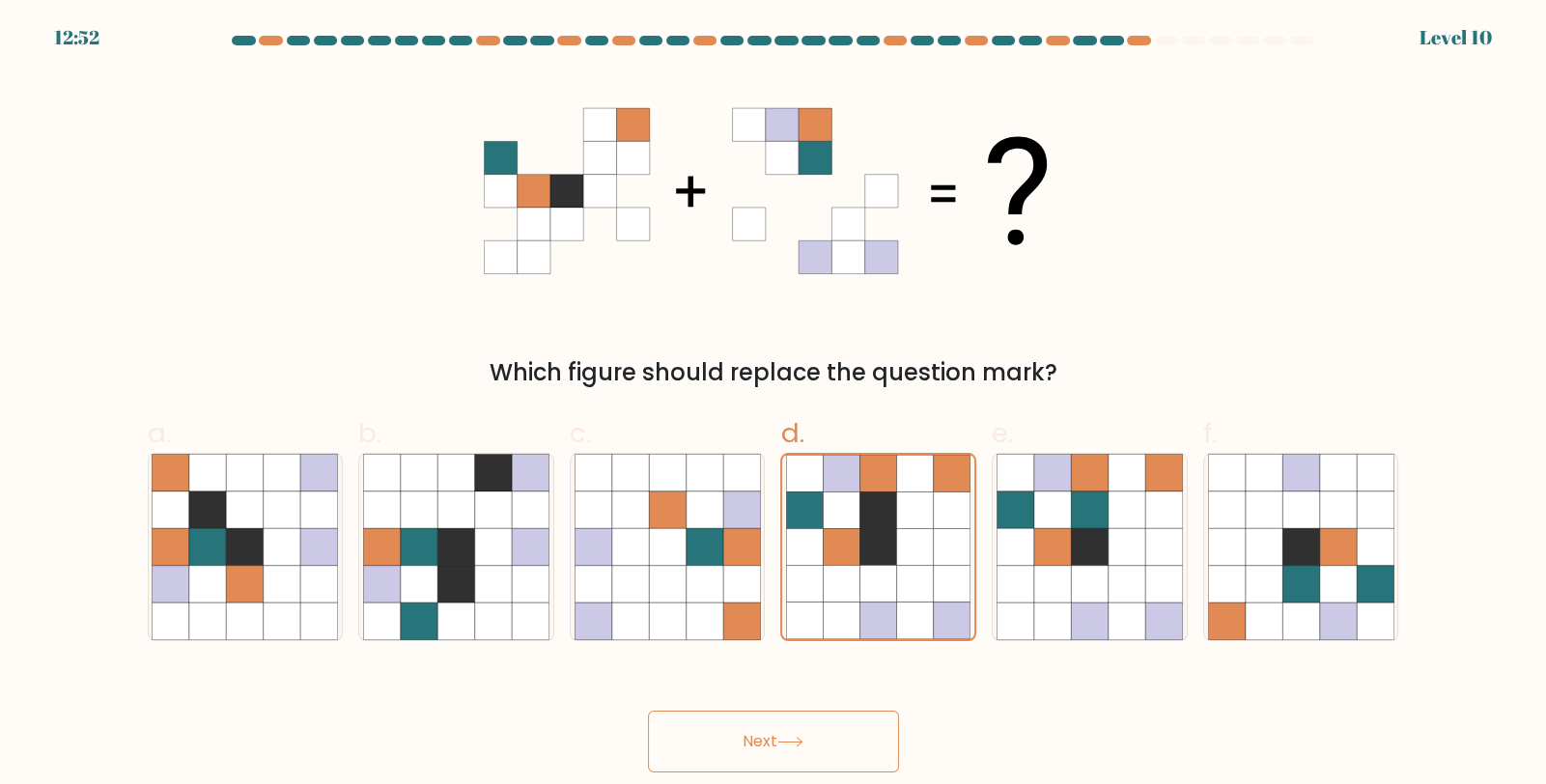 click on "Next" at bounding box center (773, 742) 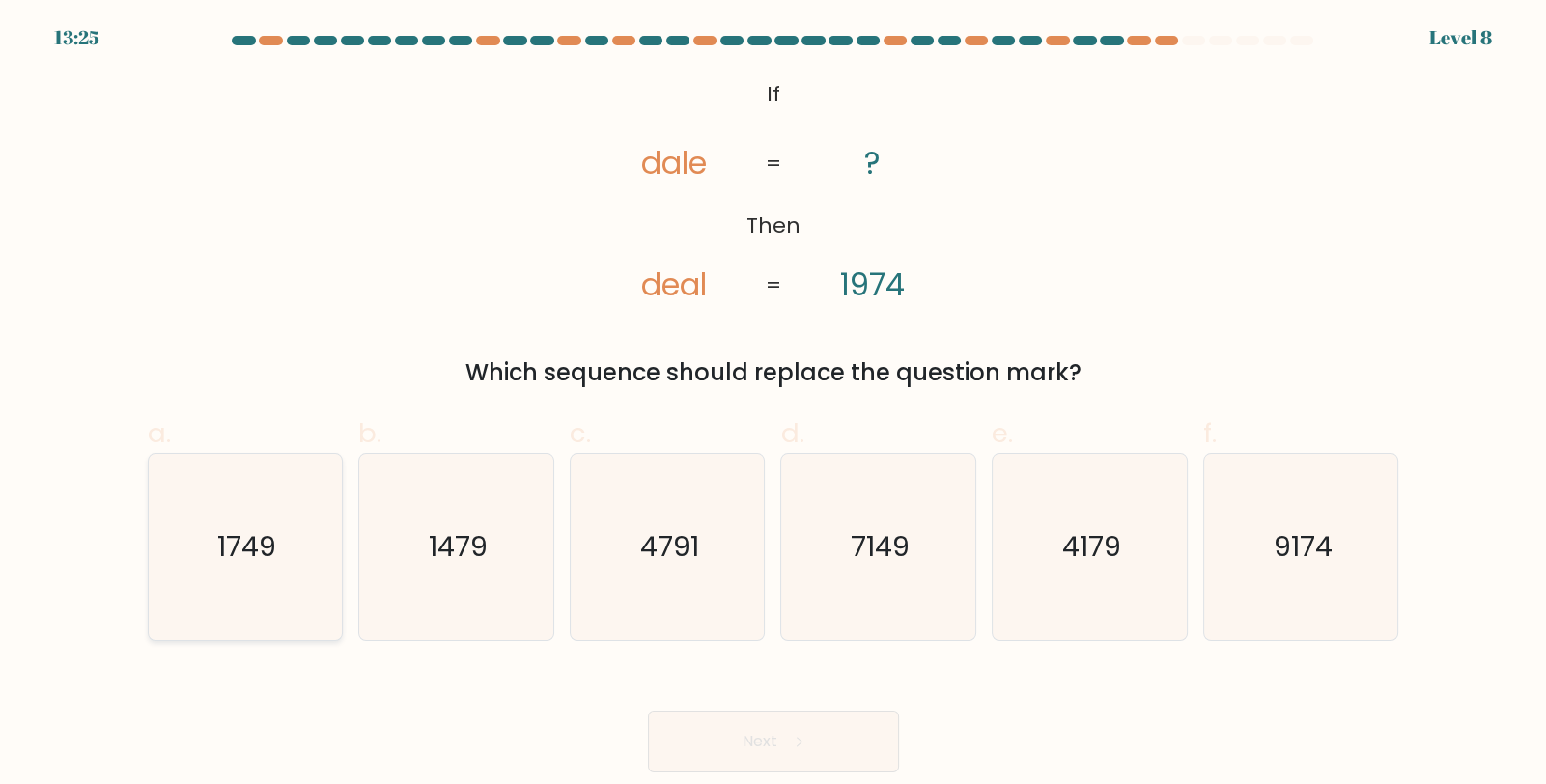 click on "1749" at bounding box center [244, 546] 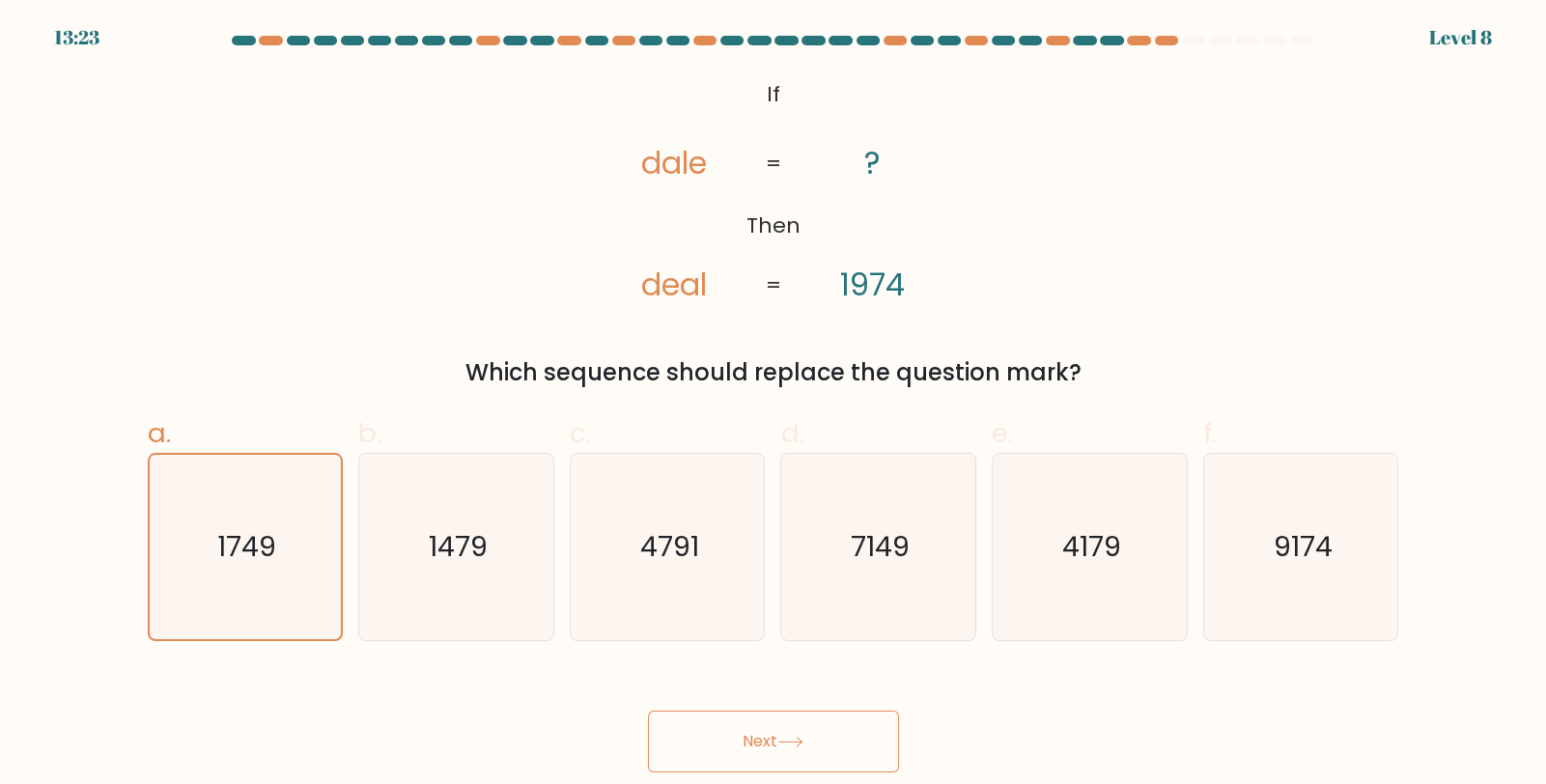 click on "Next" at bounding box center [773, 742] 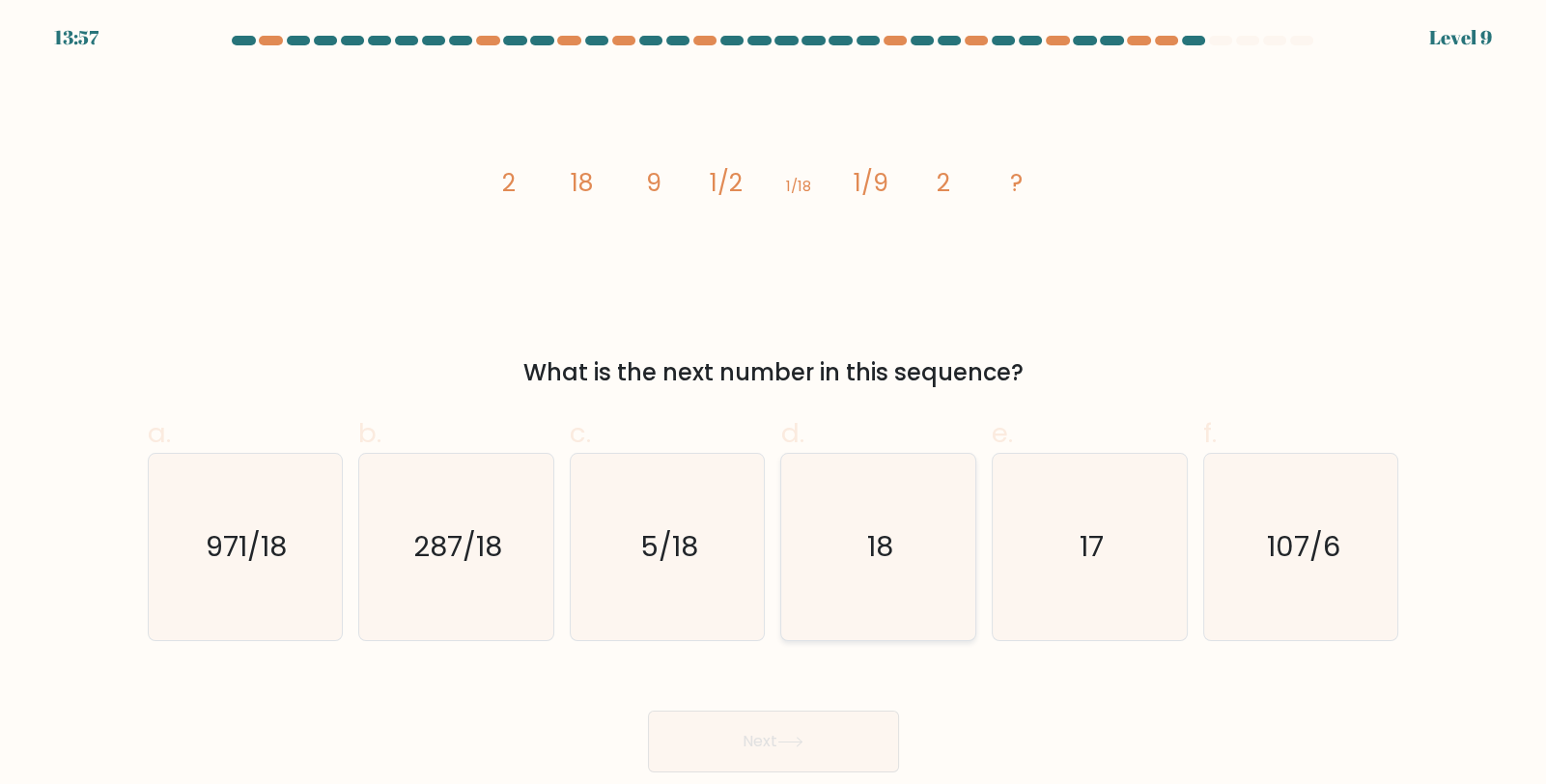 click on "18" at bounding box center (878, 546) 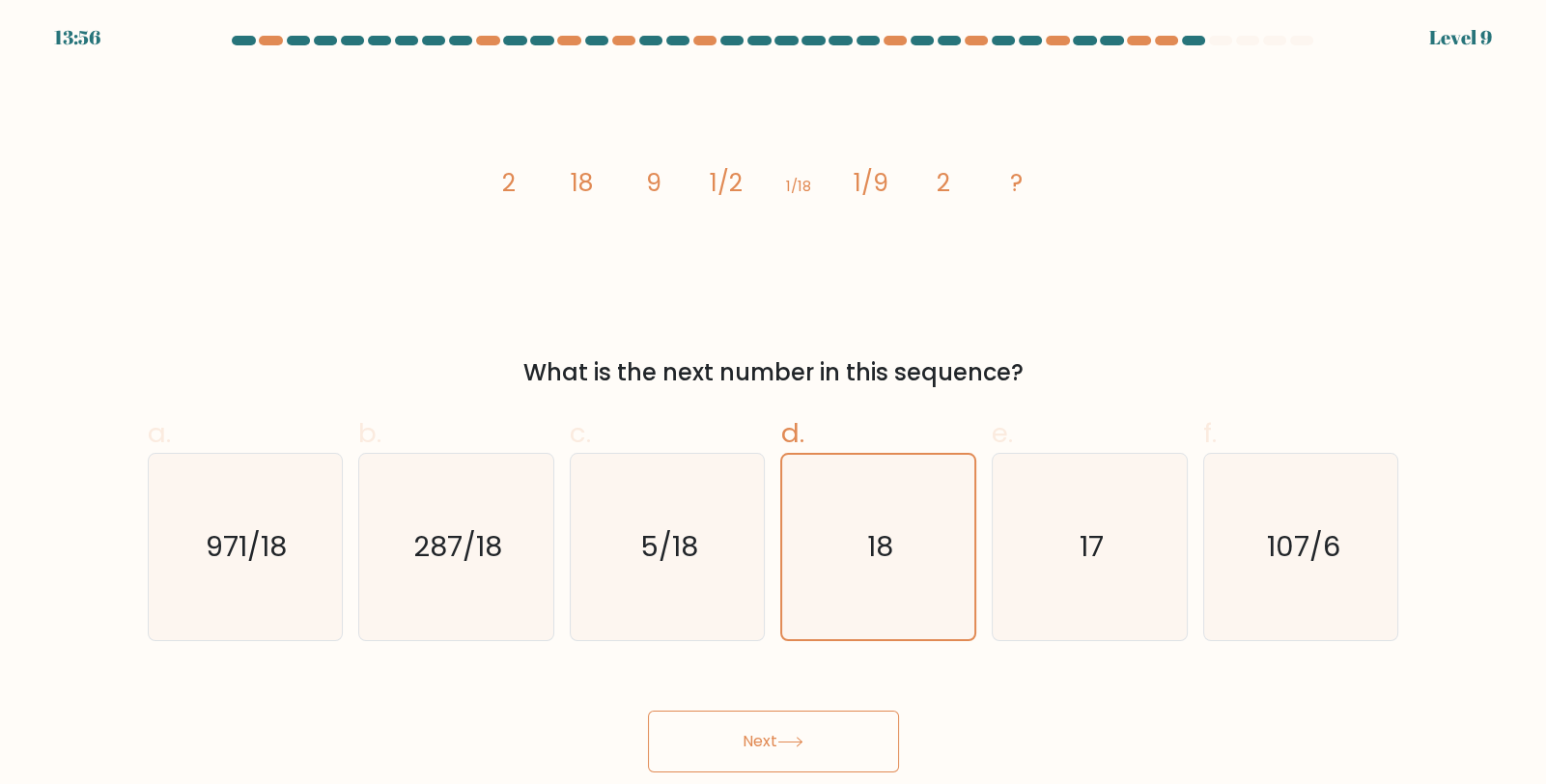 click on "Next" at bounding box center (773, 742) 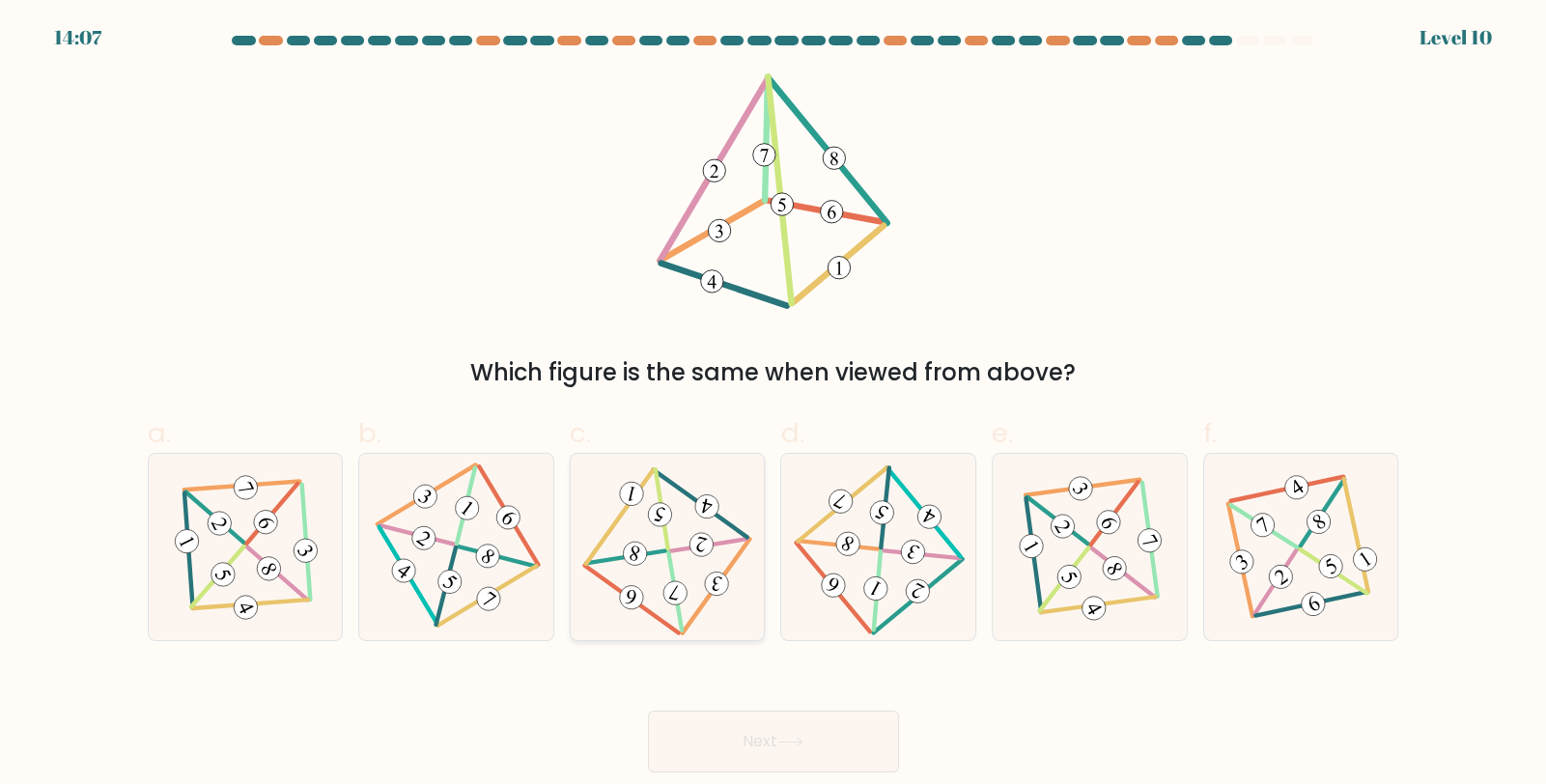 click at bounding box center [667, 546] 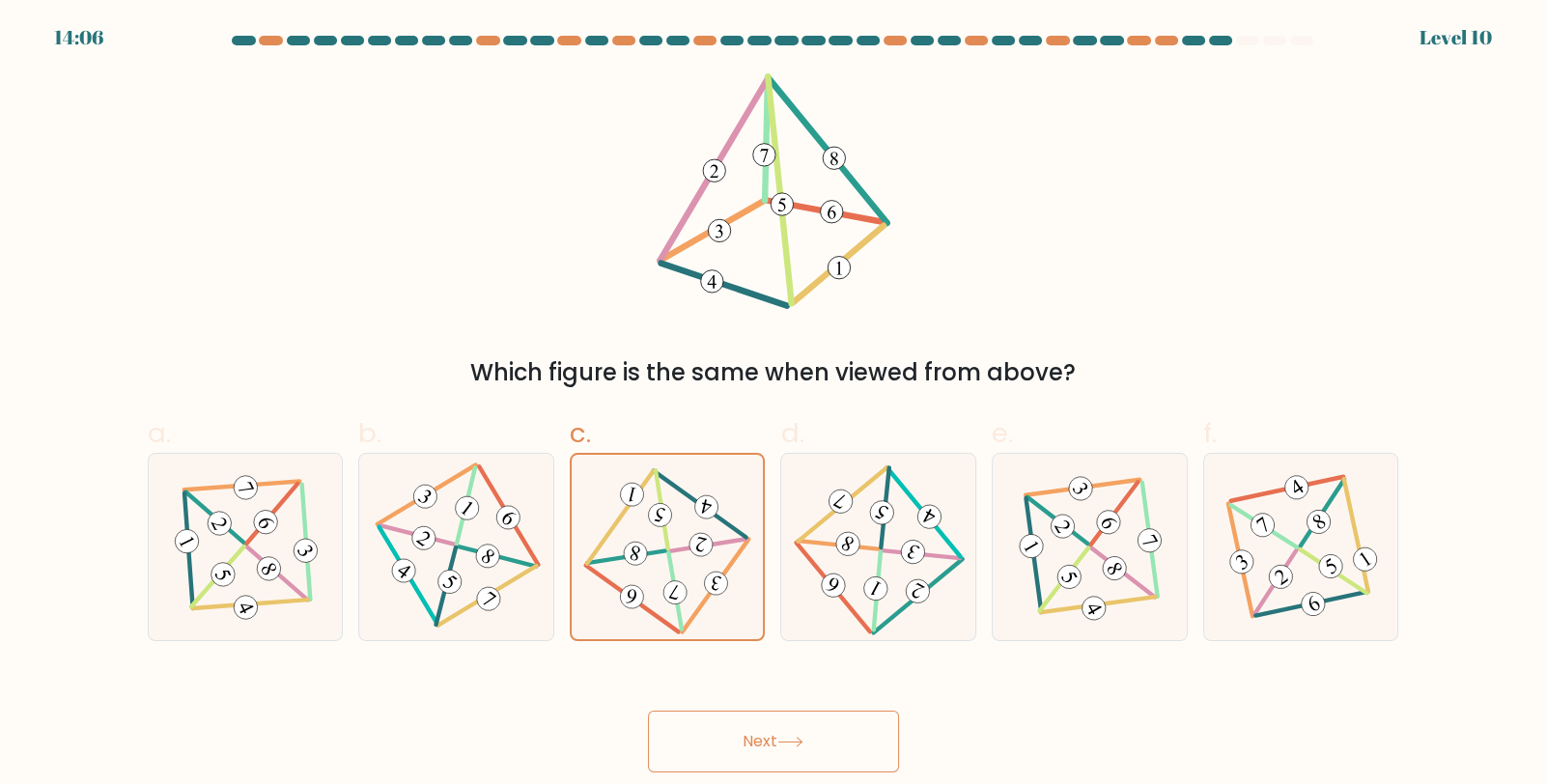 click on "Next" at bounding box center [773, 742] 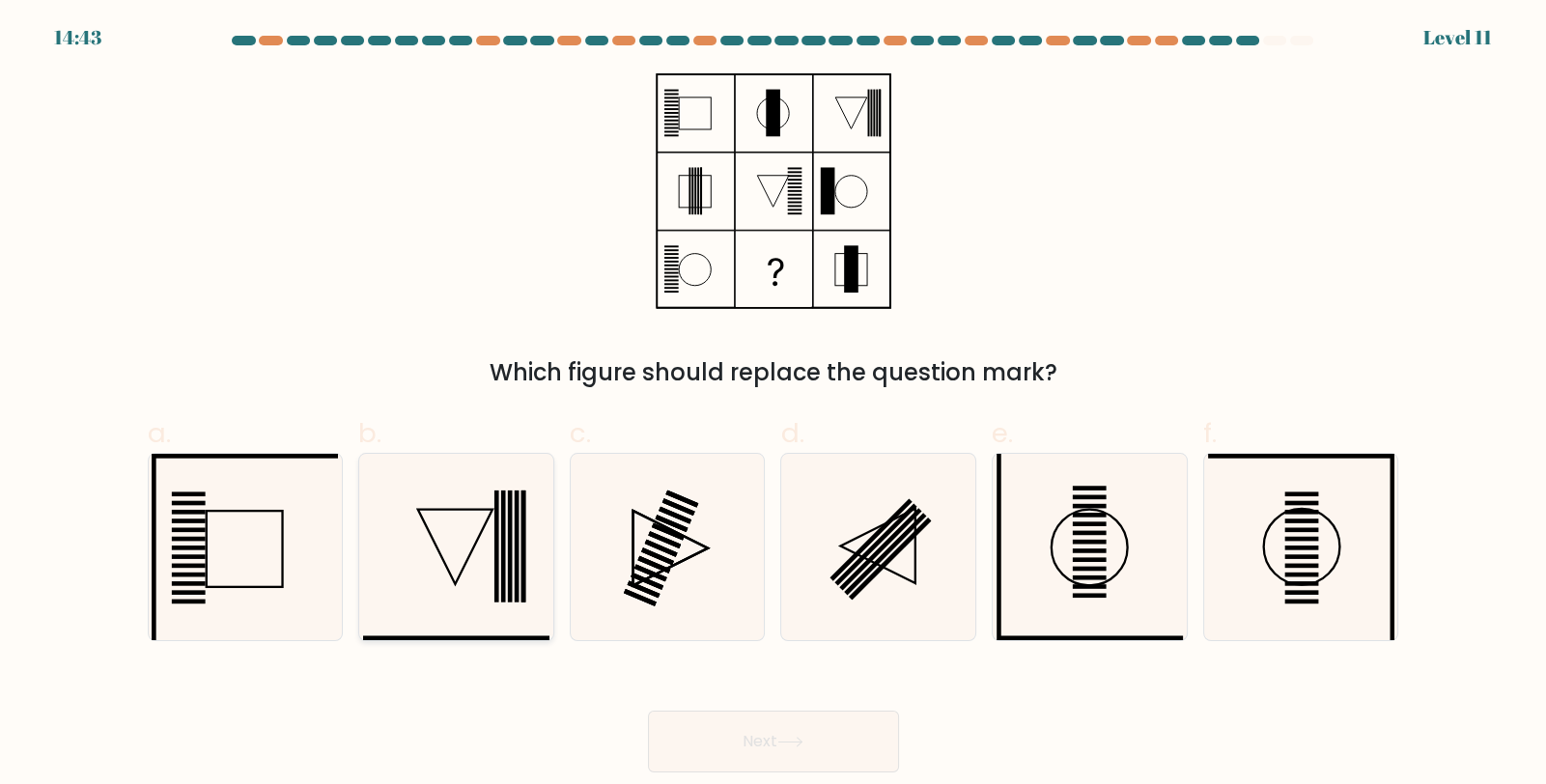 click at bounding box center (456, 546) 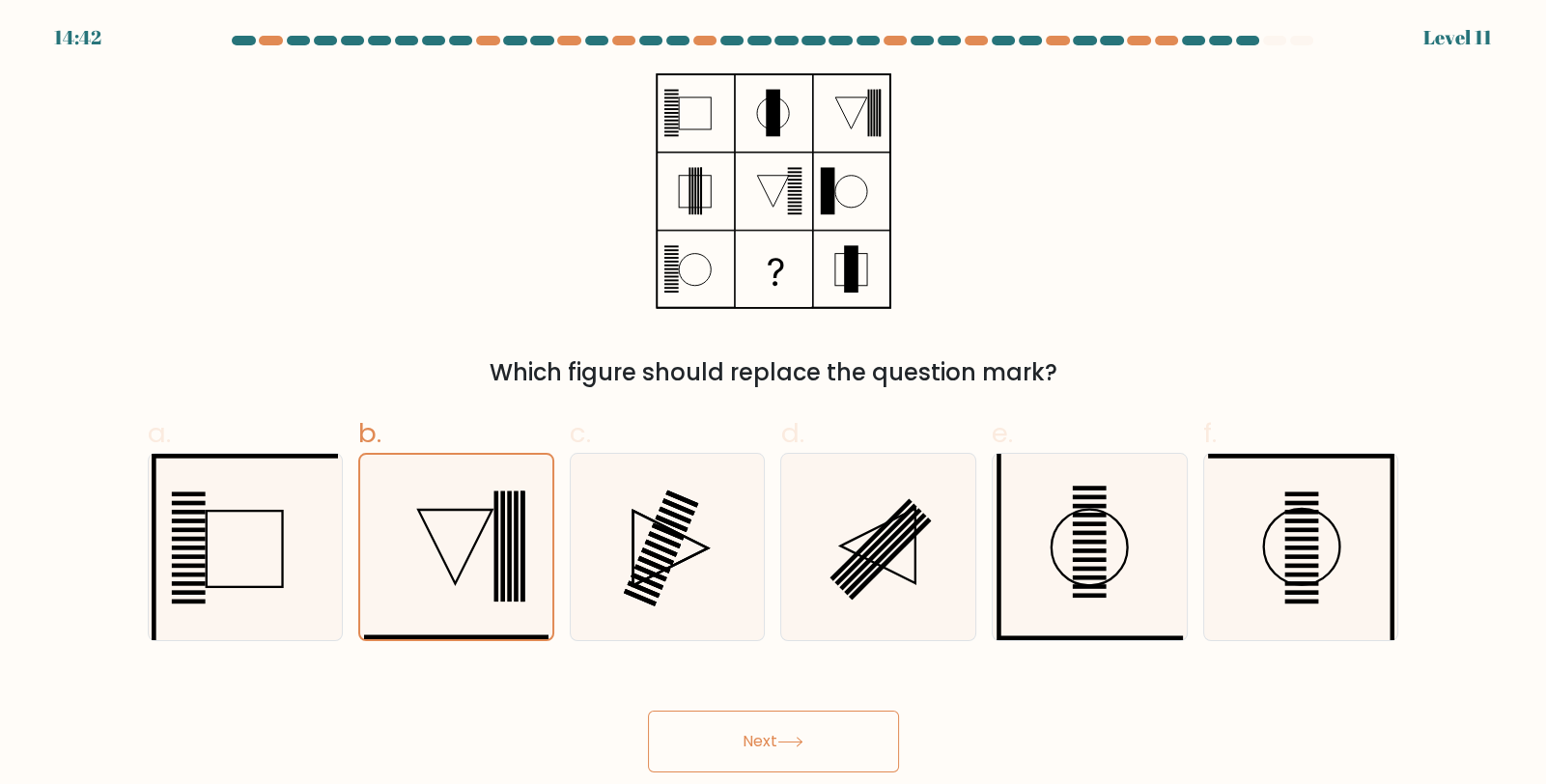 click on "Next" at bounding box center (773, 742) 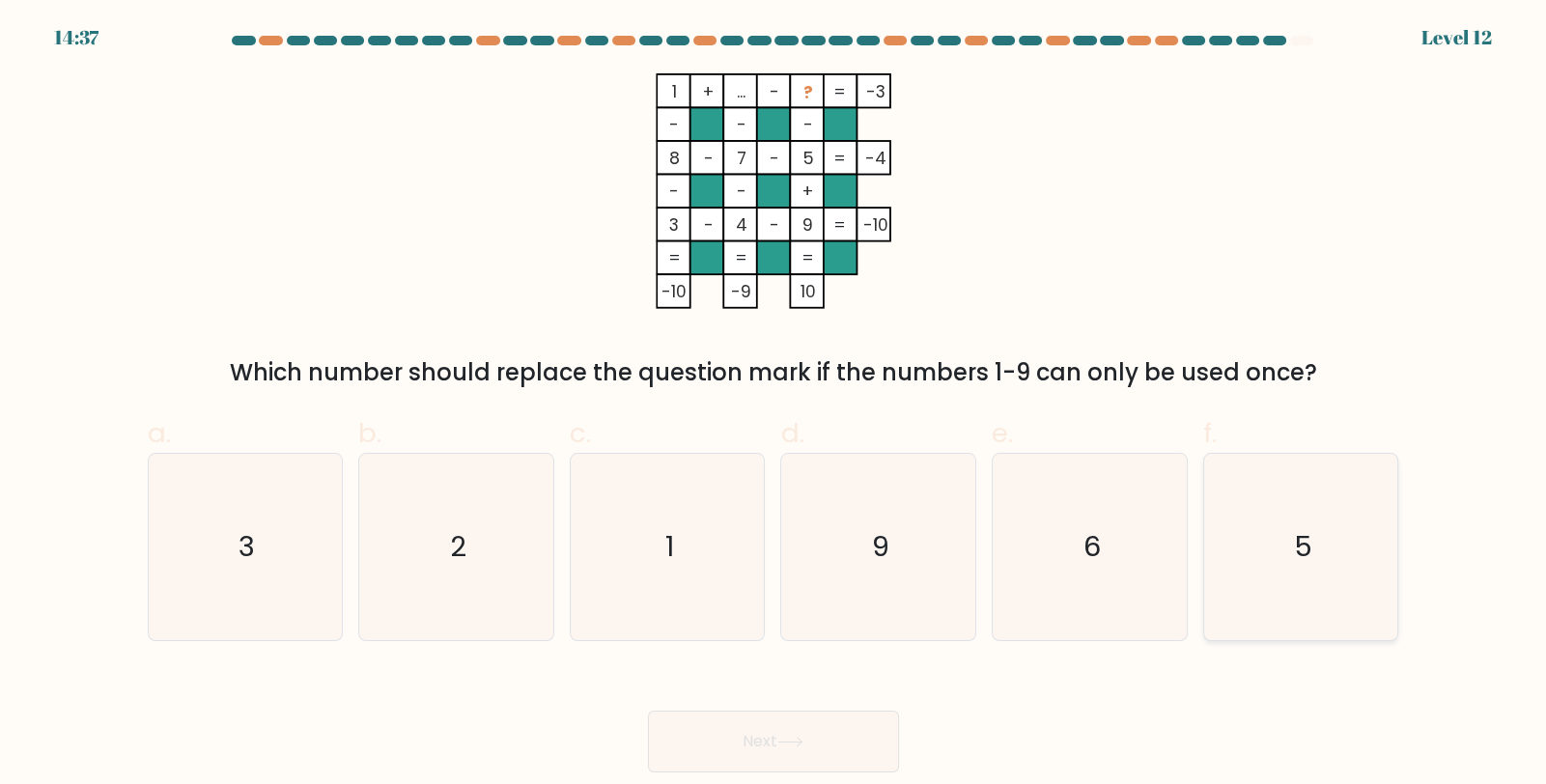 click on "5" at bounding box center [1301, 546] 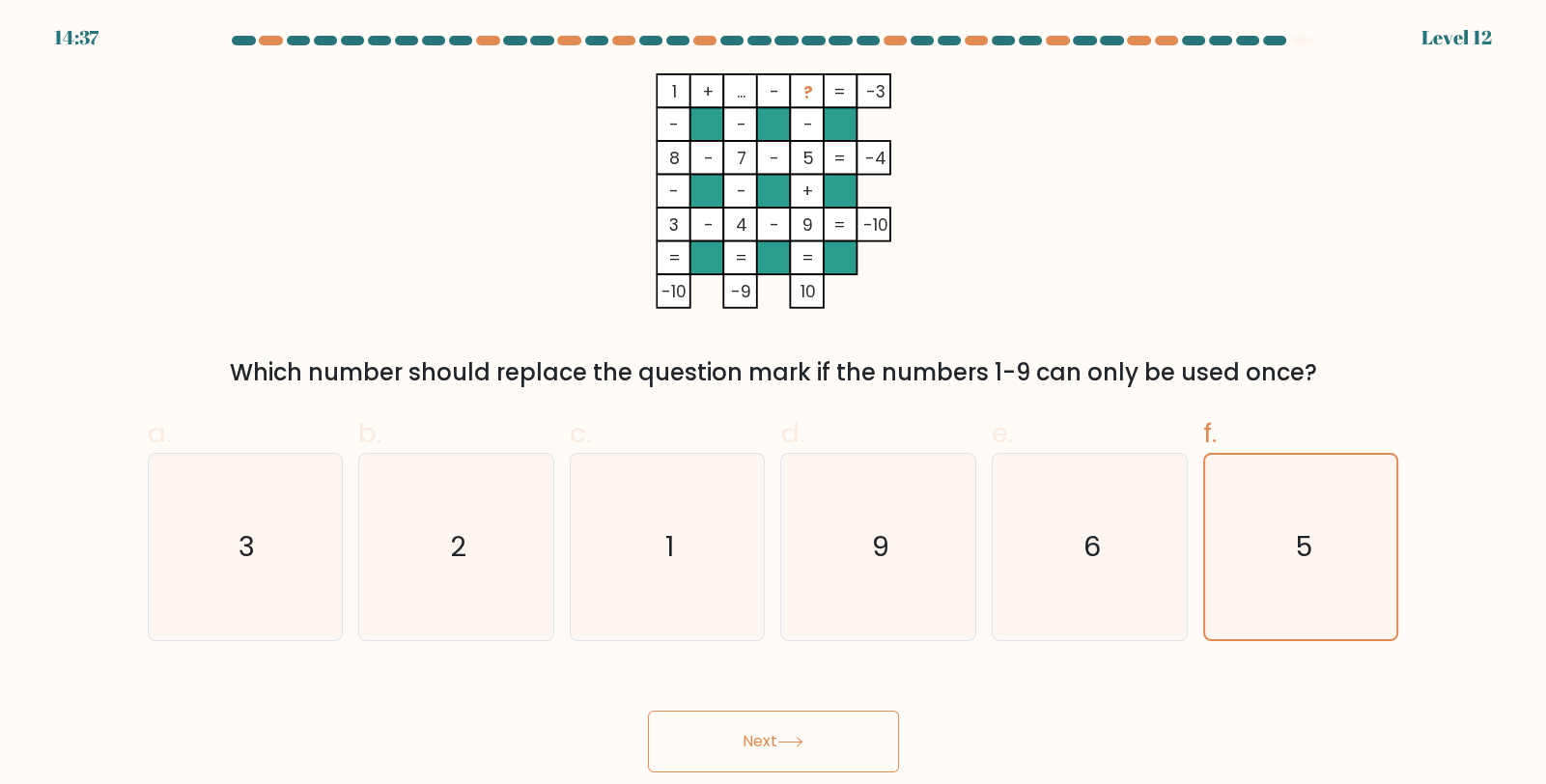 click on "Next" at bounding box center (773, 742) 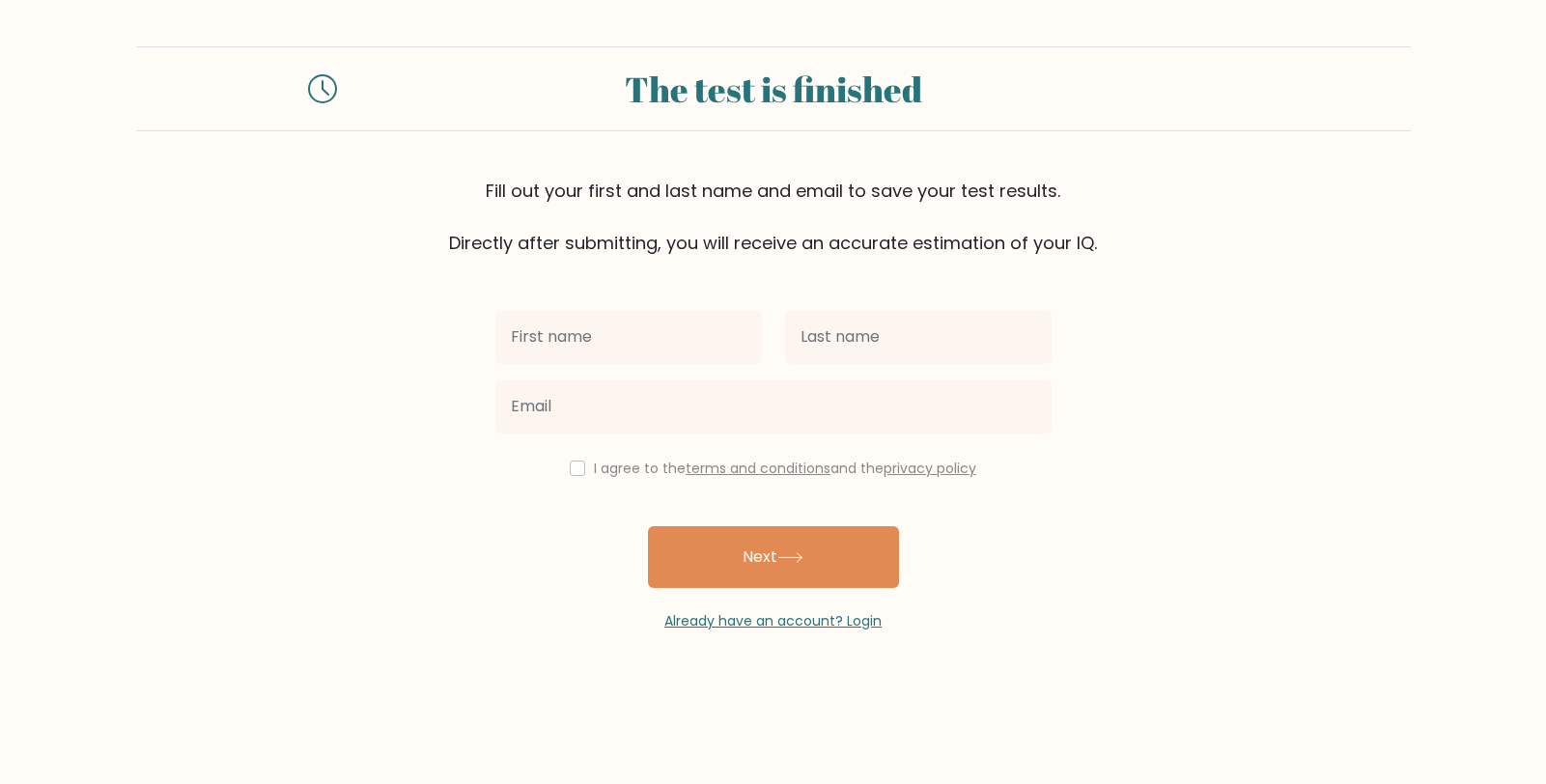 scroll, scrollTop: 0, scrollLeft: 0, axis: both 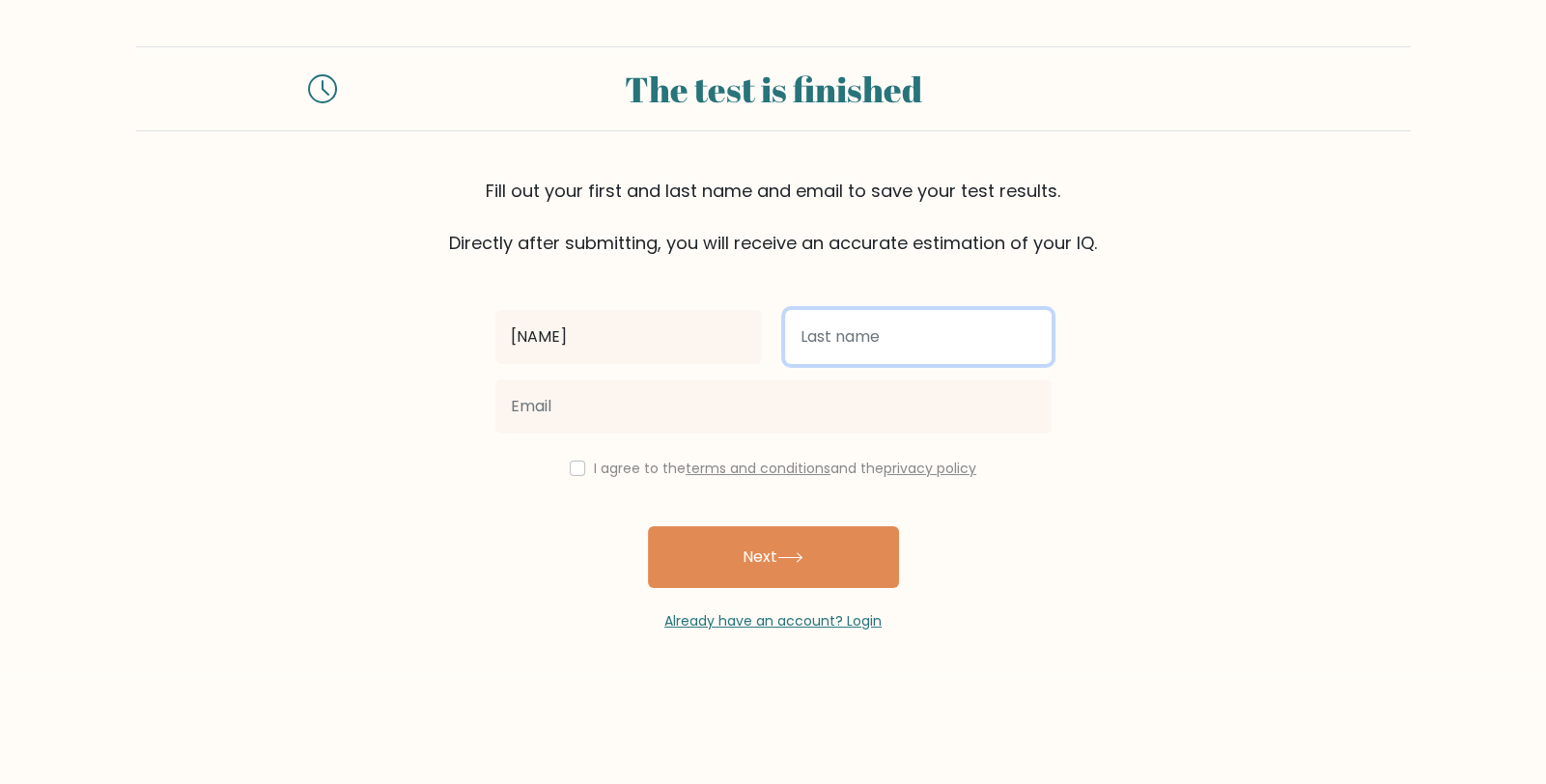 click at bounding box center [918, 337] 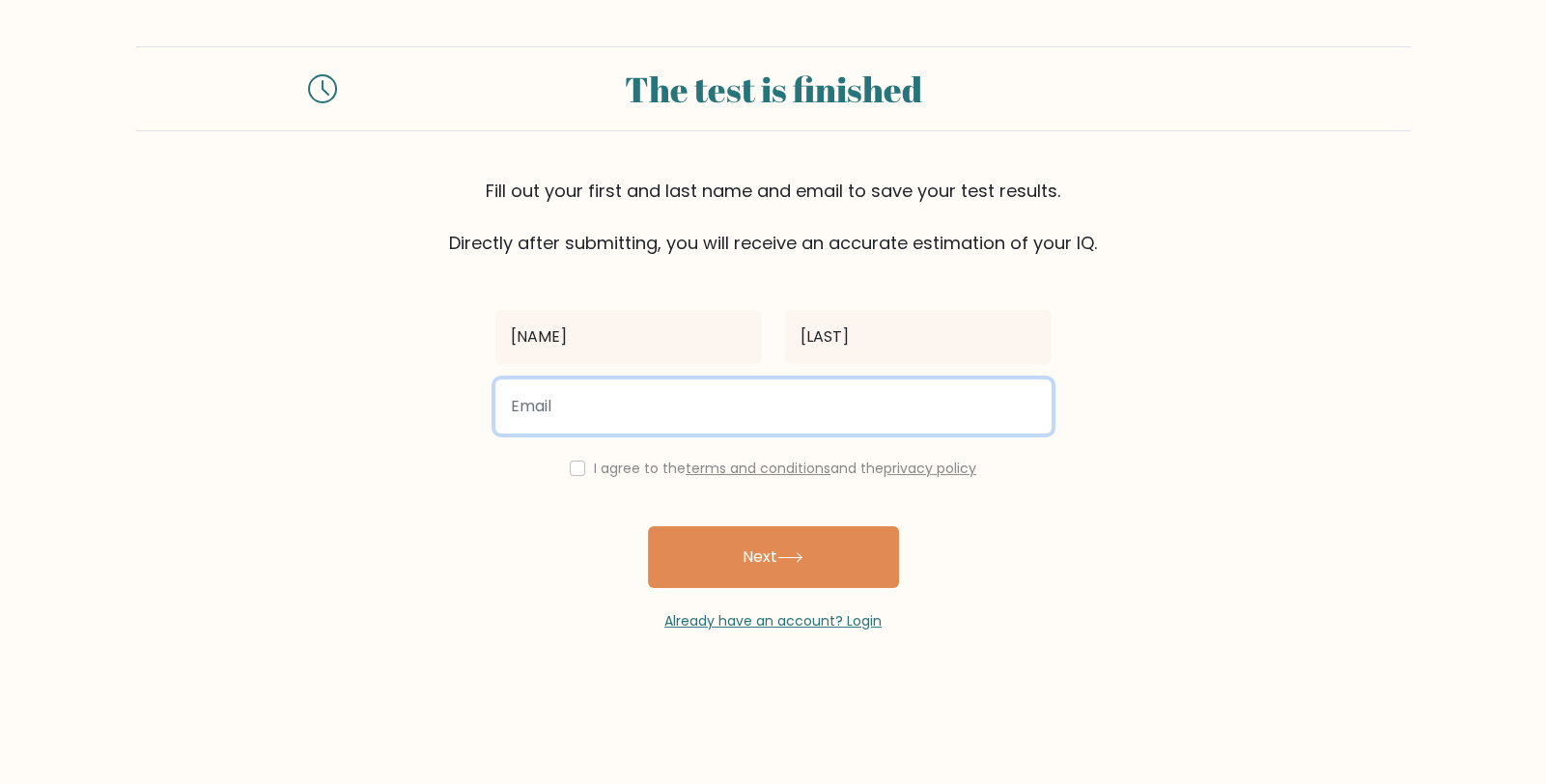 click at bounding box center [773, 406] 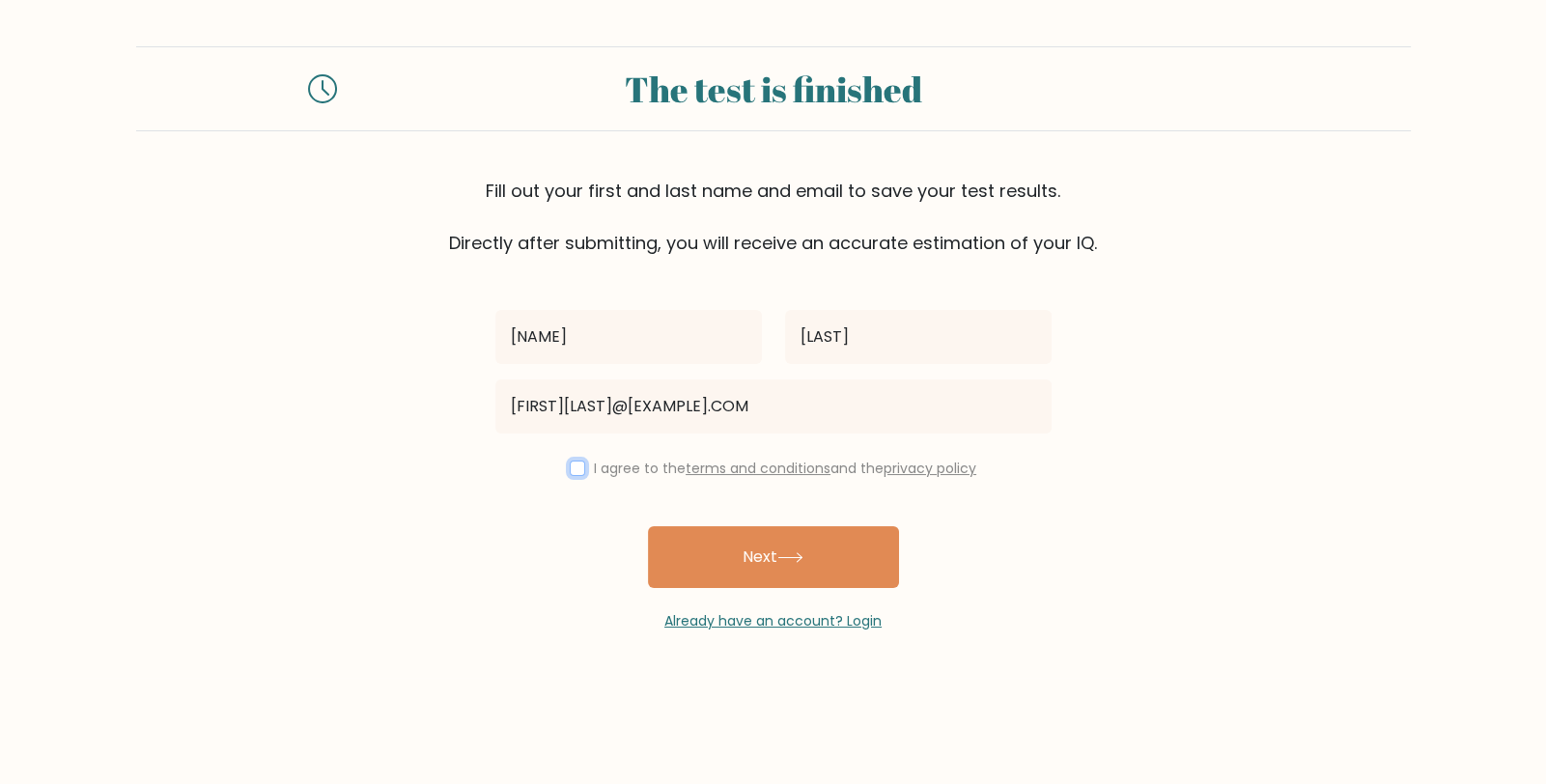 click at bounding box center [577, 468] 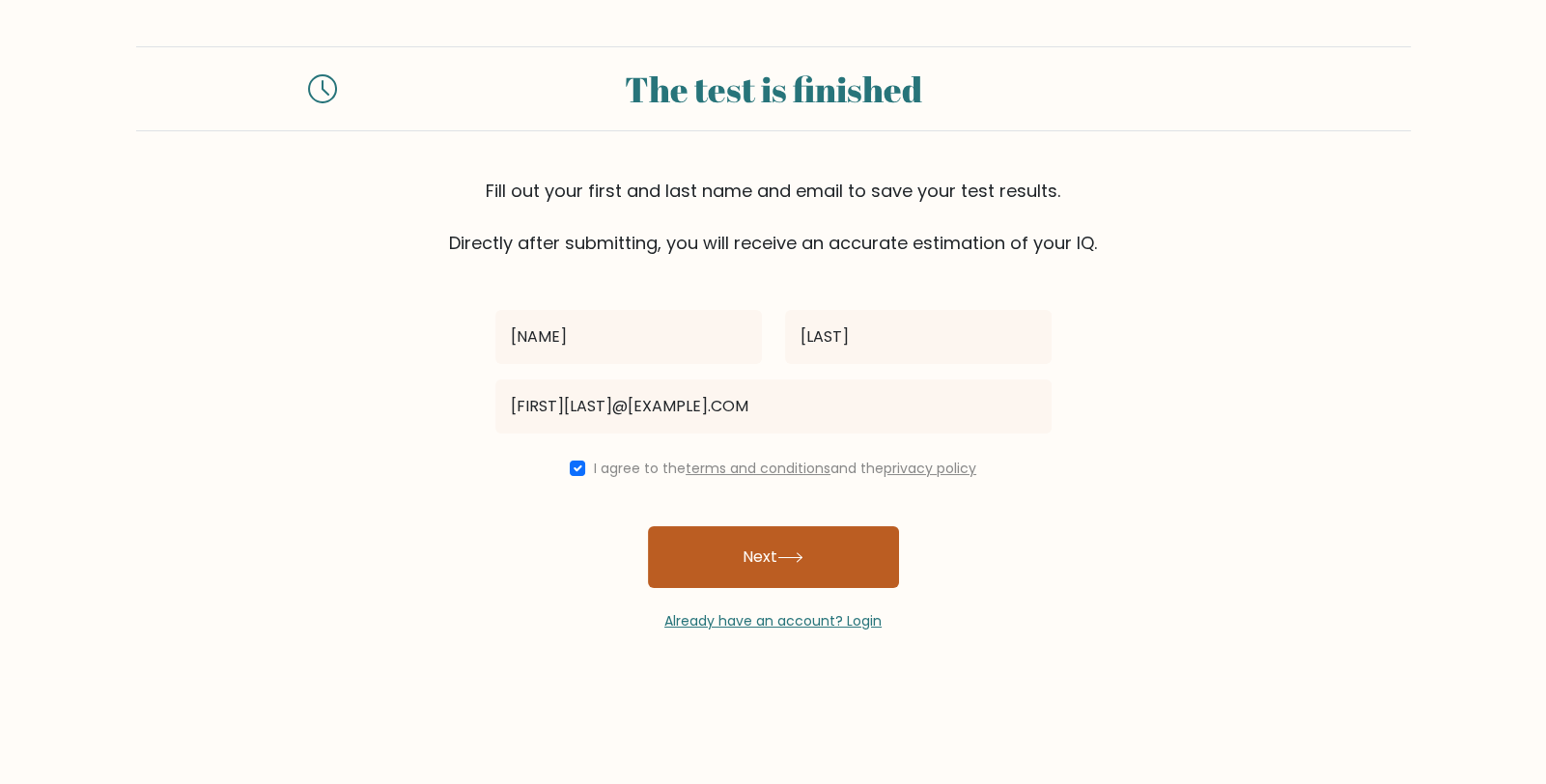 click on "Next" at bounding box center [773, 557] 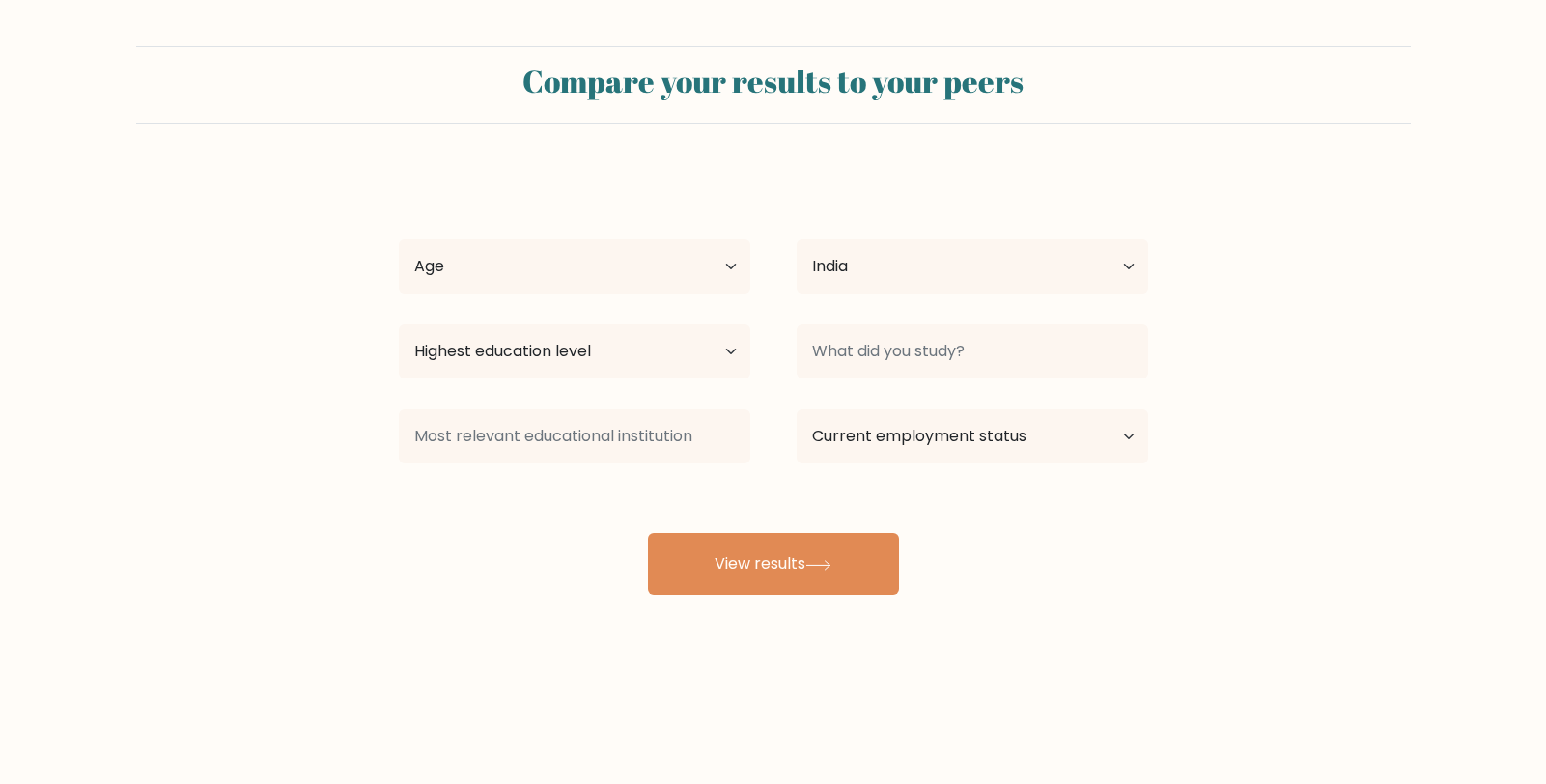 scroll, scrollTop: 0, scrollLeft: 0, axis: both 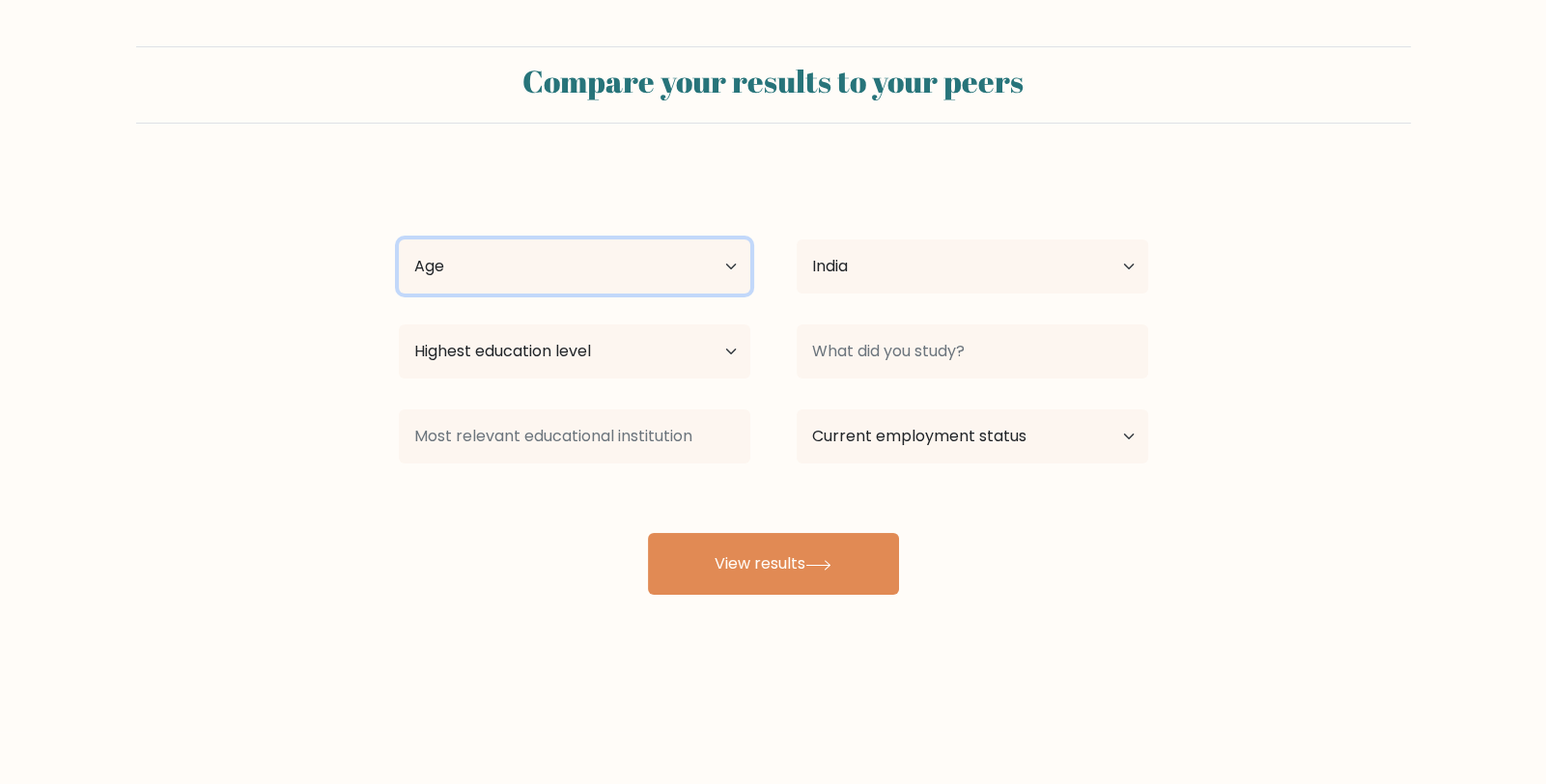 click on "Age
Under 18 years old
18-24 years old
25-34 years old
35-44 years old
45-54 years old
55-64 years old
65 years old and above" at bounding box center (575, 266) 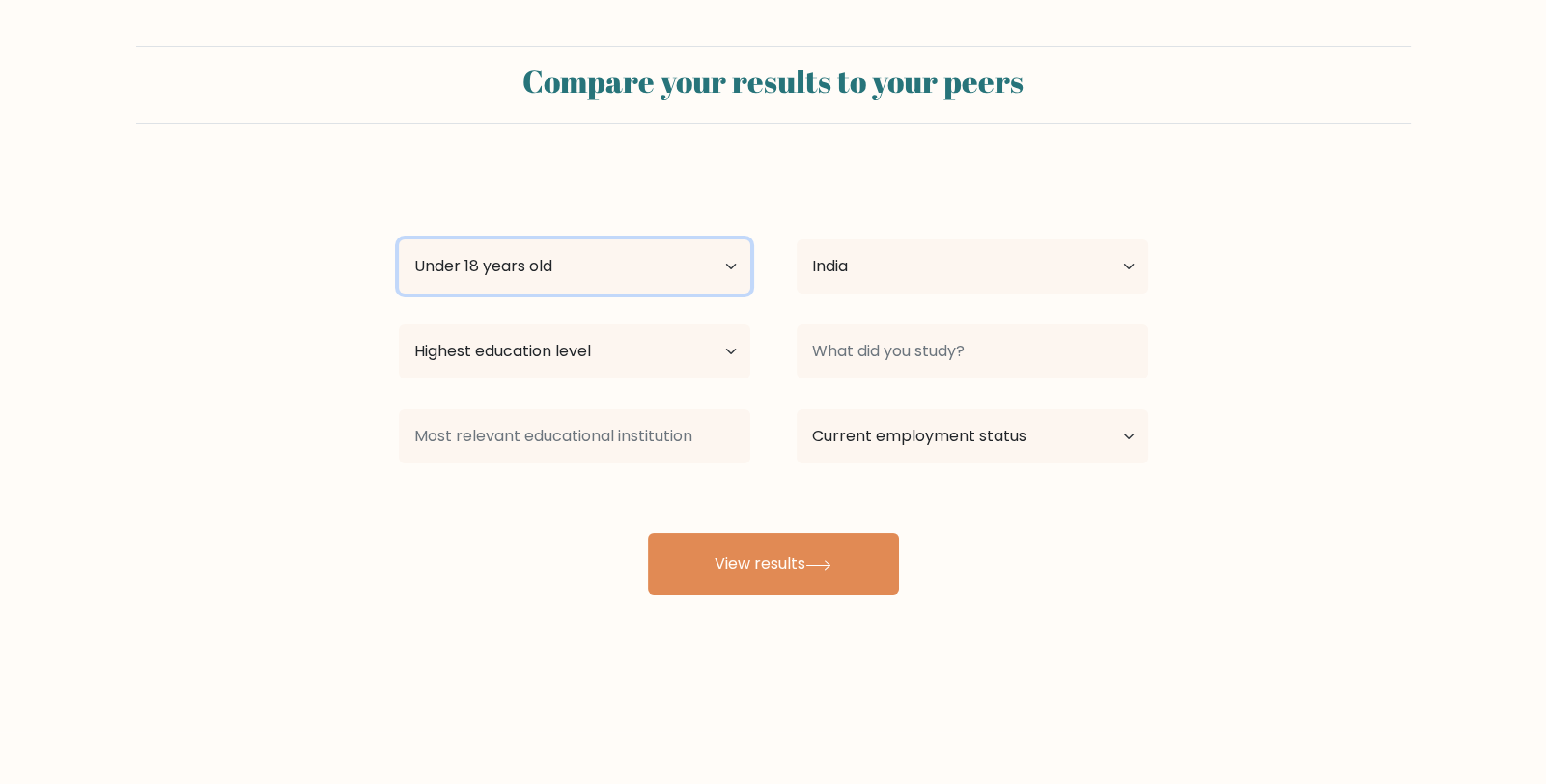 click on "Age
Under 18 years old
18-24 years old
25-34 years old
35-44 years old
45-54 years old
55-64 years old
65 years old and above" at bounding box center [575, 266] 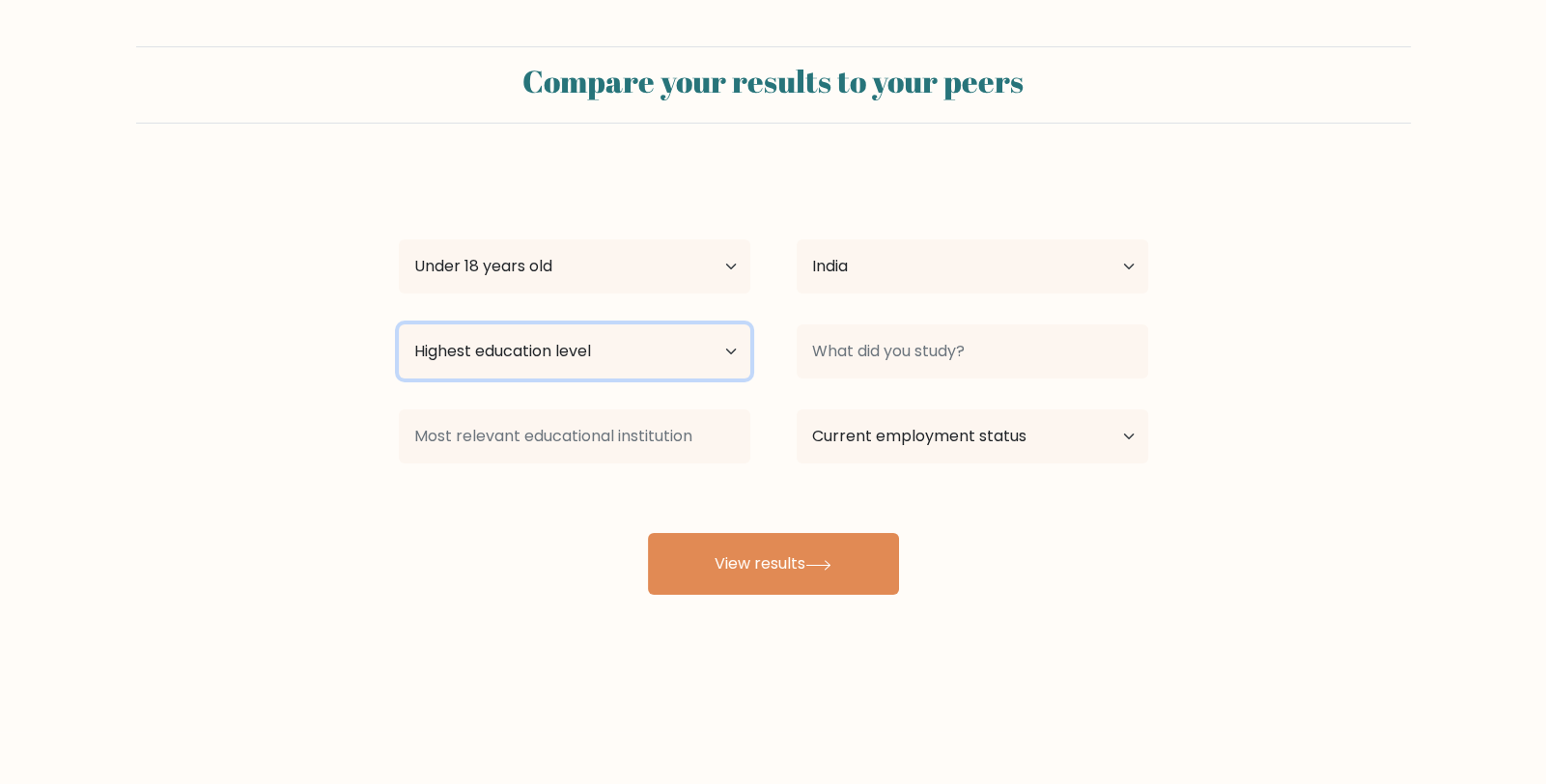 click on "Highest education level
No schooling
Primary
Lower Secondary
Upper Secondary
Occupation Specific
Bachelor's degree
Master's degree
Doctoral degree" at bounding box center (575, 351) 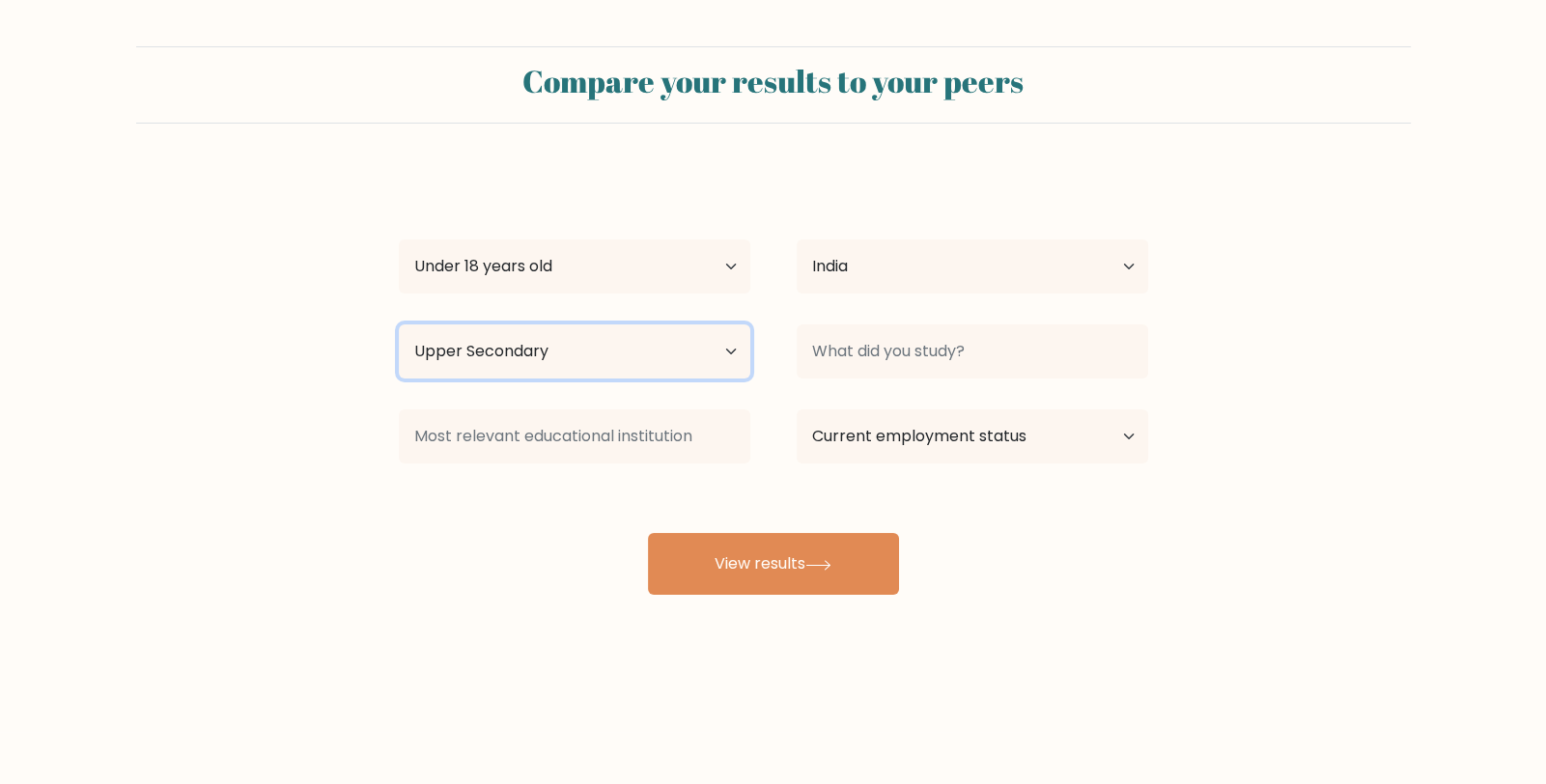 click on "Highest education level
No schooling
Primary
Lower Secondary
Upper Secondary
Occupation Specific
Bachelor's degree
Master's degree
Doctoral degree" at bounding box center (575, 351) 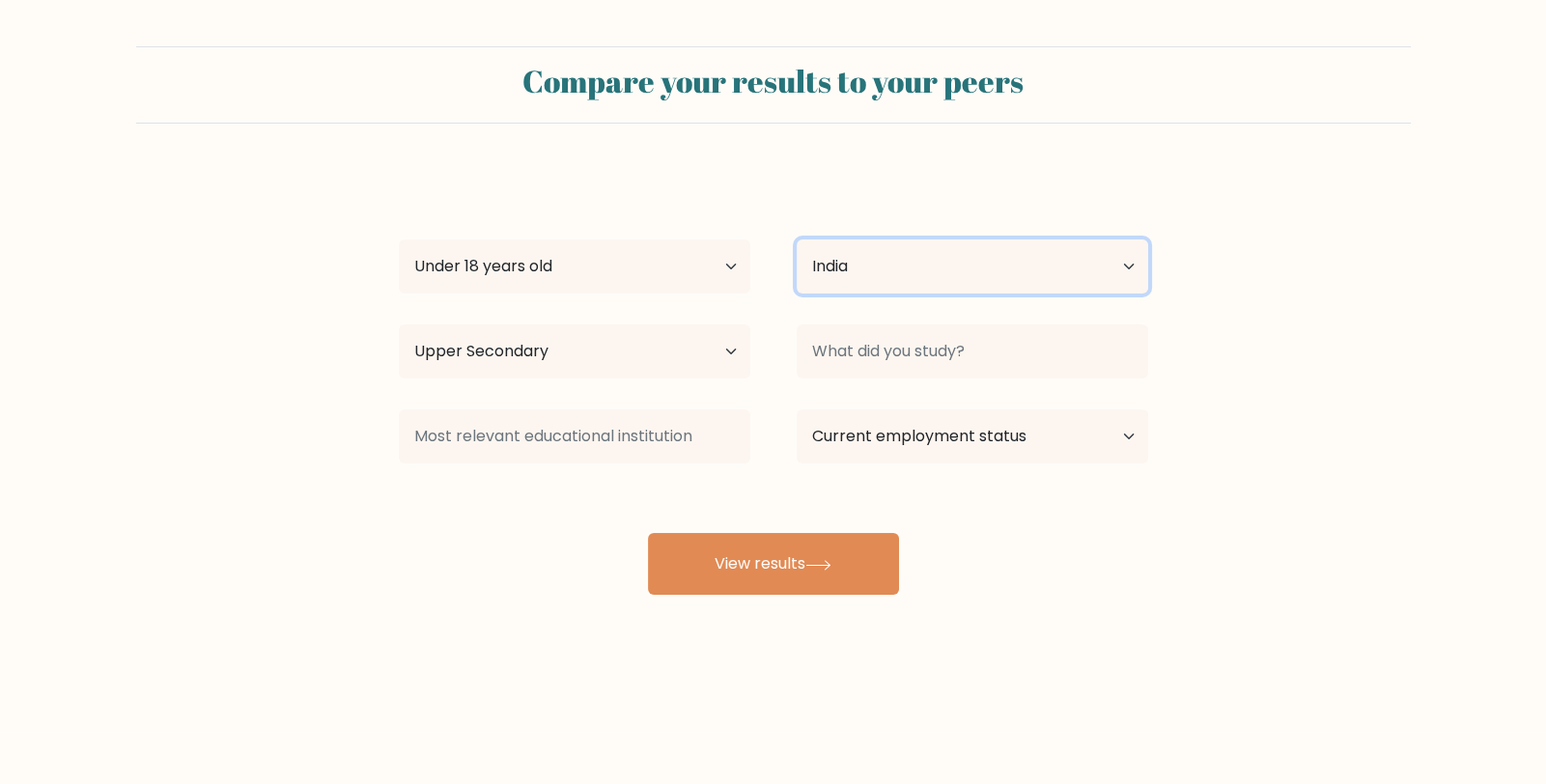 click on "Country
Afghanistan
Albania
Algeria
American Samoa
Andorra
Angola
Anguilla
Antarctica
Antigua and Barbuda
Argentina
Armenia
Aruba
Australia
Austria
Azerbaijan
Bahamas
Bahrain
Bangladesh
Barbados
Belarus
Belgium
Belize
Benin
Bermuda
Bhutan
Bolivia
Bonaire, Sint Eustatius and Saba
Bosnia and Herzegovina
Botswana
Bouvet Island
Brazil
British Indian Ocean Territory
Brunei
Bulgaria
Burkina Faso
Burundi
Cabo Verde
Cambodia
Cameroon
Canada
Cayman Islands
Central African Republic
Chad
Chile
China
Christmas Island
Cocos (Keeling) Islands
Colombia
Comoros
Congo
Congo (the Democratic Republic of the)
Cook Islands
Costa Rica
Côte d'Ivoire
Croatia
Cuba" at bounding box center (972, 266) 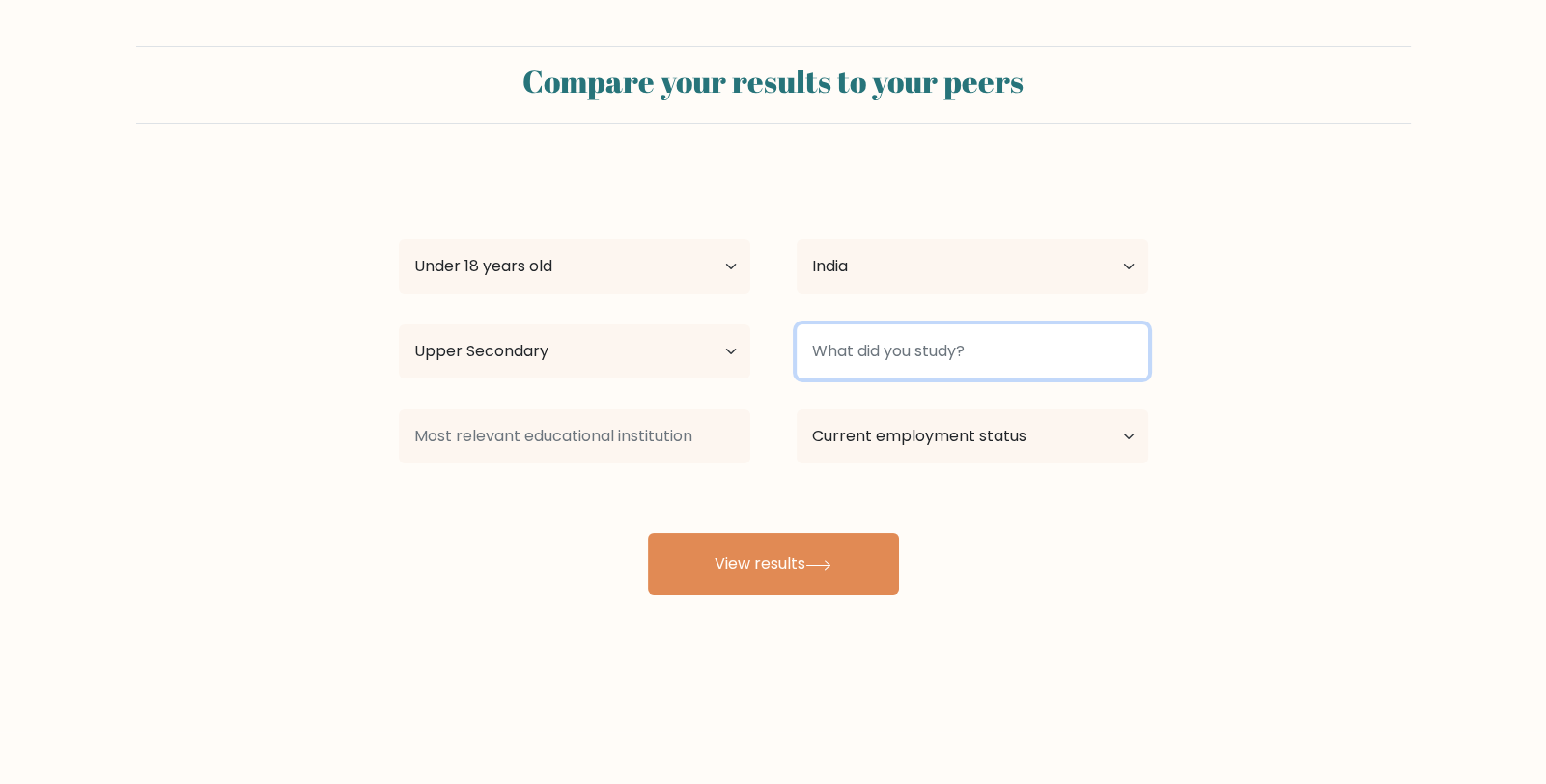 click at bounding box center (972, 351) 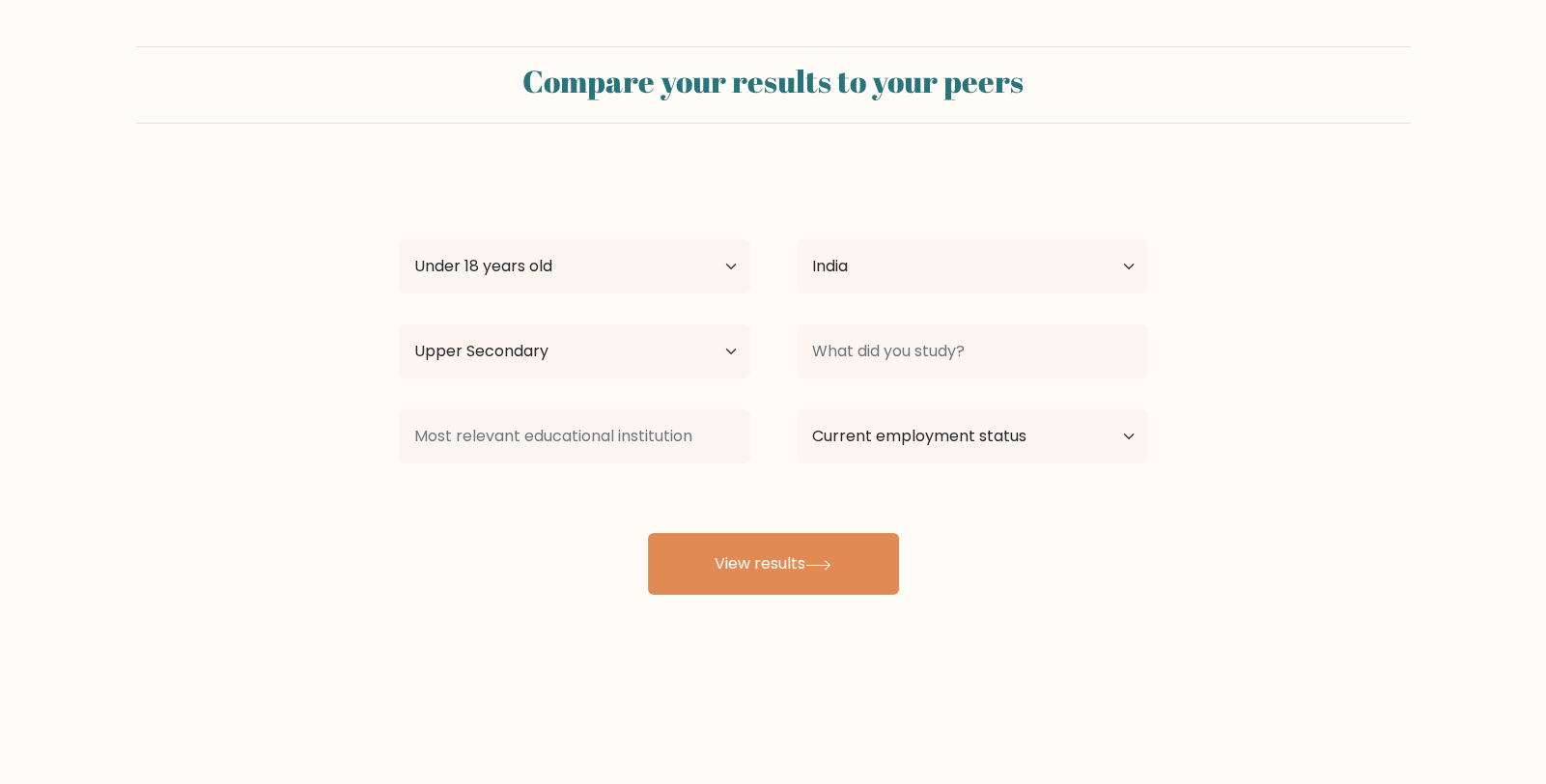click on "Current employment status
Employed
Student
Retired
Other / prefer not to answer" at bounding box center [972, 266] 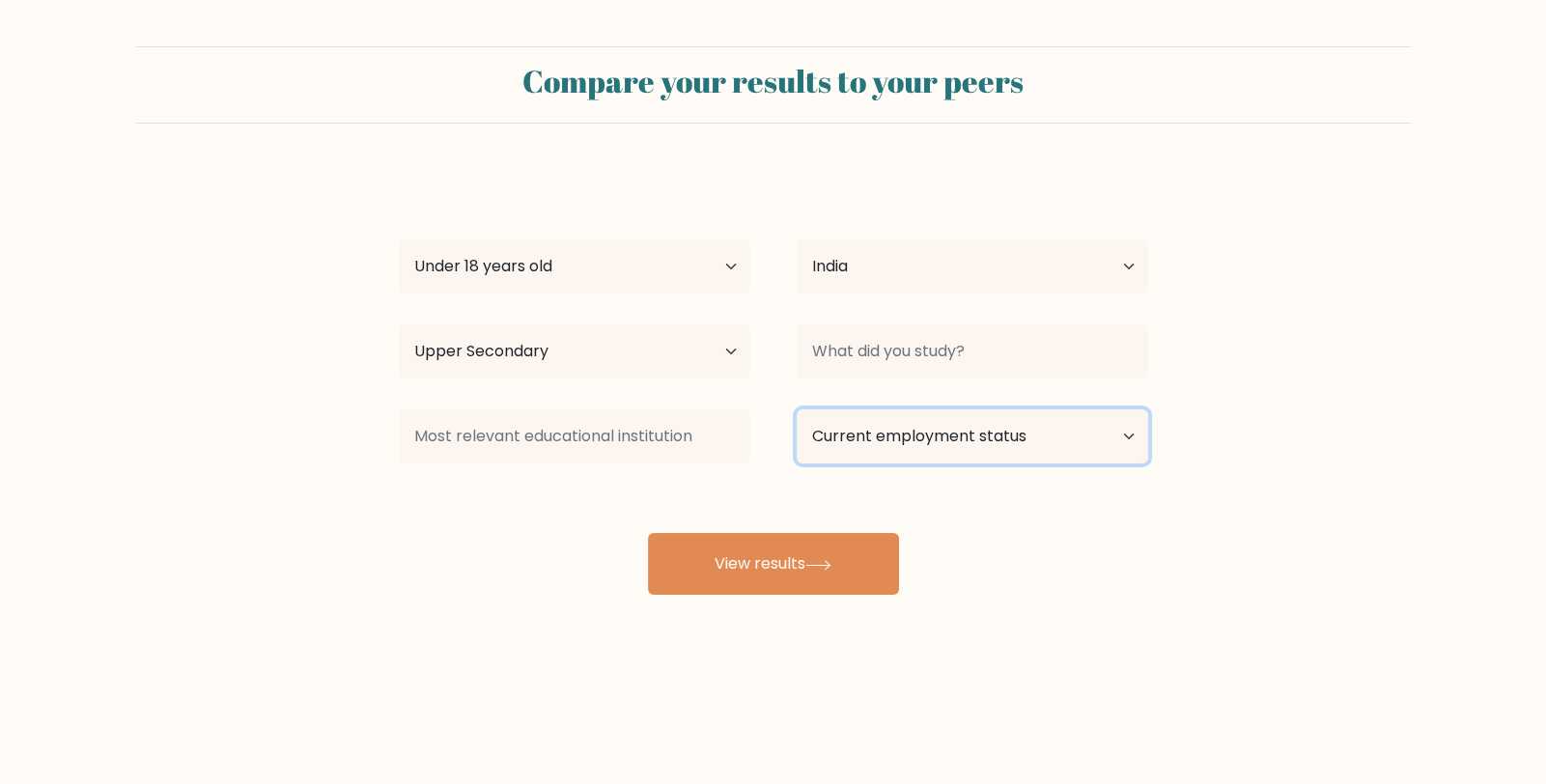 click on "Current employment status
Employed
Student
Retired
Other / prefer not to answer" at bounding box center [972, 436] 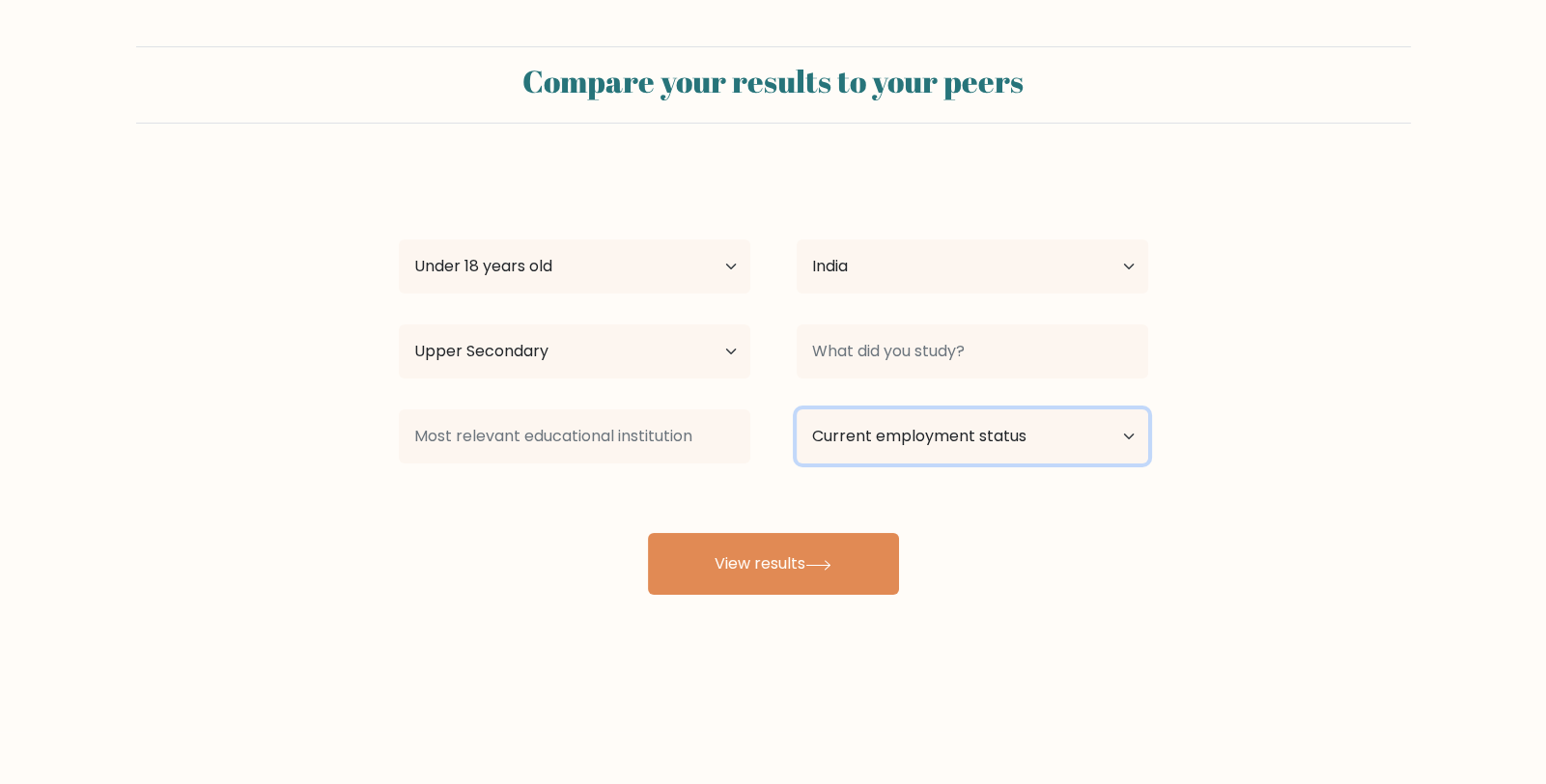 select on "student" 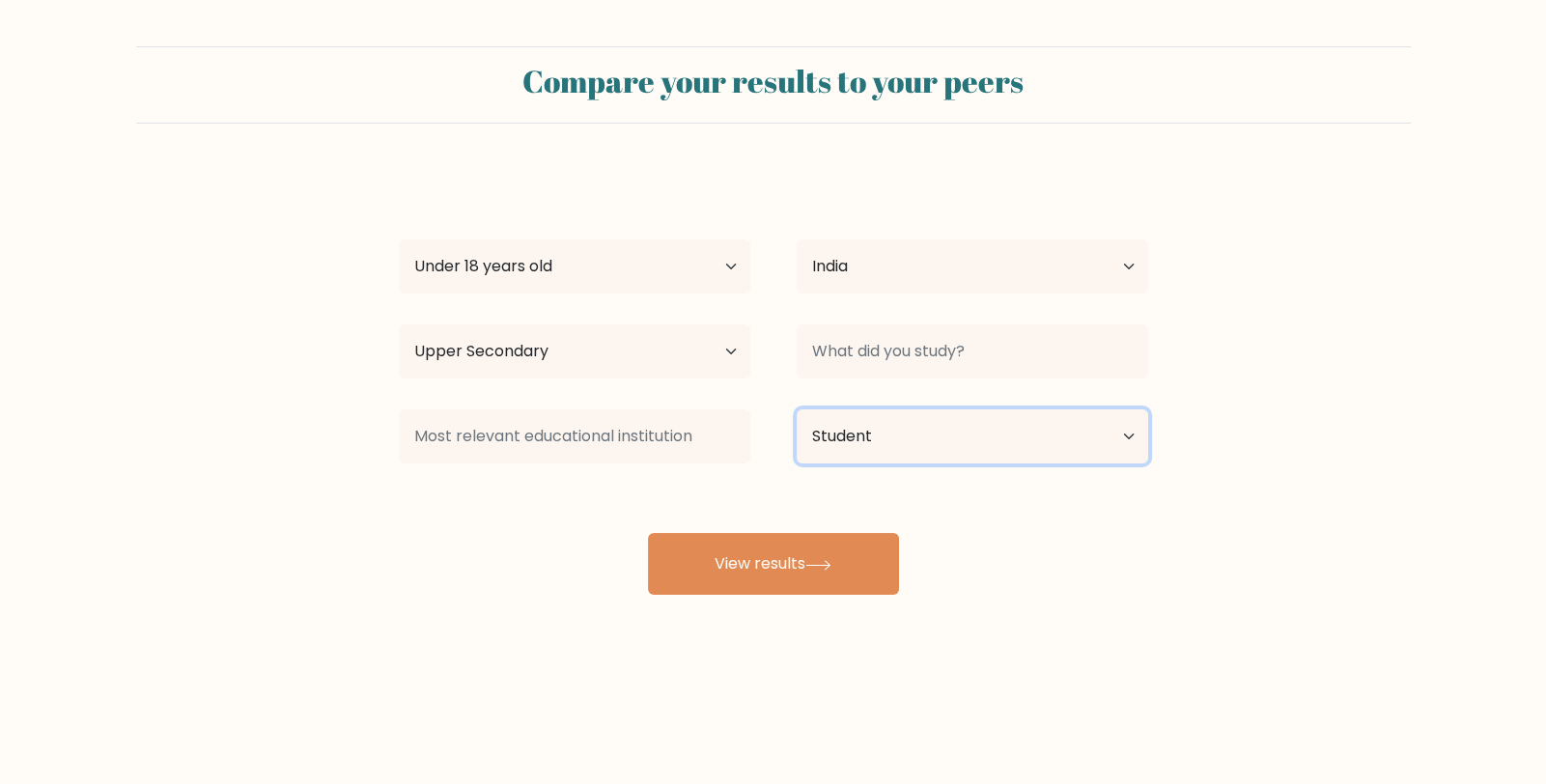 click on "Current employment status
Employed
Student
Retired
Other / prefer not to answer" at bounding box center [972, 436] 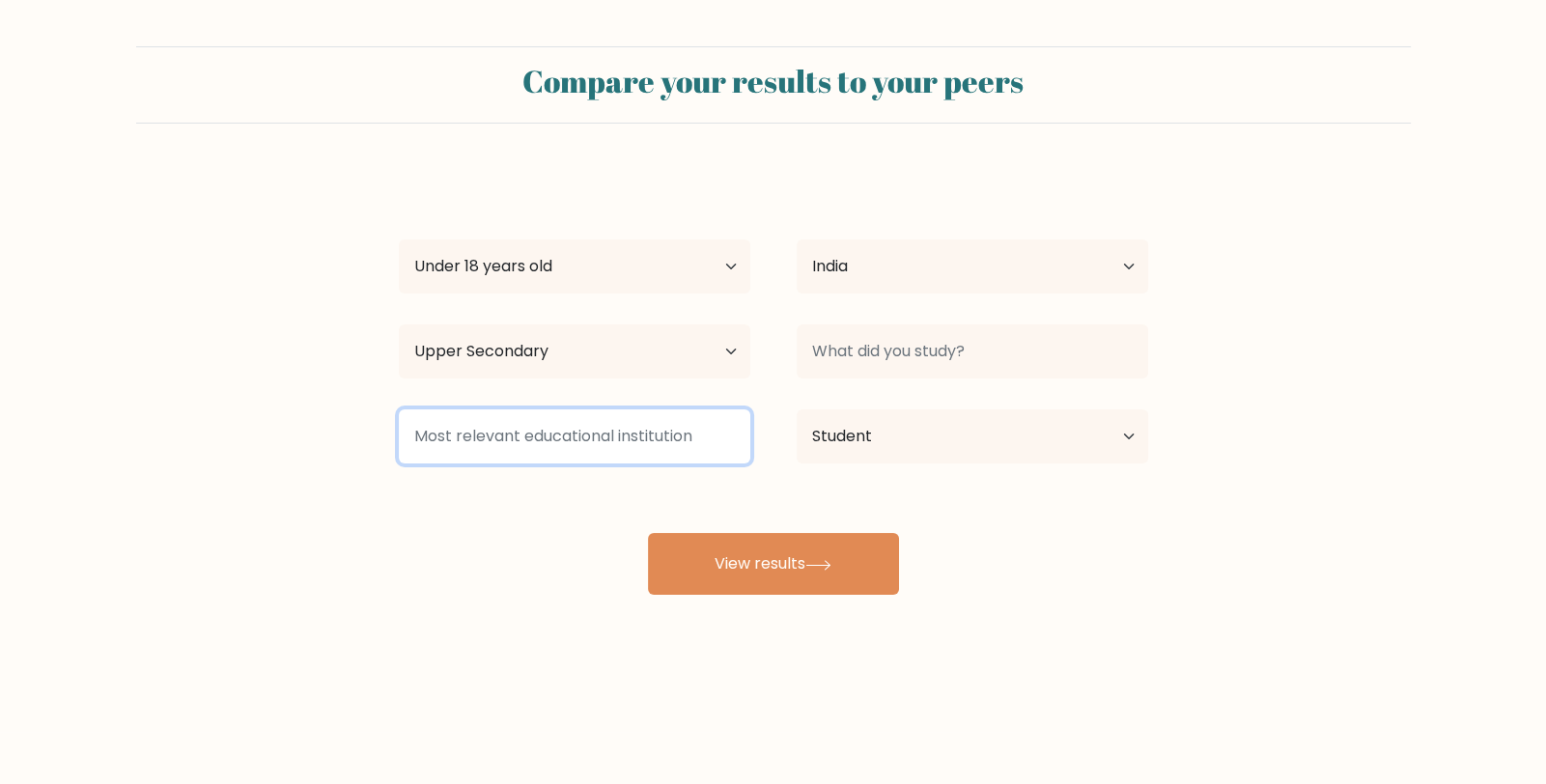 click at bounding box center (575, 436) 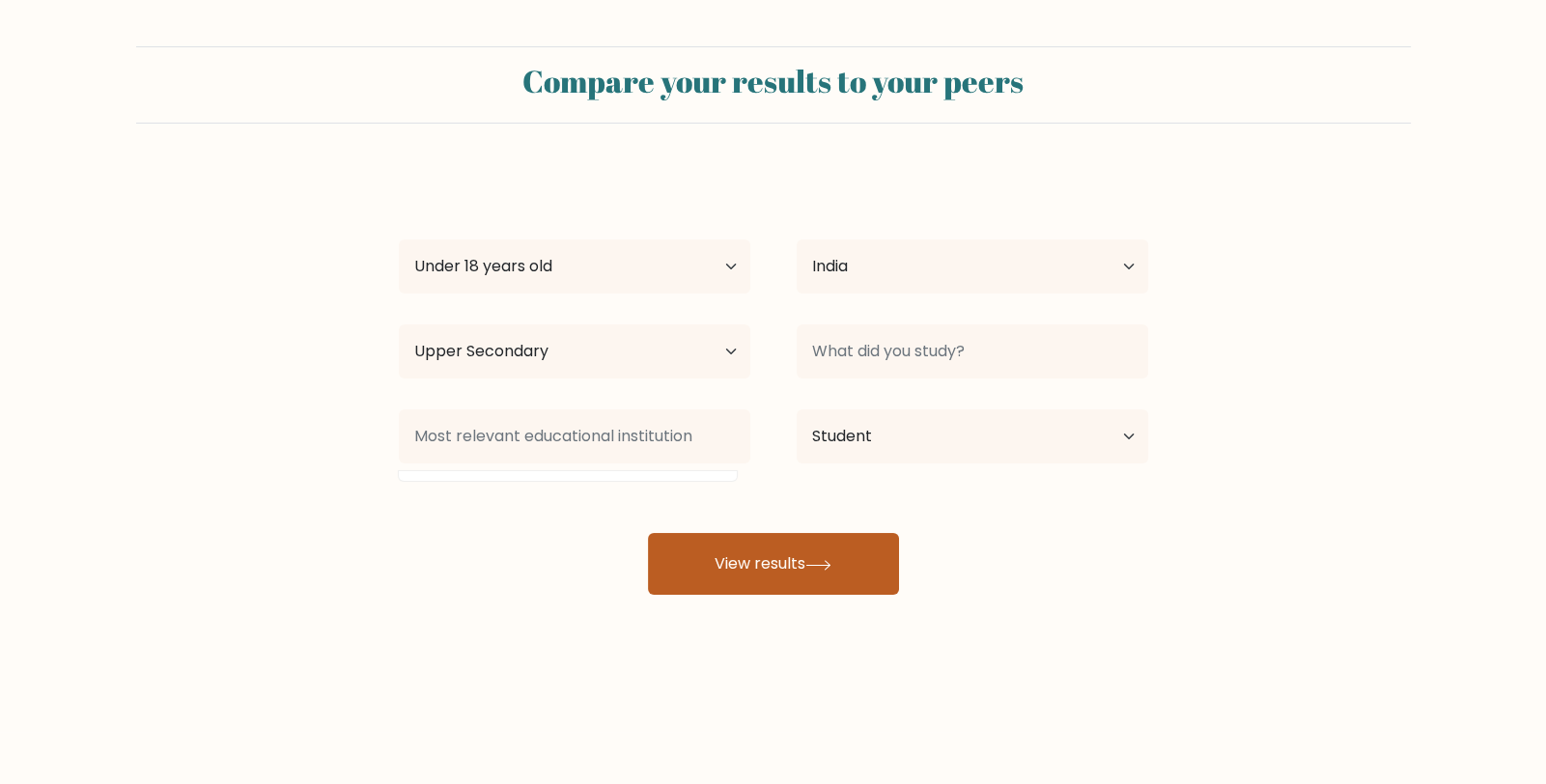 click on "View results" at bounding box center [773, 564] 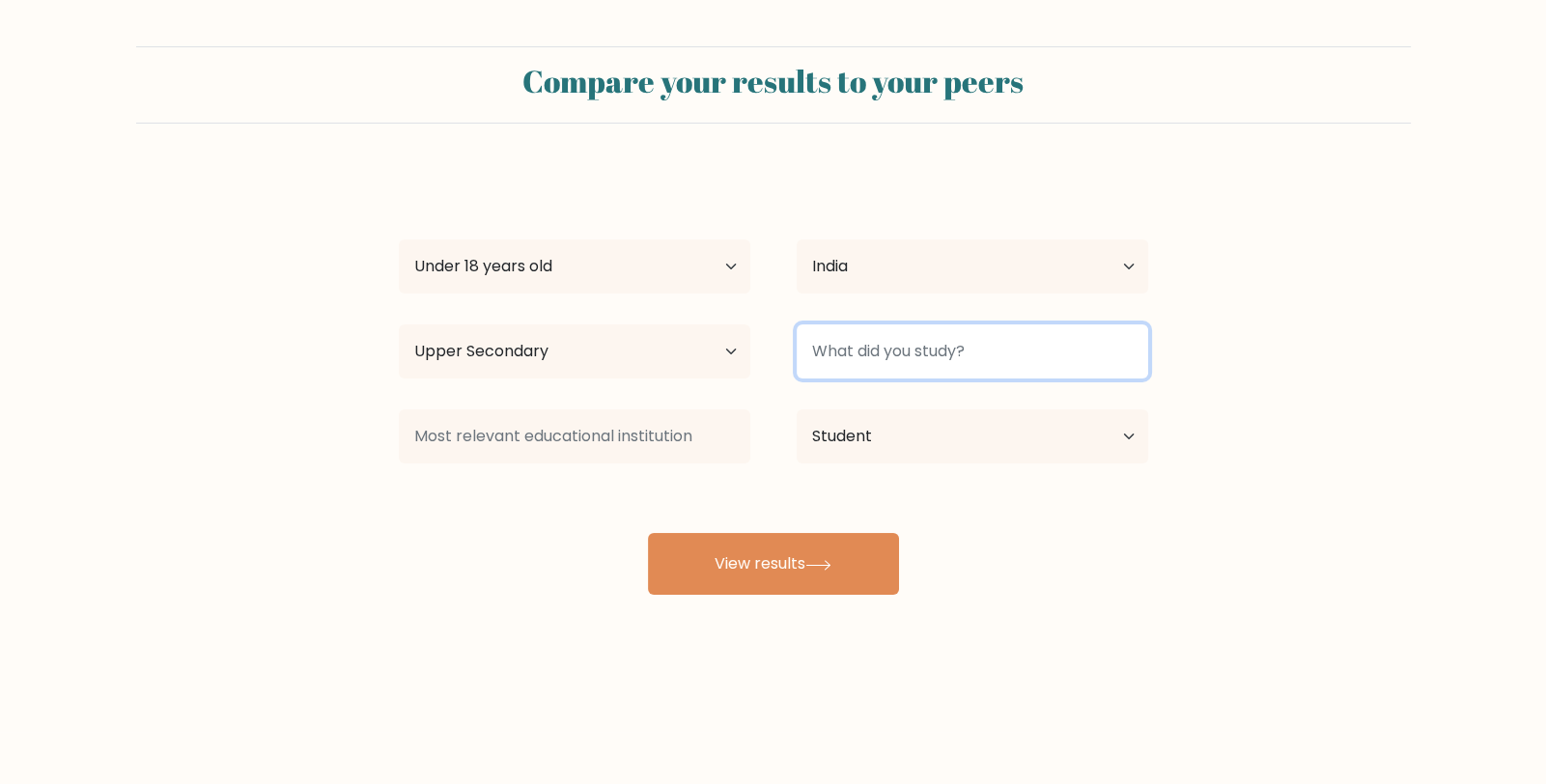 click at bounding box center [972, 351] 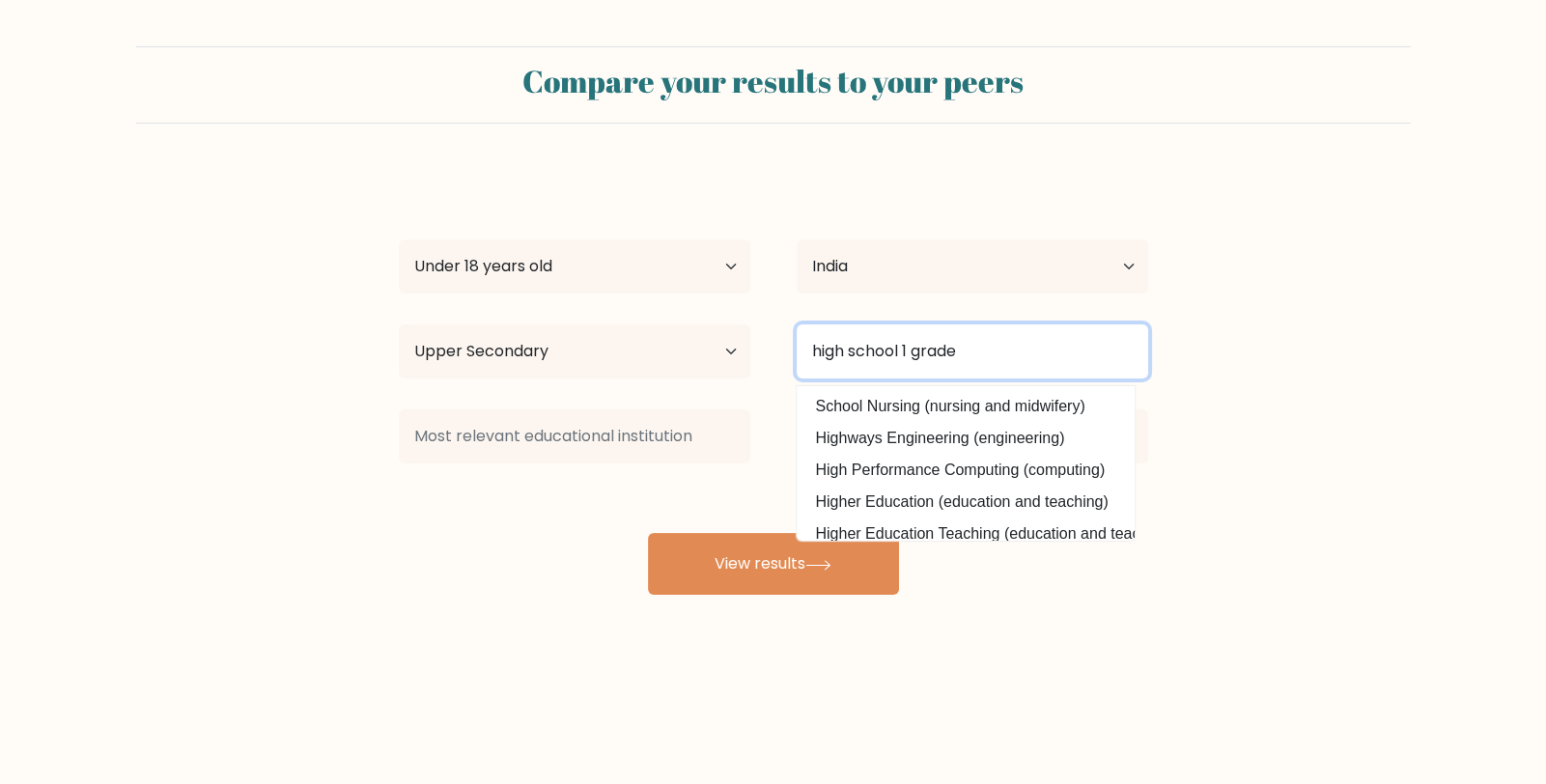 type on "high school 1 grade" 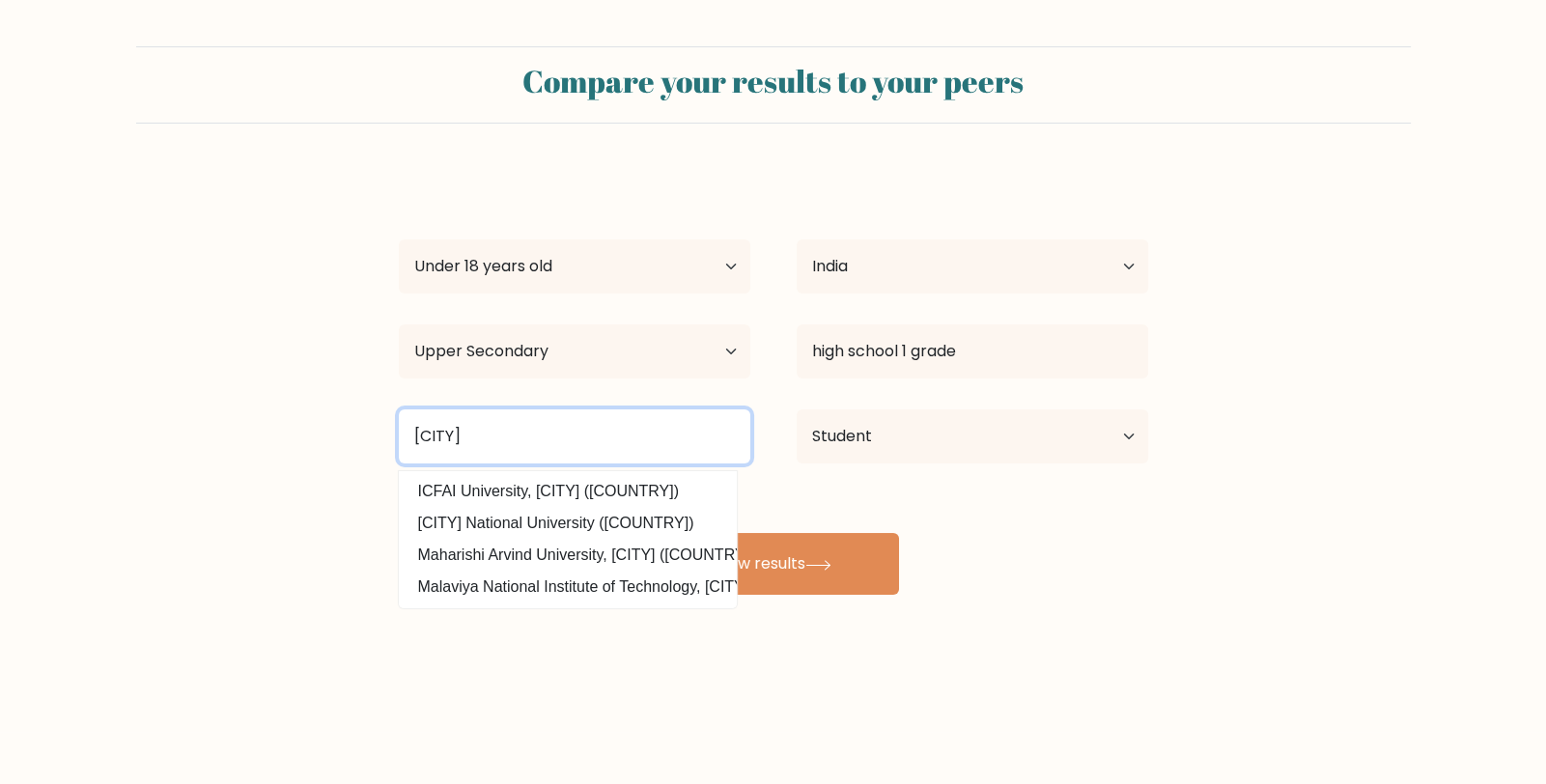 click on "jaipur" at bounding box center (575, 436) 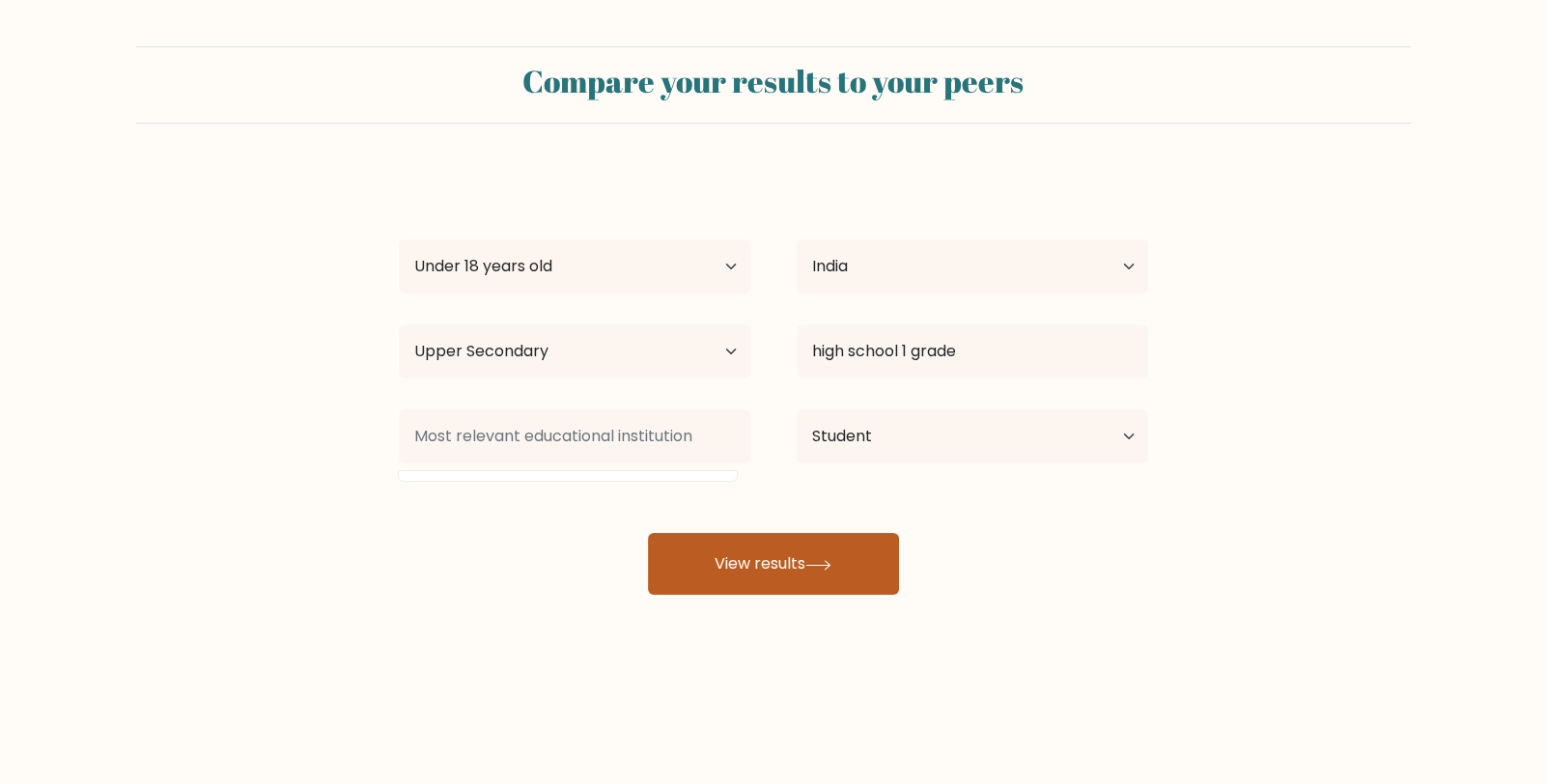 click on "View results" at bounding box center (773, 564) 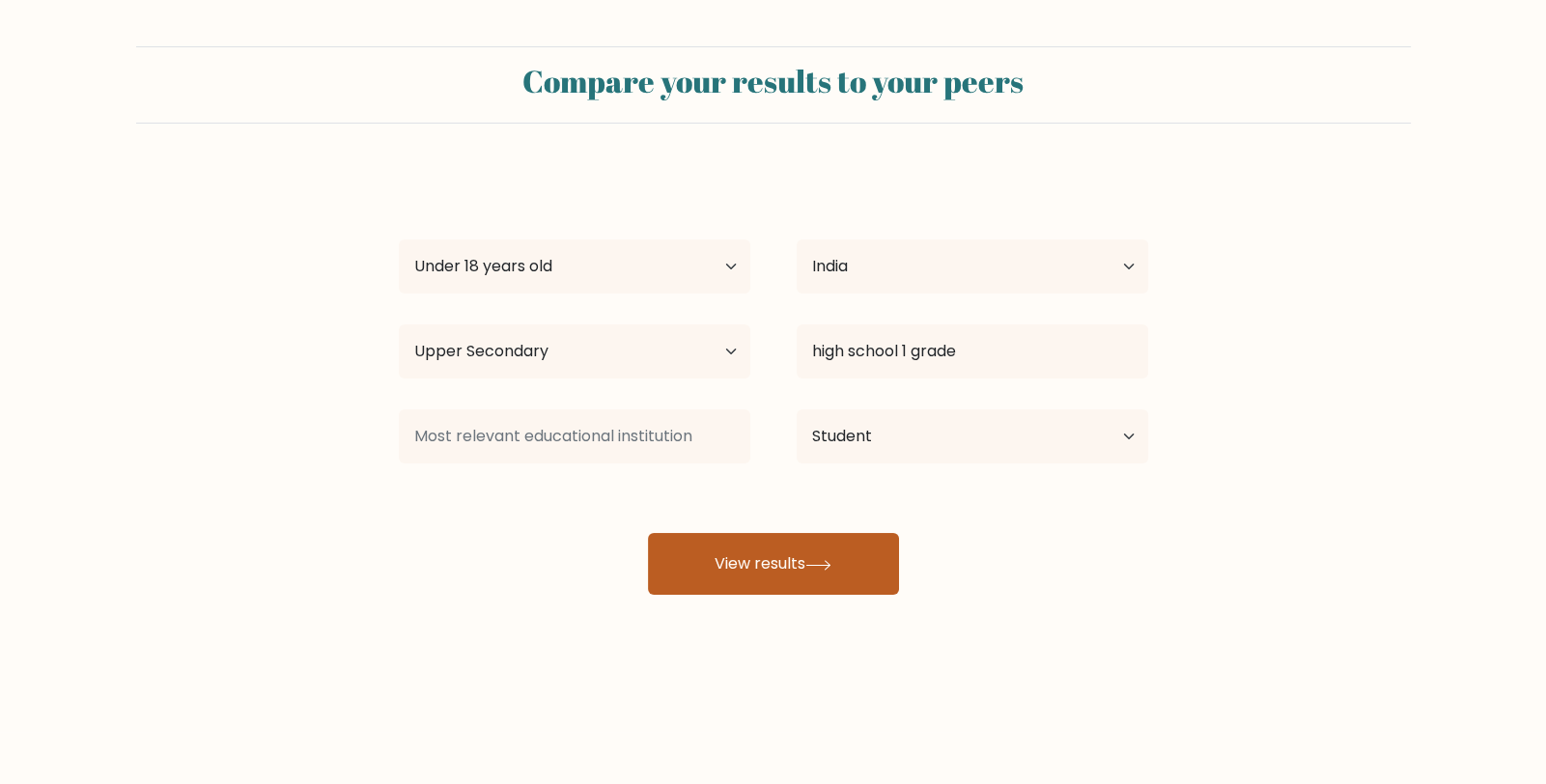 click on "View results" at bounding box center (773, 564) 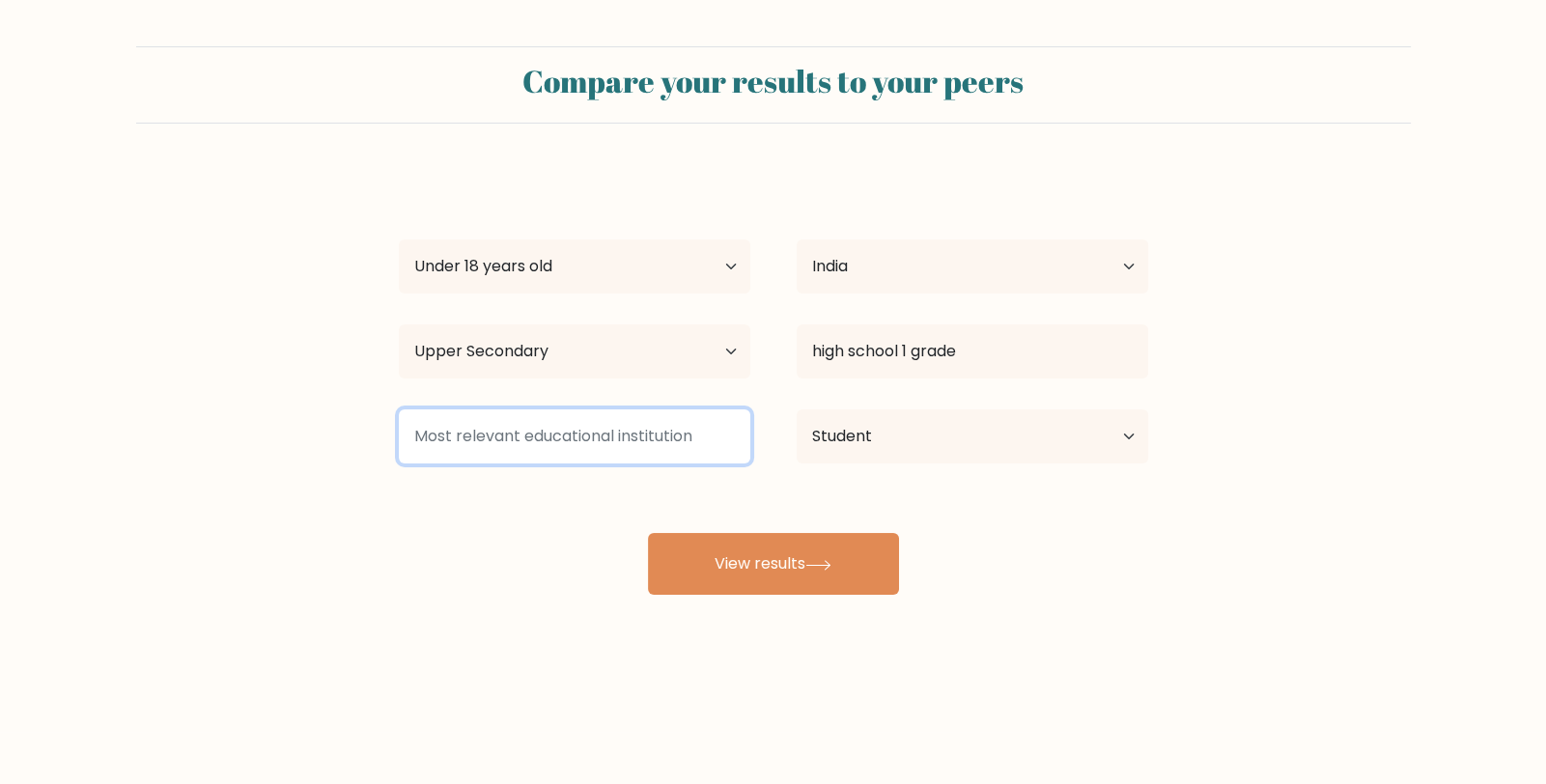 click at bounding box center [575, 436] 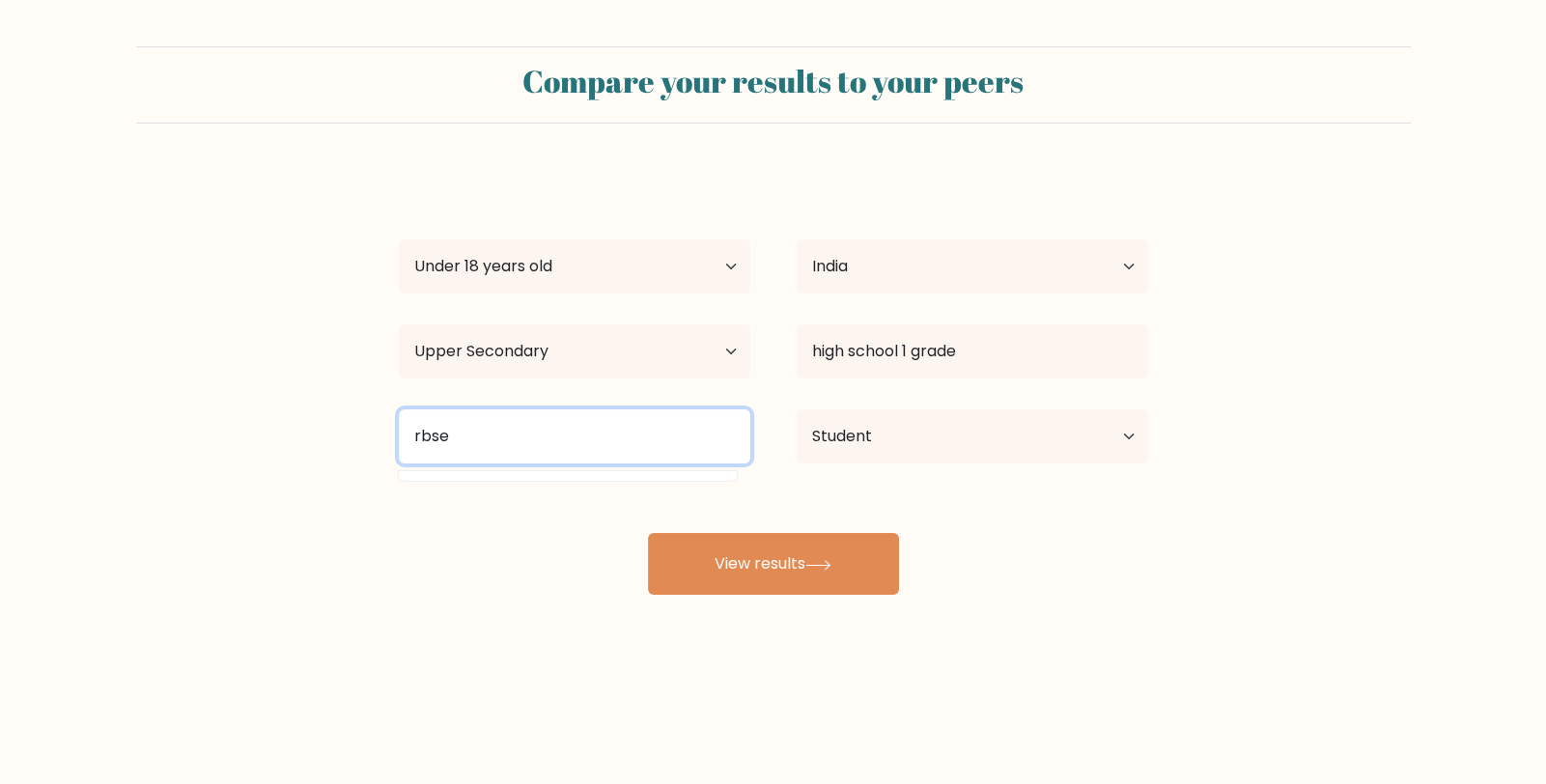 type on "rbse" 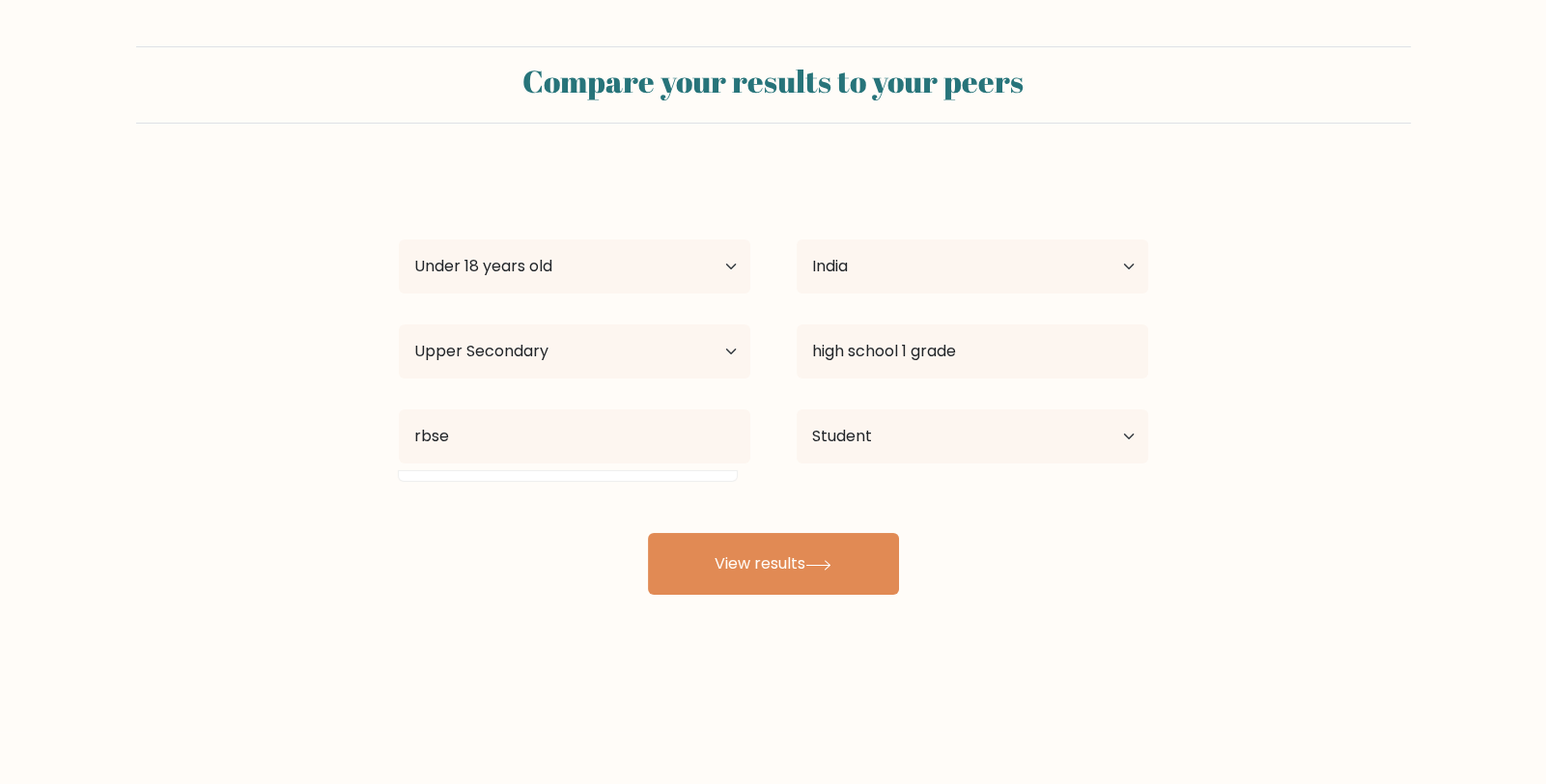 click on "Compare your results to your peers
gushaan
jaiswal
Age
Under 18 years old
18-24 years old
25-34 years old
35-44 years old
45-54 years old
55-64 years old
65 years old and above
Country
Afghanistan
Albania
Algeria
American Samoa
Andorra
Angola
Anguilla
Antarctica
Antigua and Barbuda
Argentina
Armenia
Aruba" at bounding box center [773, 366] 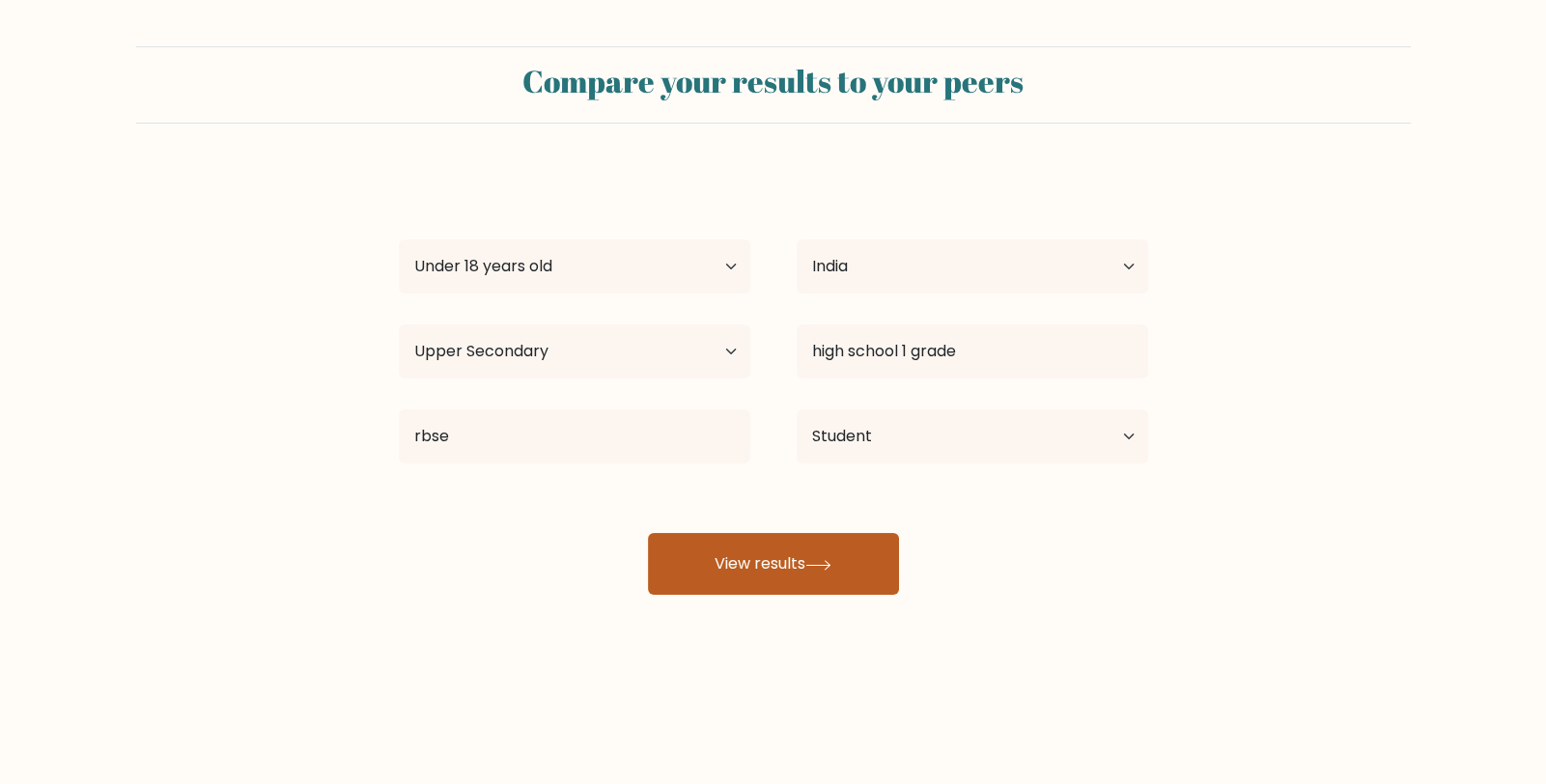 click on "View results" at bounding box center [773, 564] 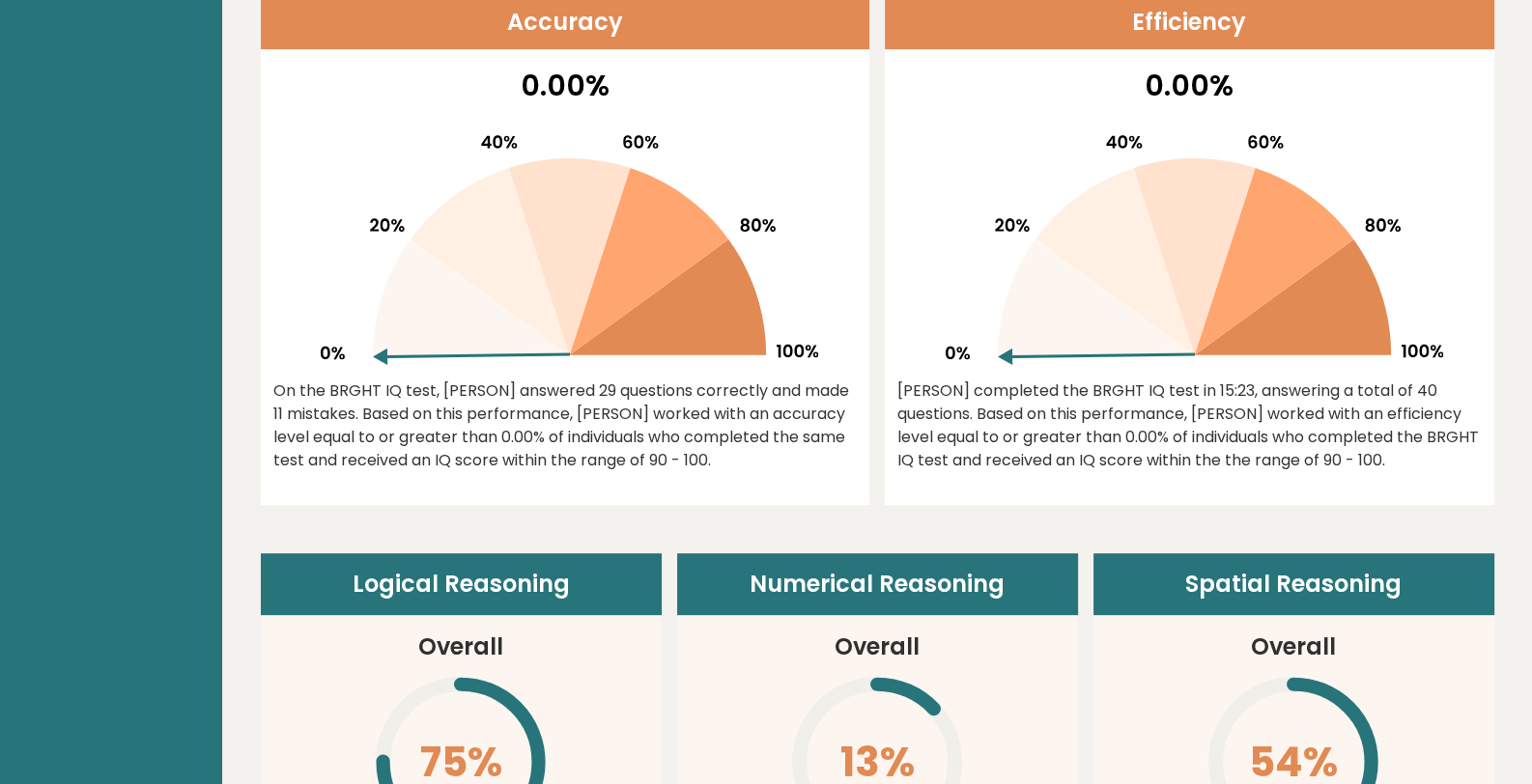 scroll, scrollTop: 868, scrollLeft: 0, axis: vertical 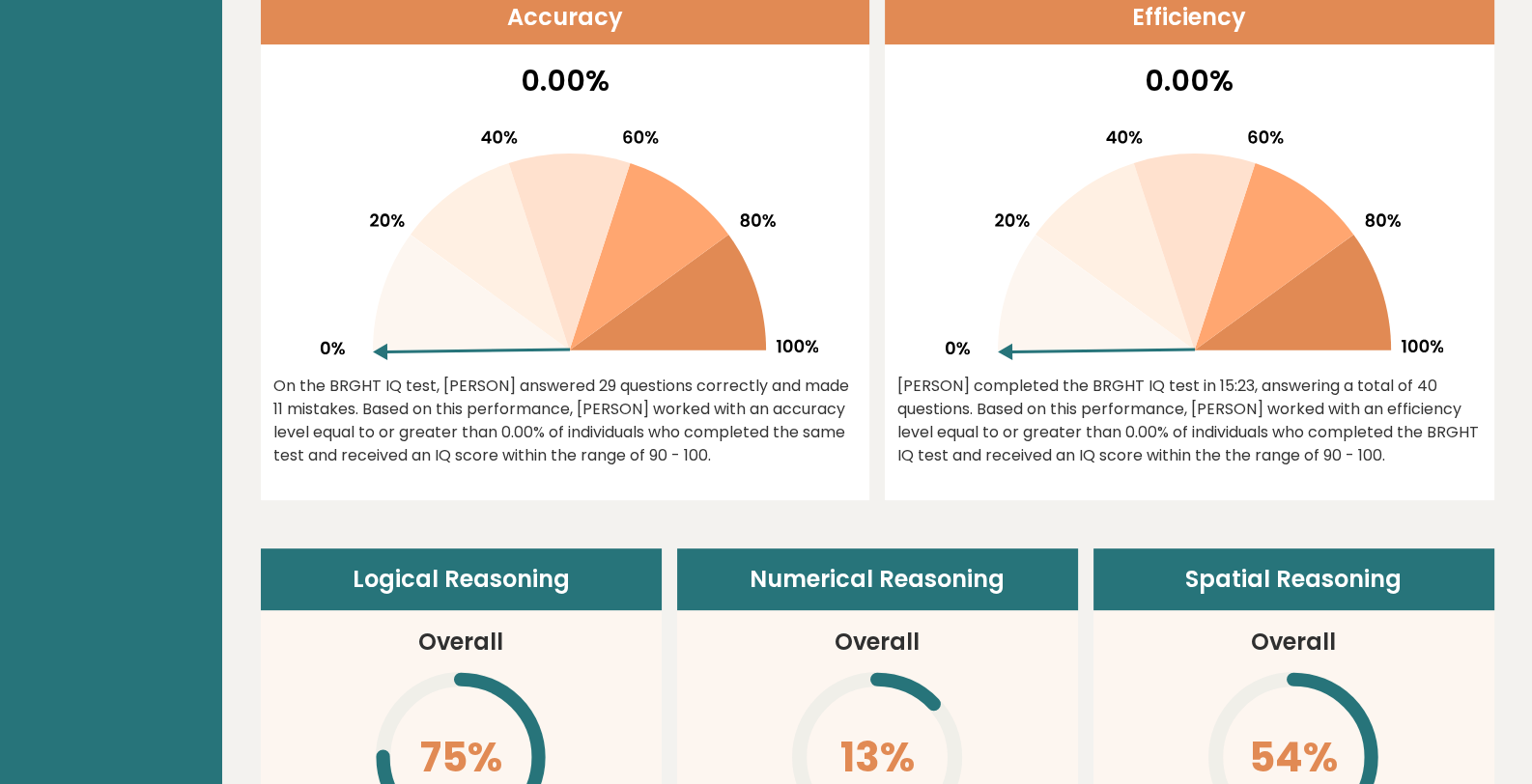 click at bounding box center (668, 293) 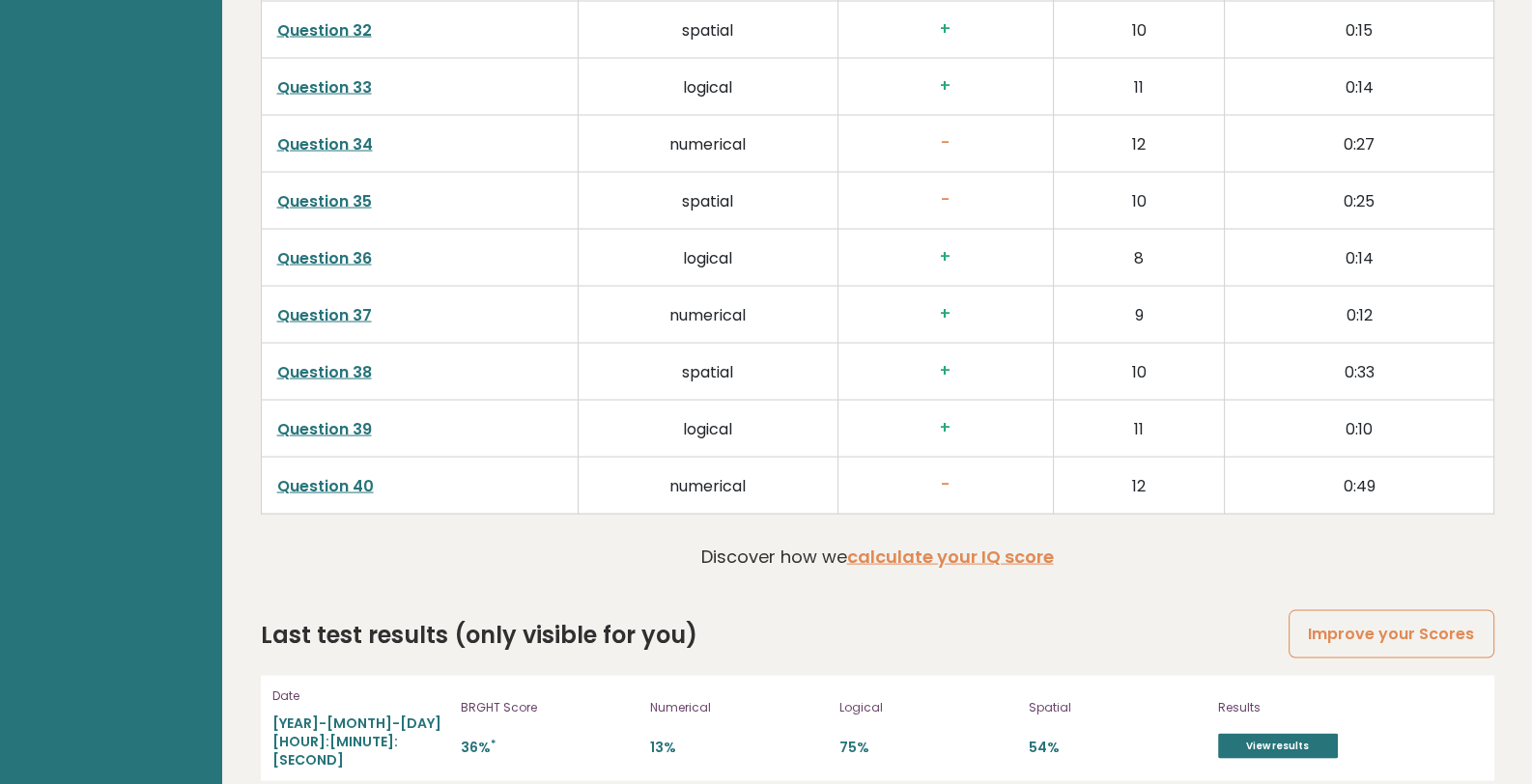 scroll, scrollTop: 4871, scrollLeft: 0, axis: vertical 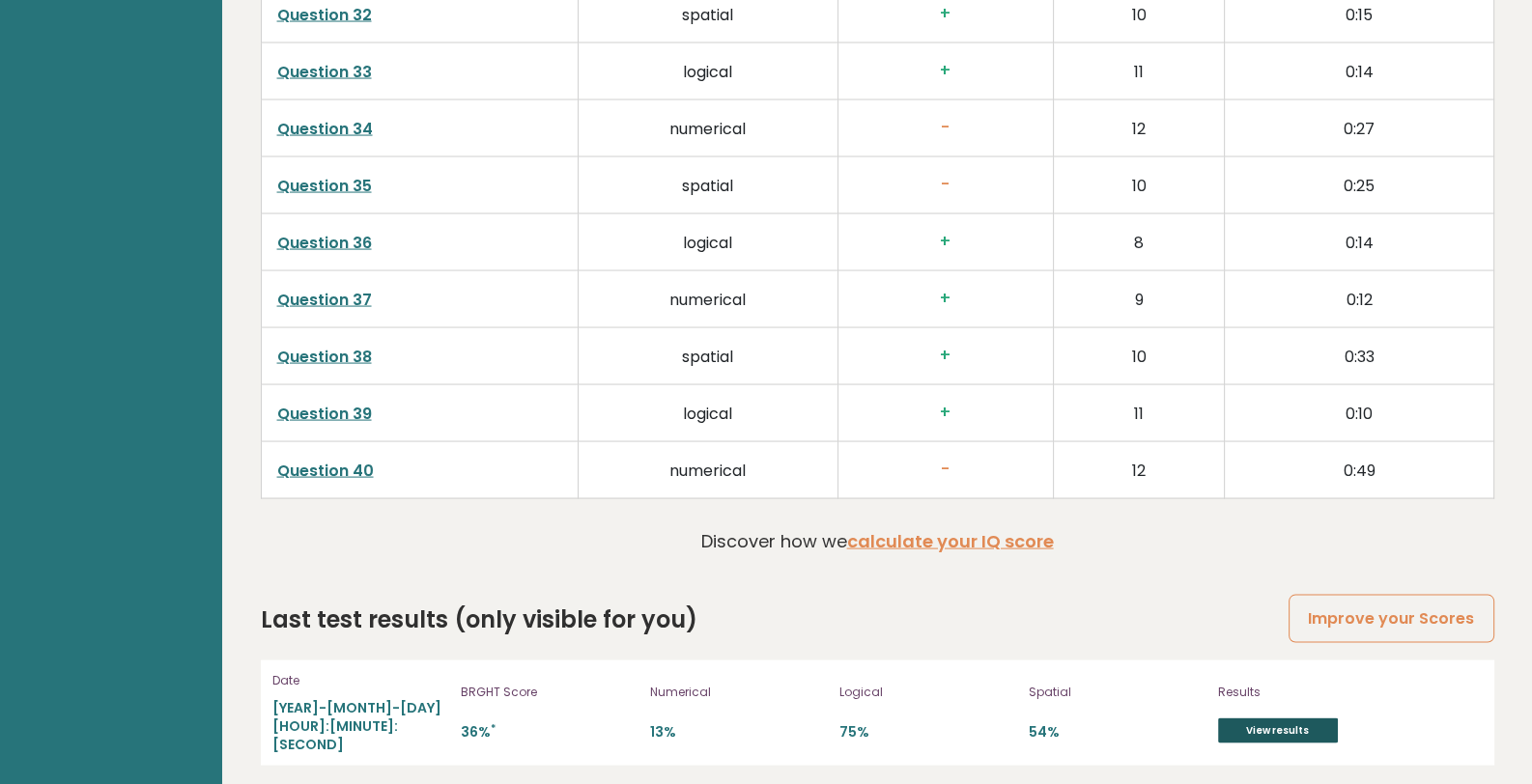 click on "View results" at bounding box center (1278, 731) 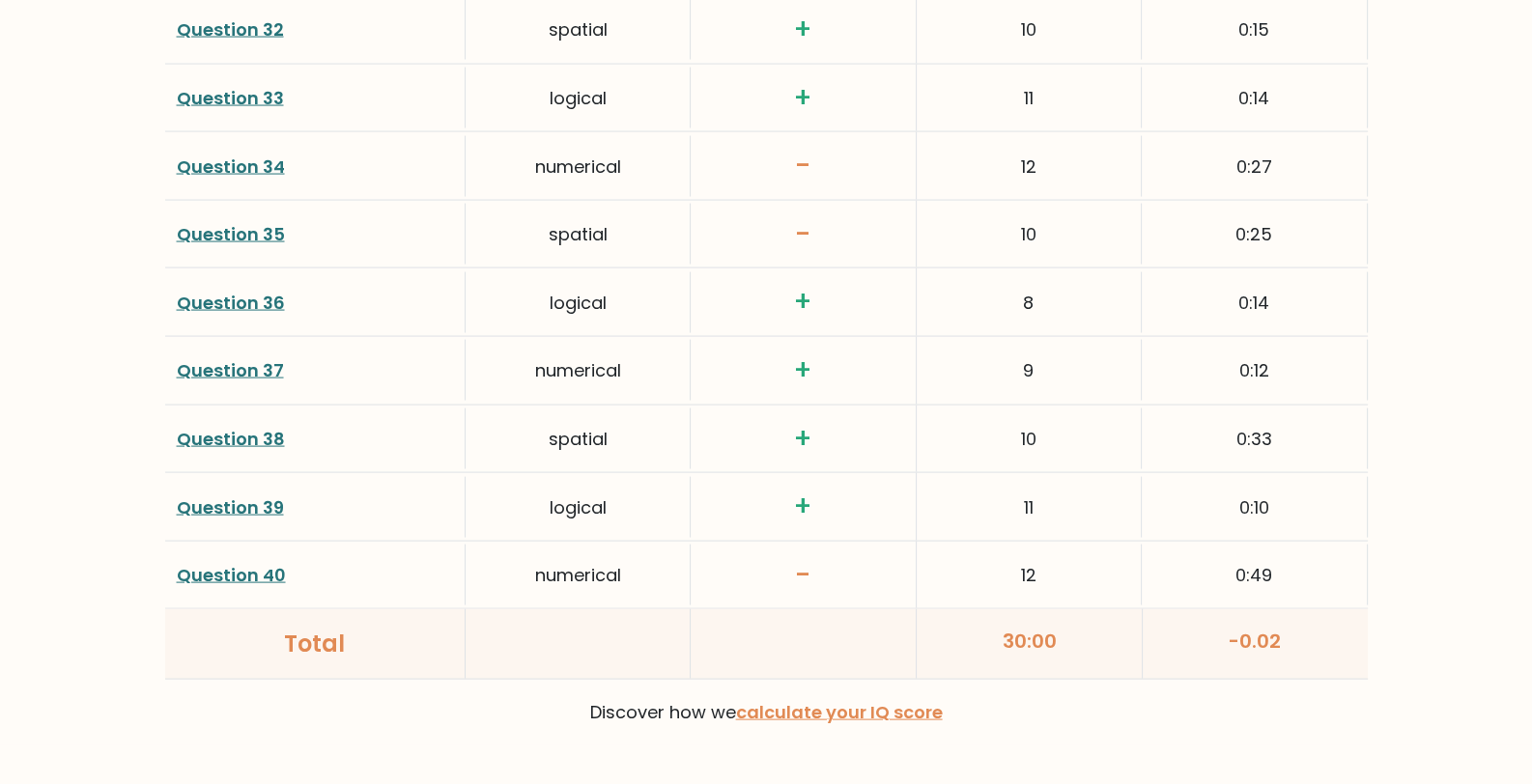 scroll, scrollTop: 5031, scrollLeft: 0, axis: vertical 